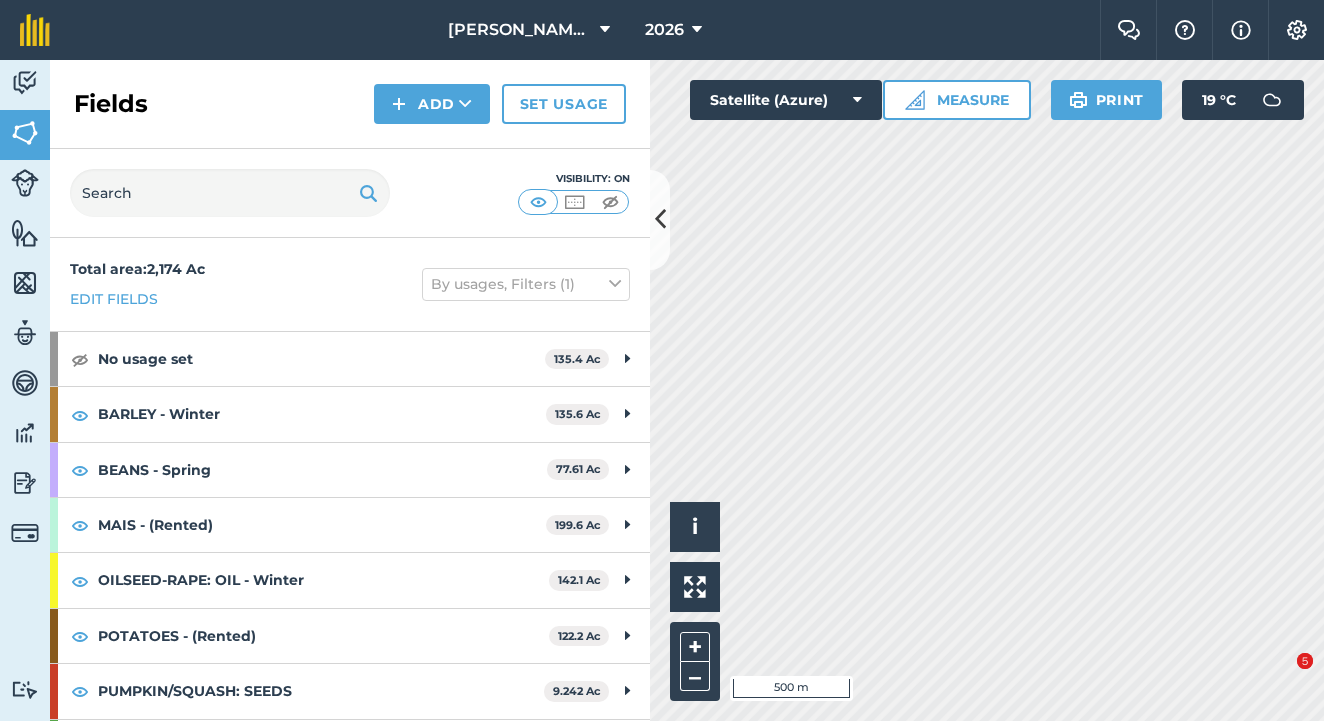 scroll, scrollTop: 0, scrollLeft: 0, axis: both 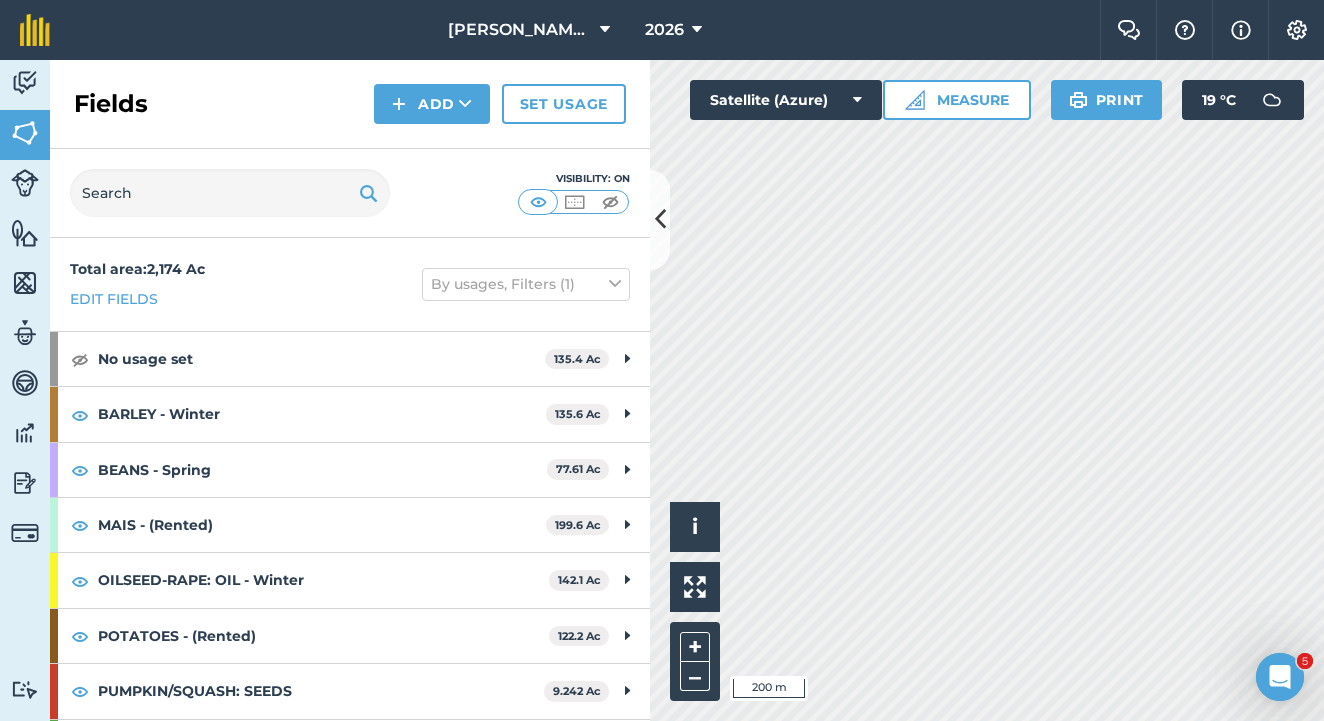 click on "[PERSON_NAME] Farm Partnership  2026" at bounding box center [585, 30] 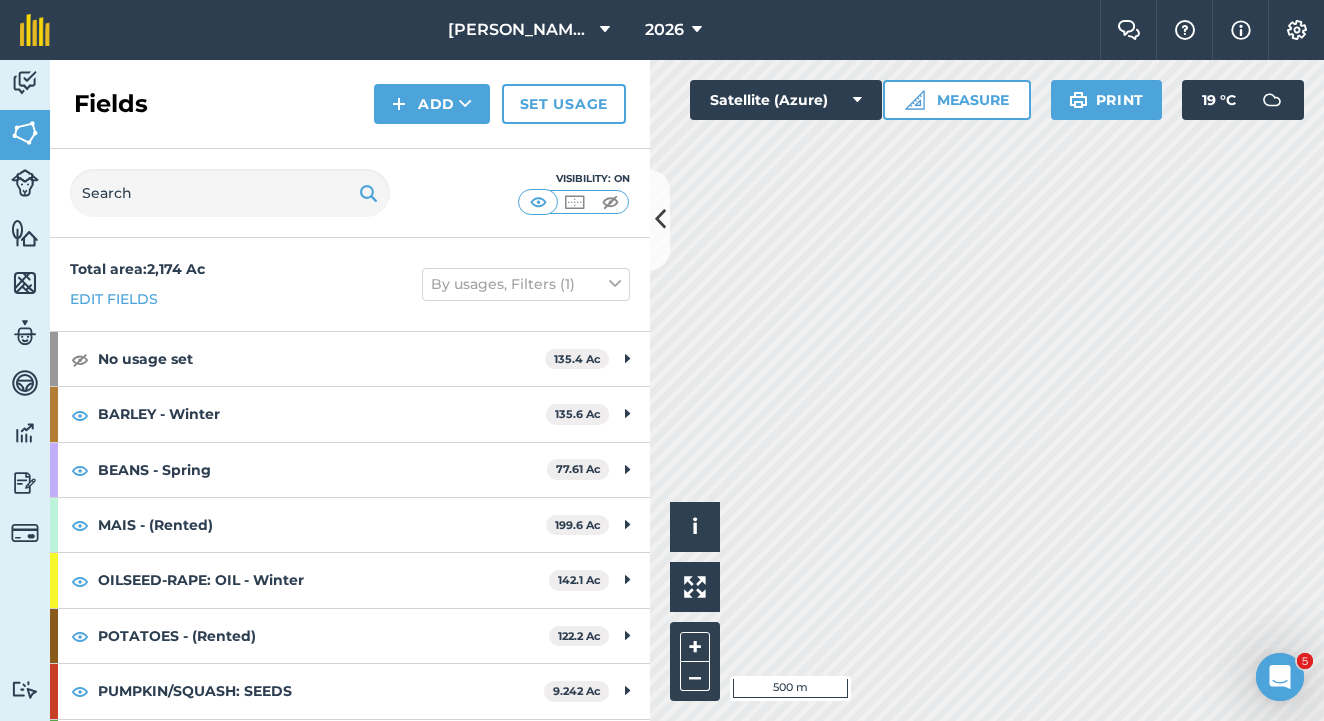 click on "Add" at bounding box center [432, 104] 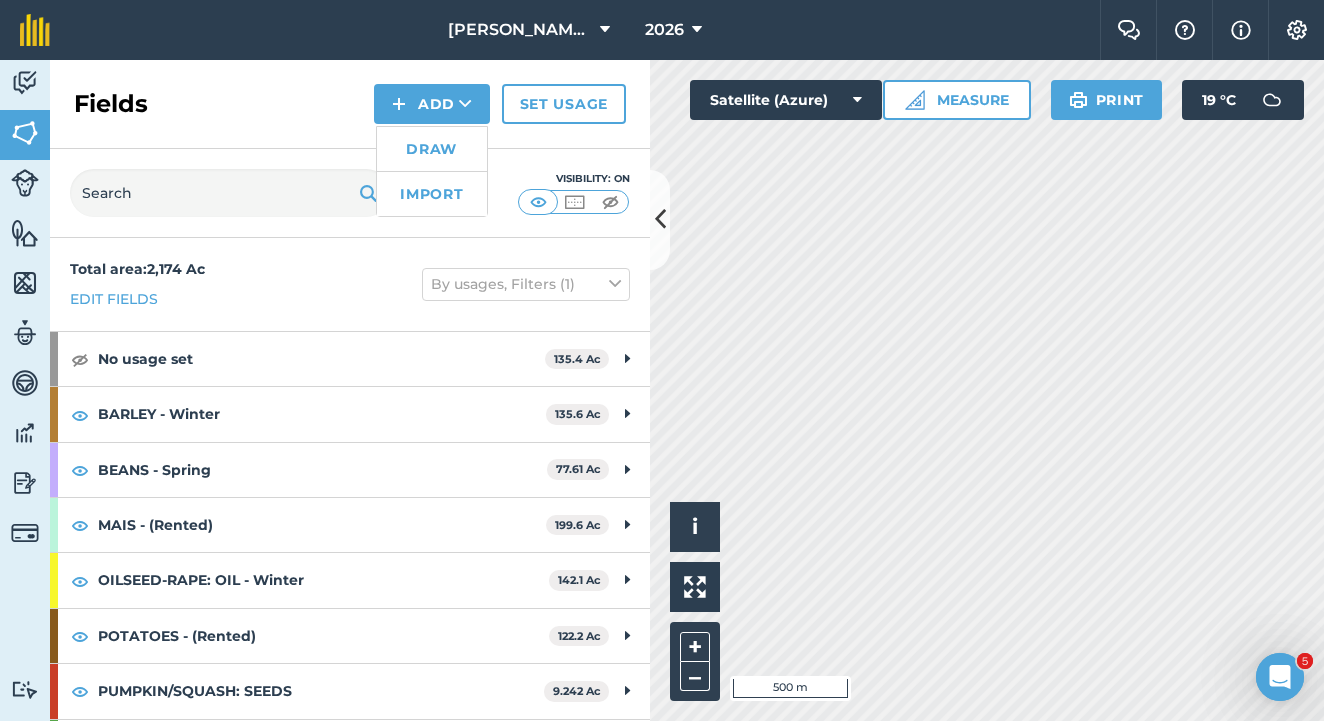 click on "Draw" at bounding box center (432, 149) 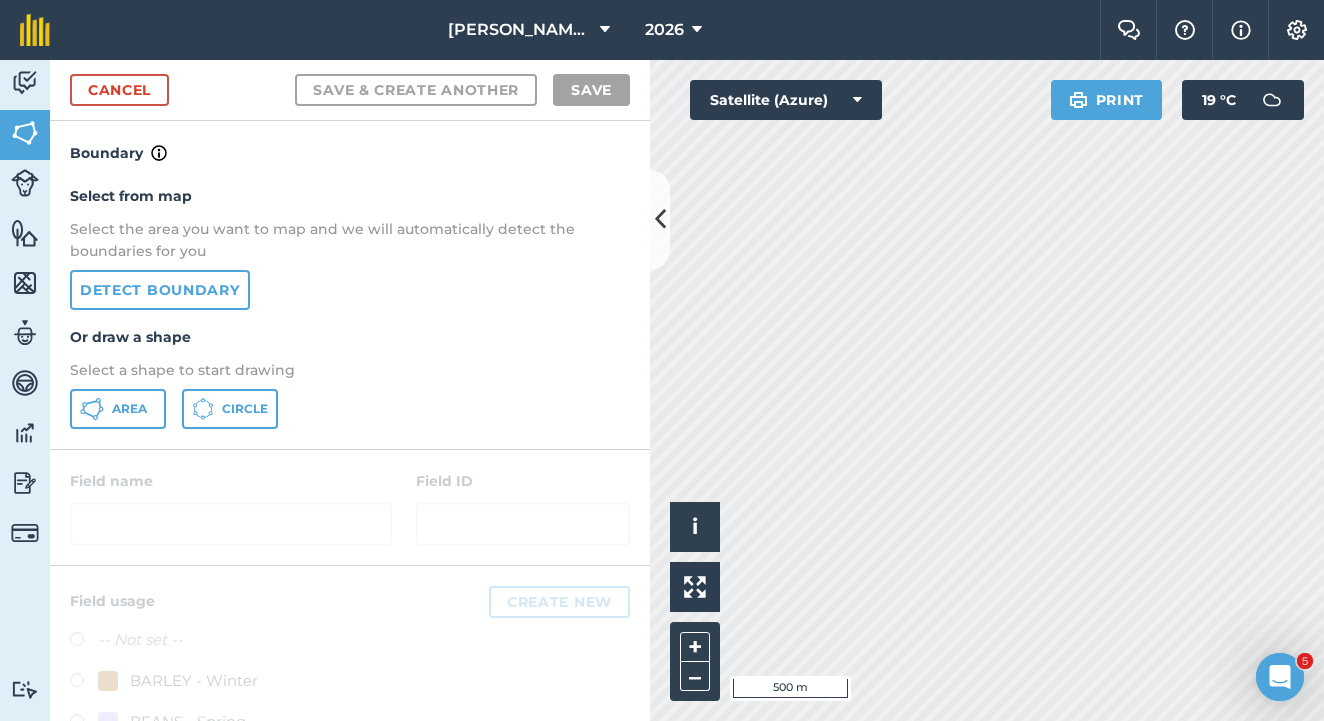 click on "Detect boundary" at bounding box center [160, 290] 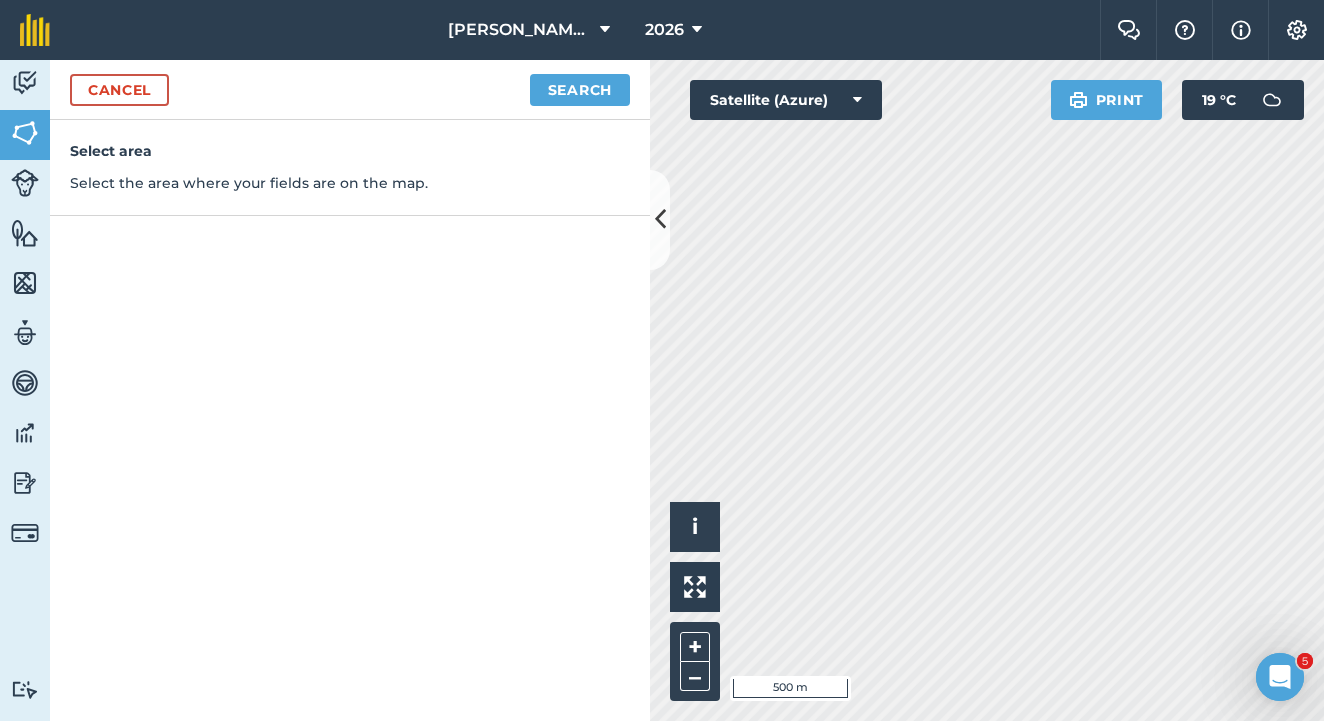 click on "Search" at bounding box center (580, 90) 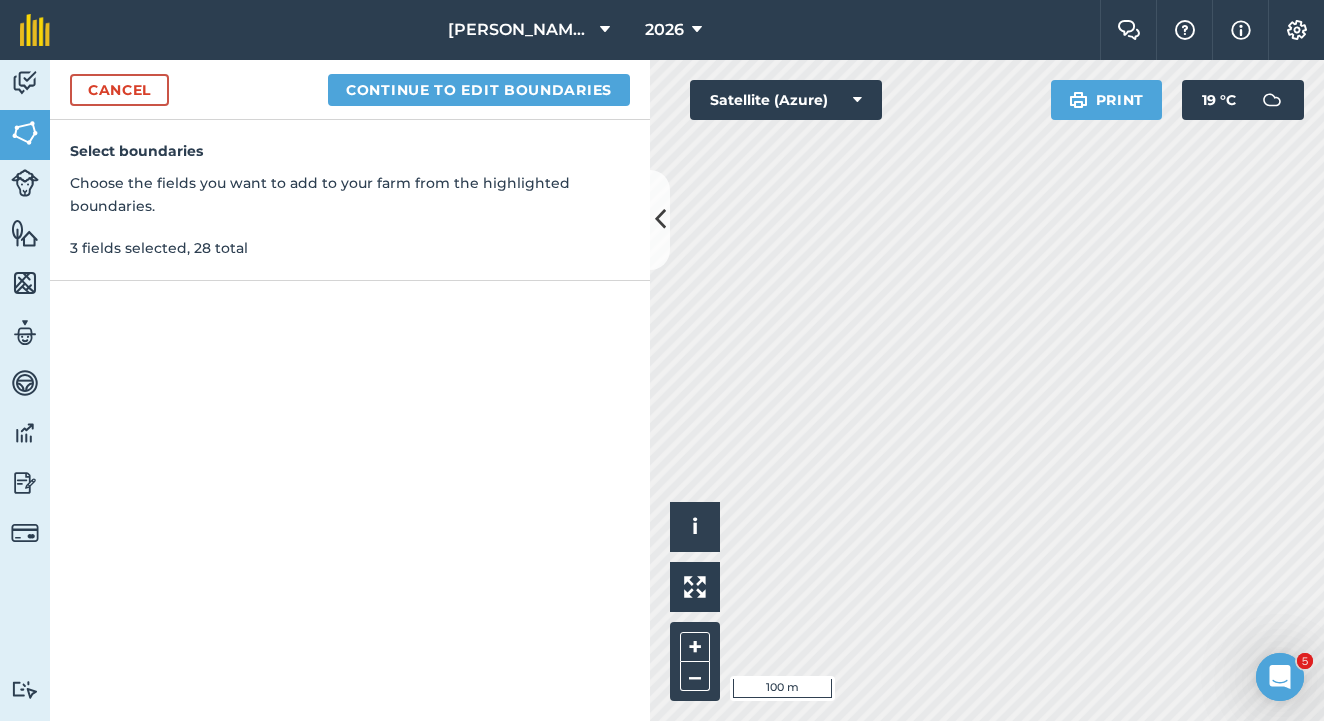 click on "Continue to edit boundaries" at bounding box center [479, 90] 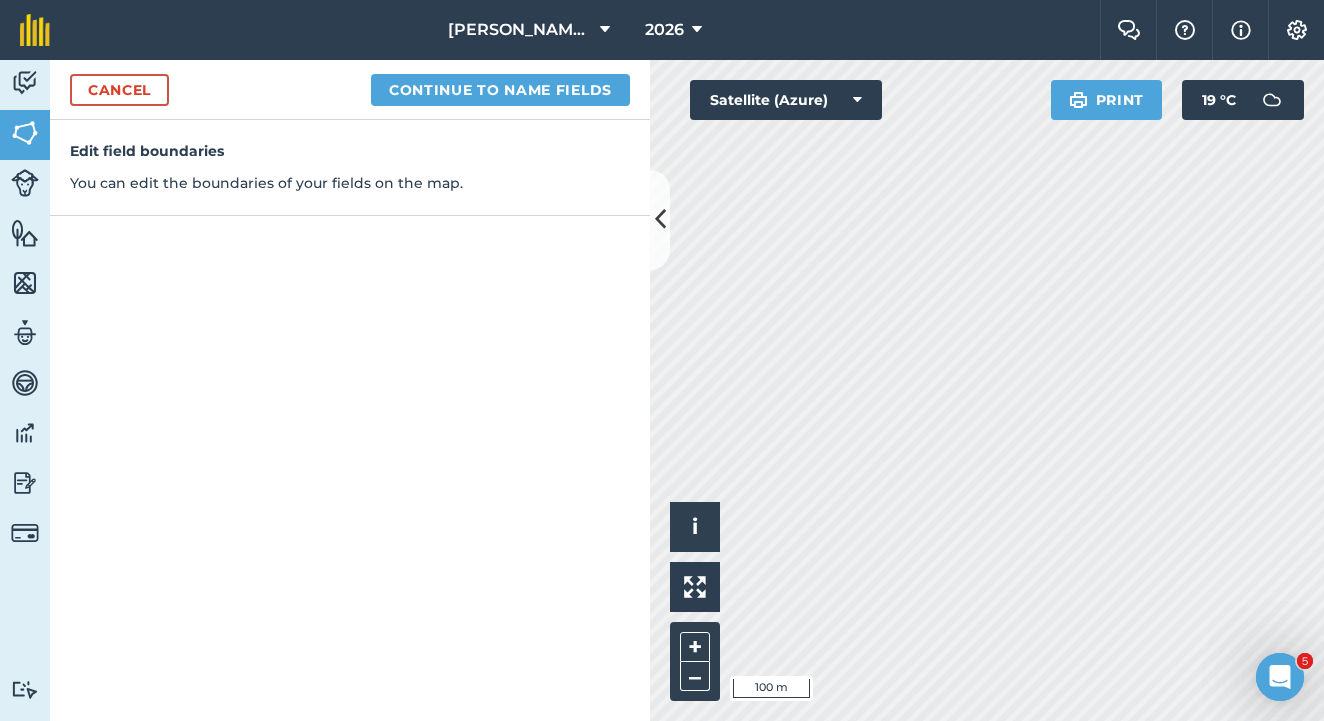click on "Cancel" at bounding box center [119, 90] 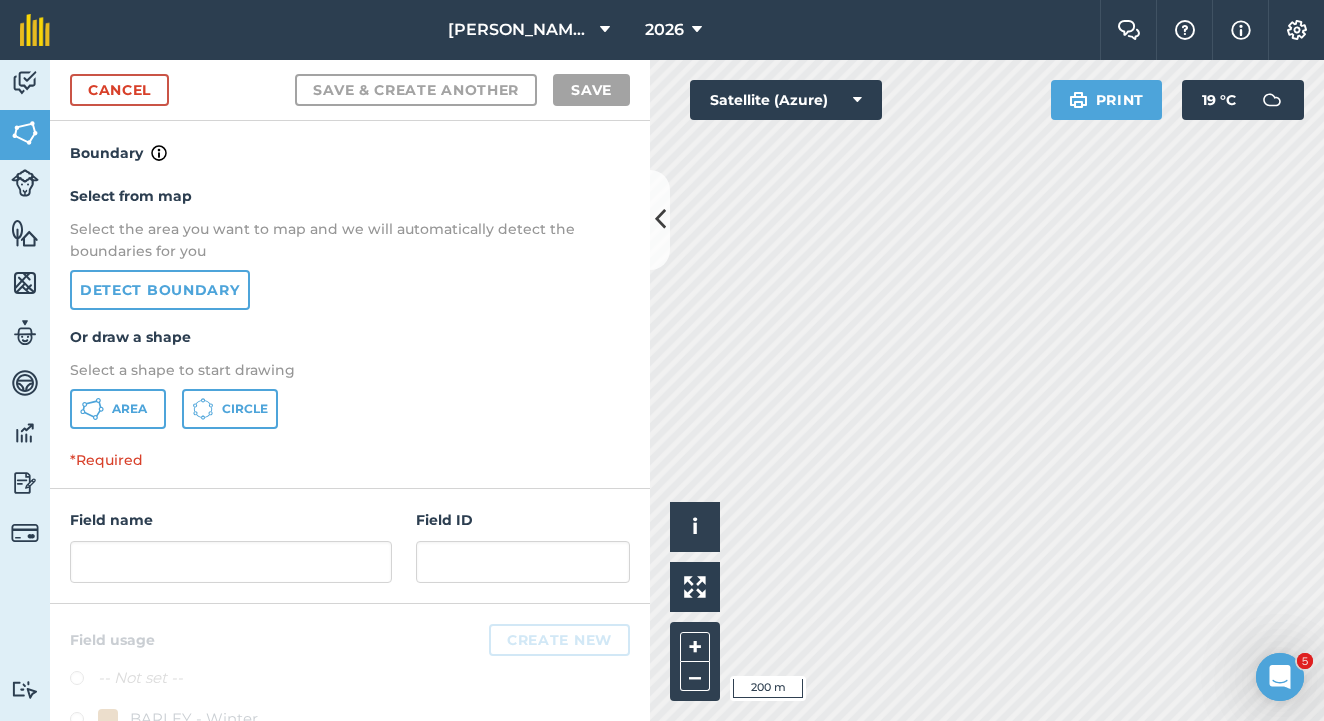 click on "Detect boundary" at bounding box center [160, 290] 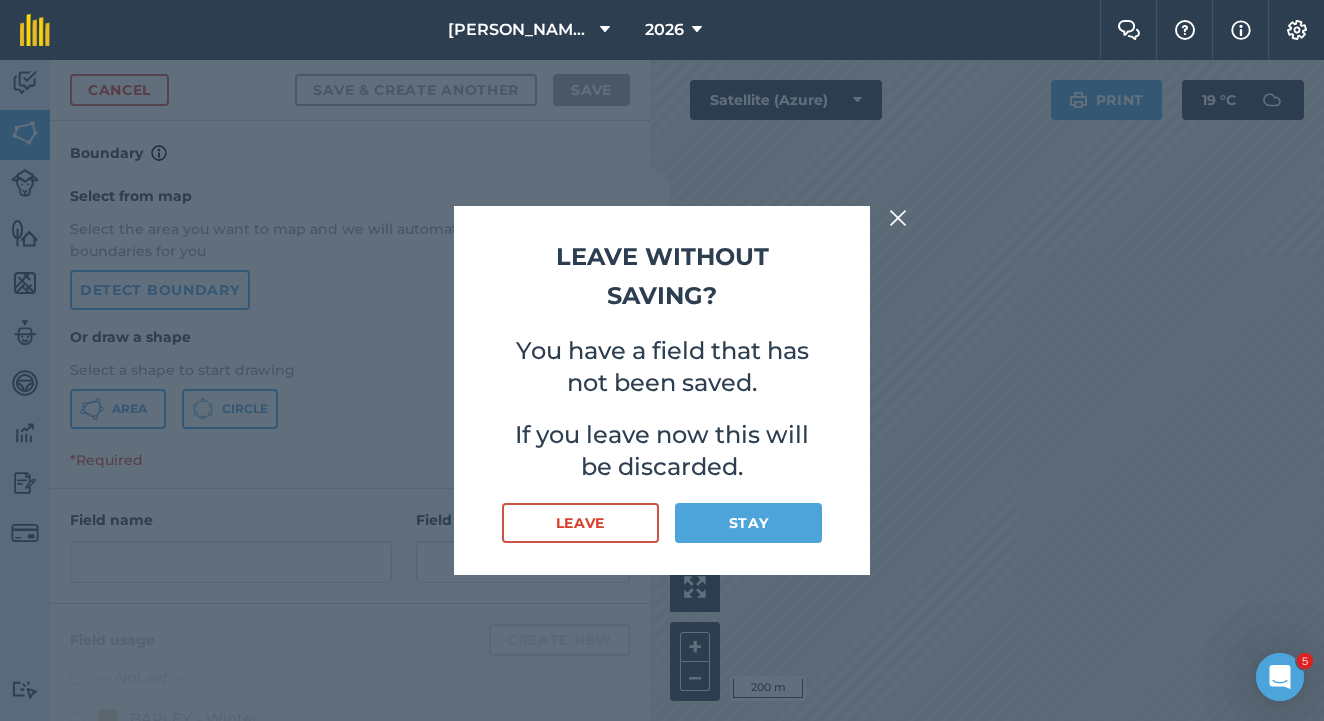 click on "Leave" at bounding box center [580, 523] 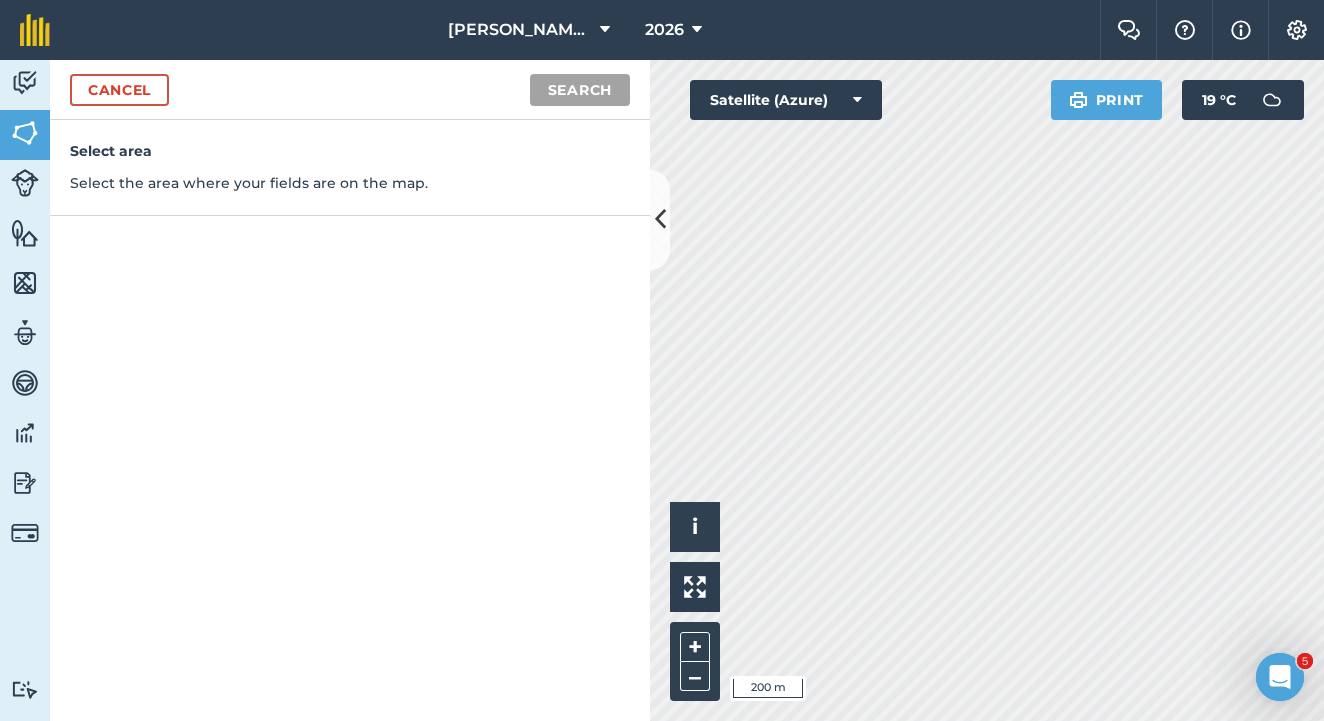 click on "Cancel" at bounding box center (119, 90) 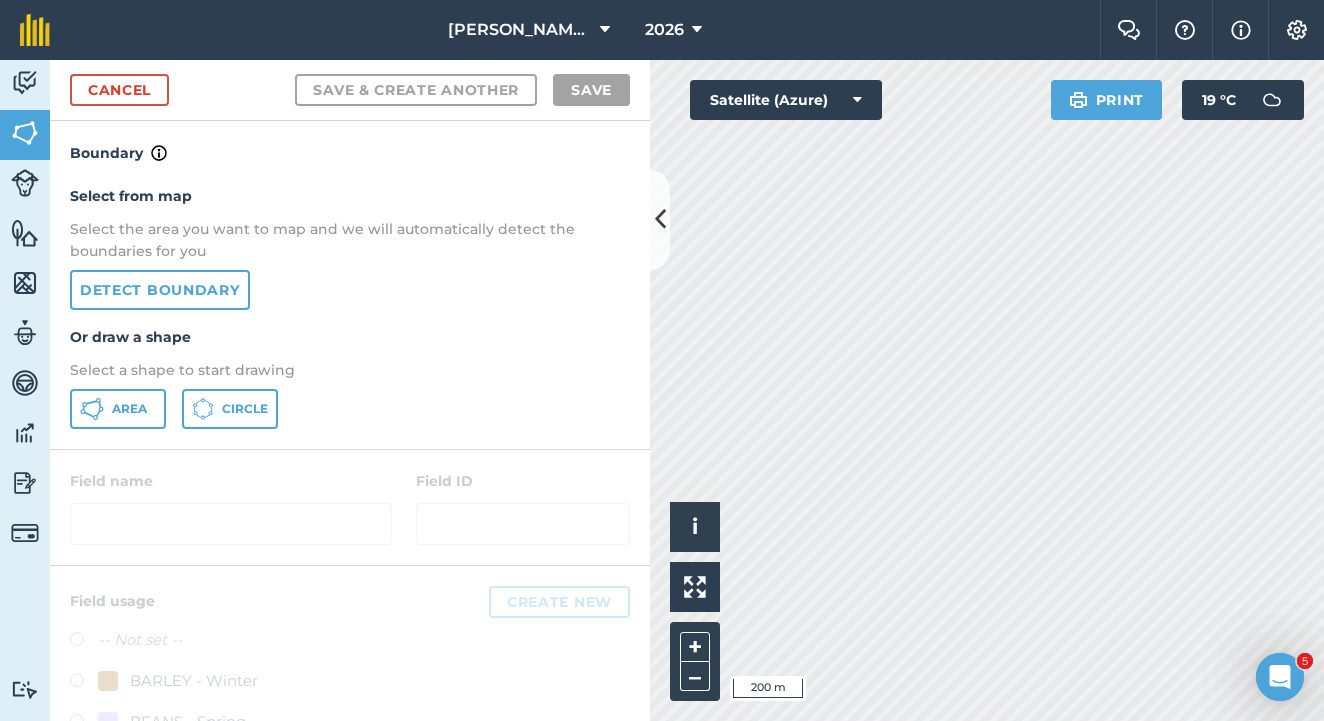 click on "Area" at bounding box center (129, 409) 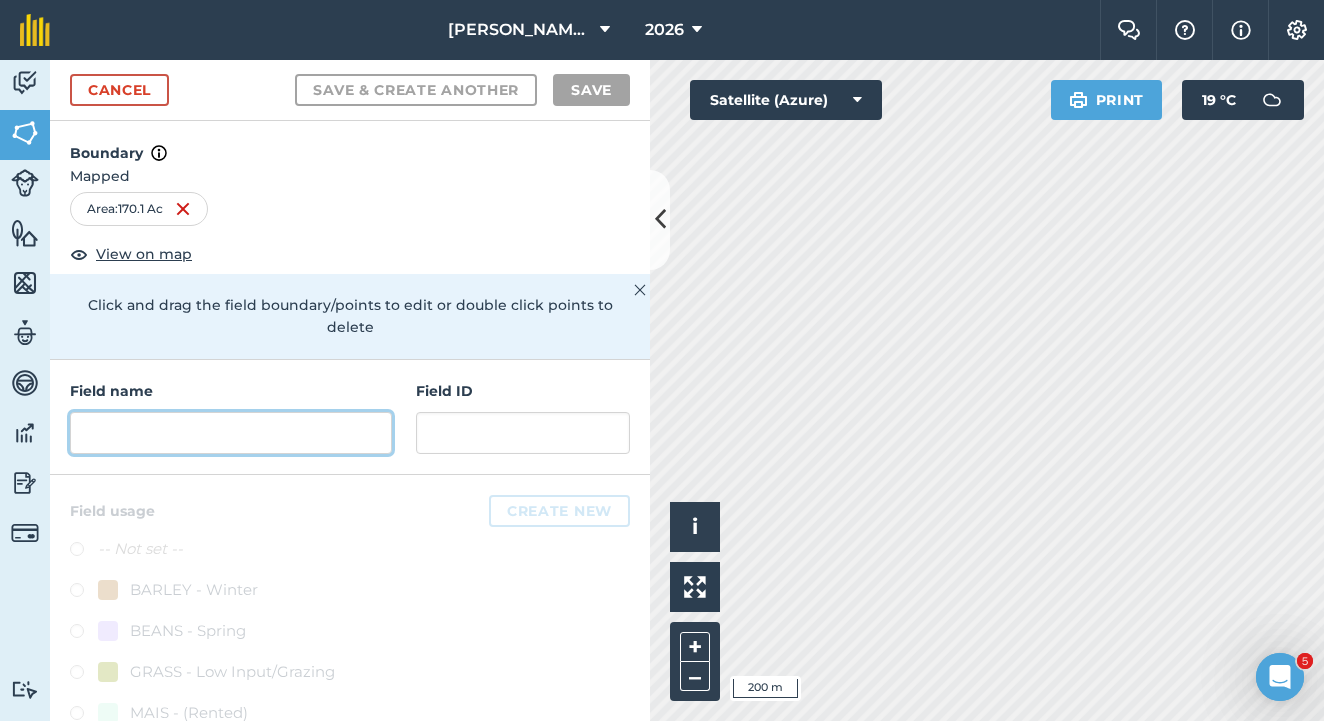 click at bounding box center [231, 433] 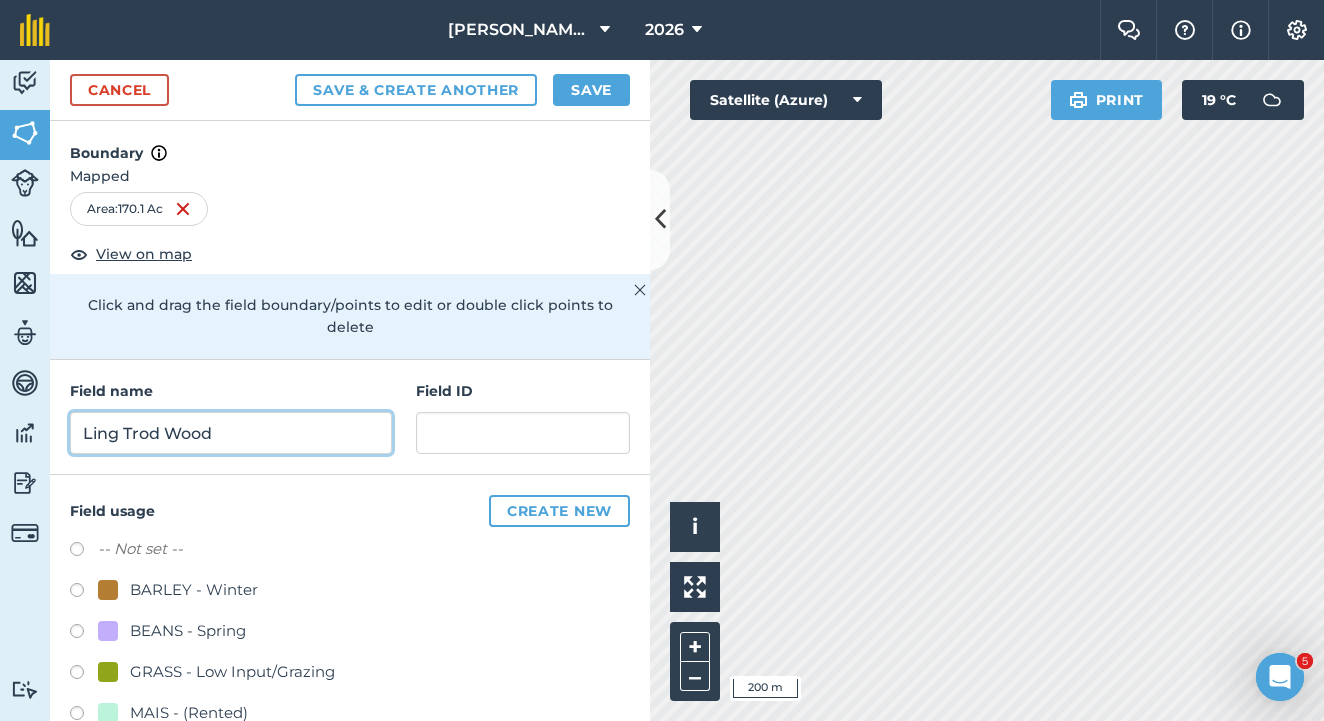 type on "Ling Trod Wood" 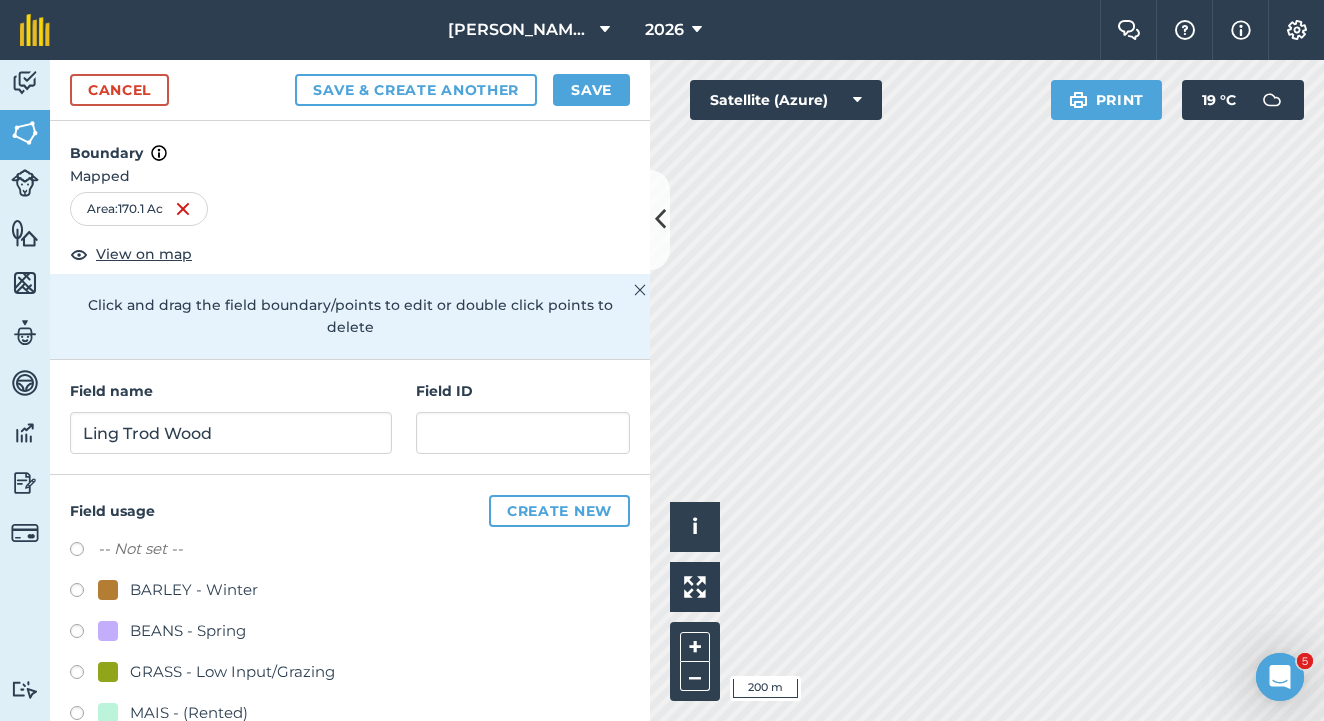click on "Save" at bounding box center (591, 90) 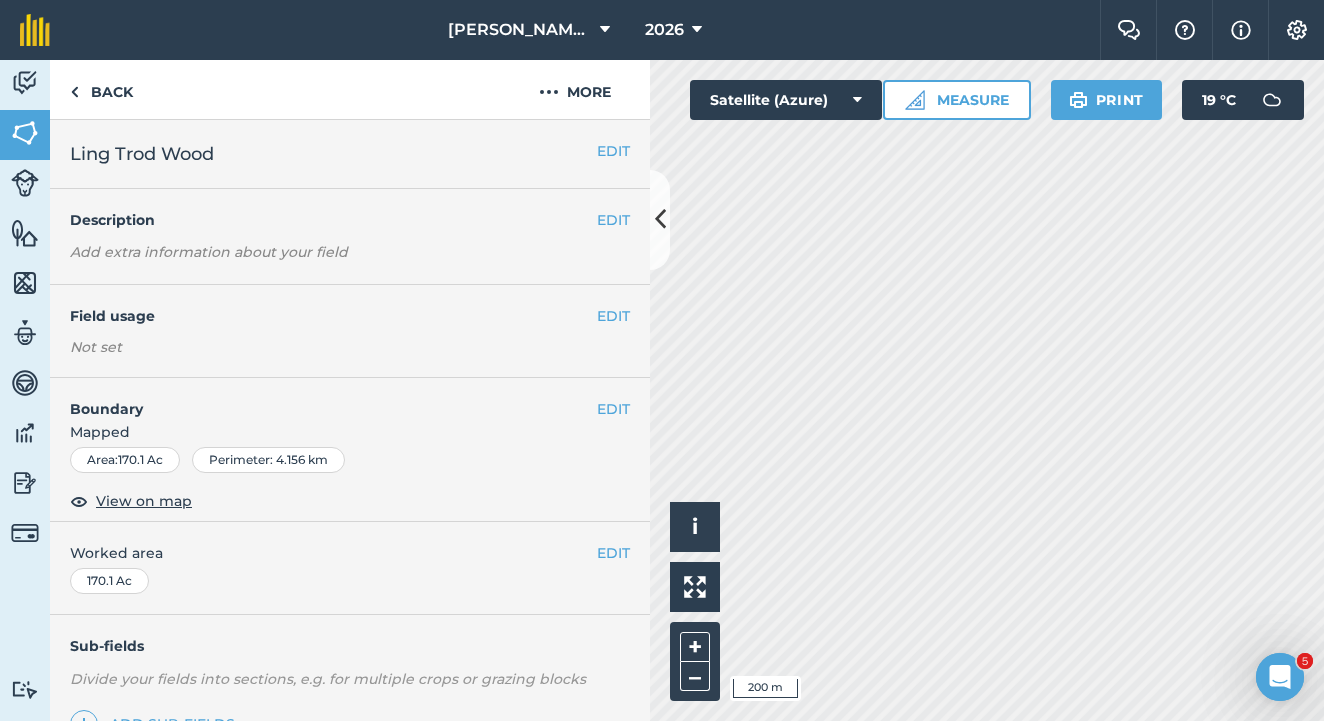 click on "EDIT" at bounding box center [613, 316] 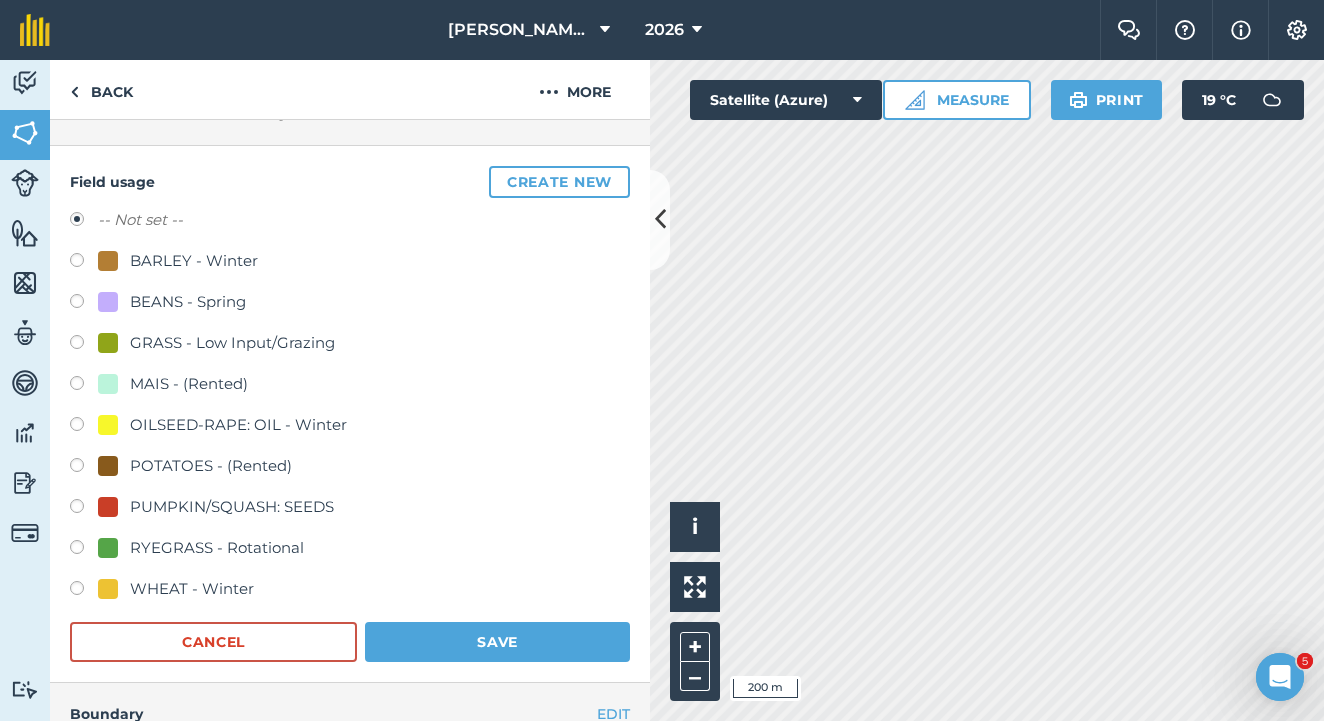 scroll, scrollTop: 142, scrollLeft: 0, axis: vertical 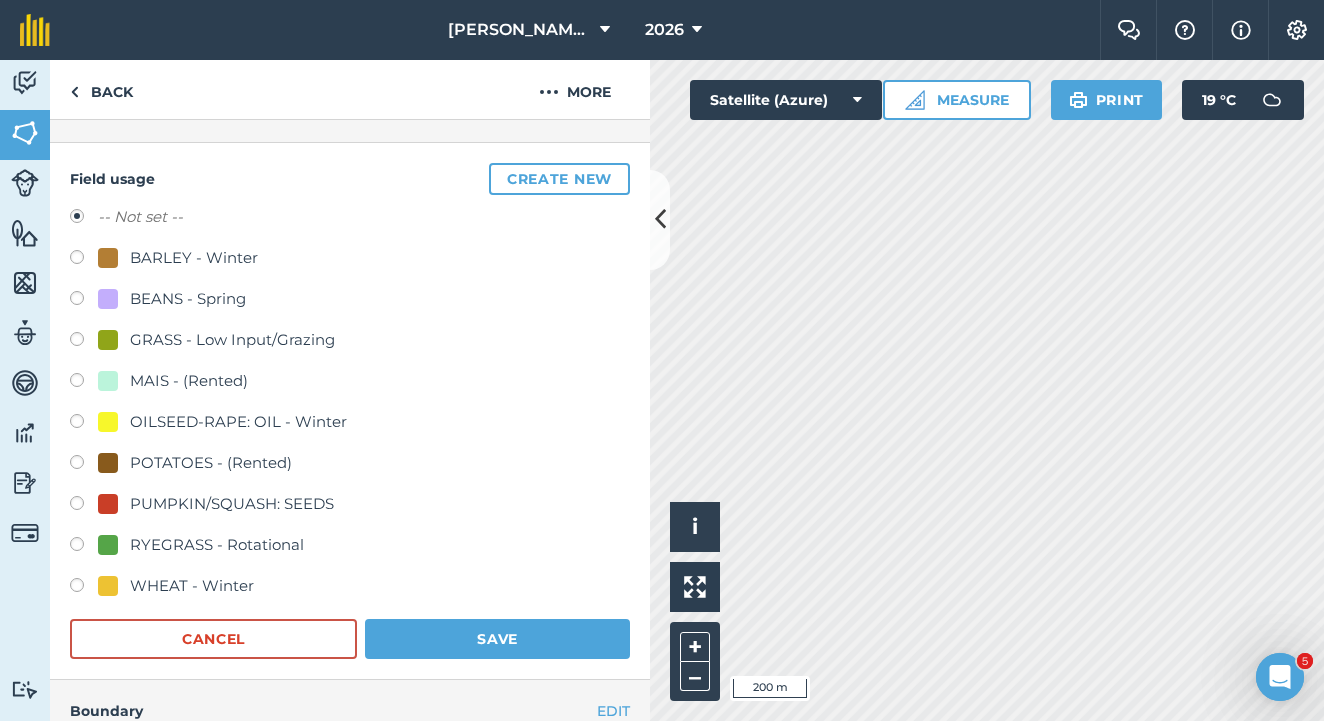 click at bounding box center [84, 424] 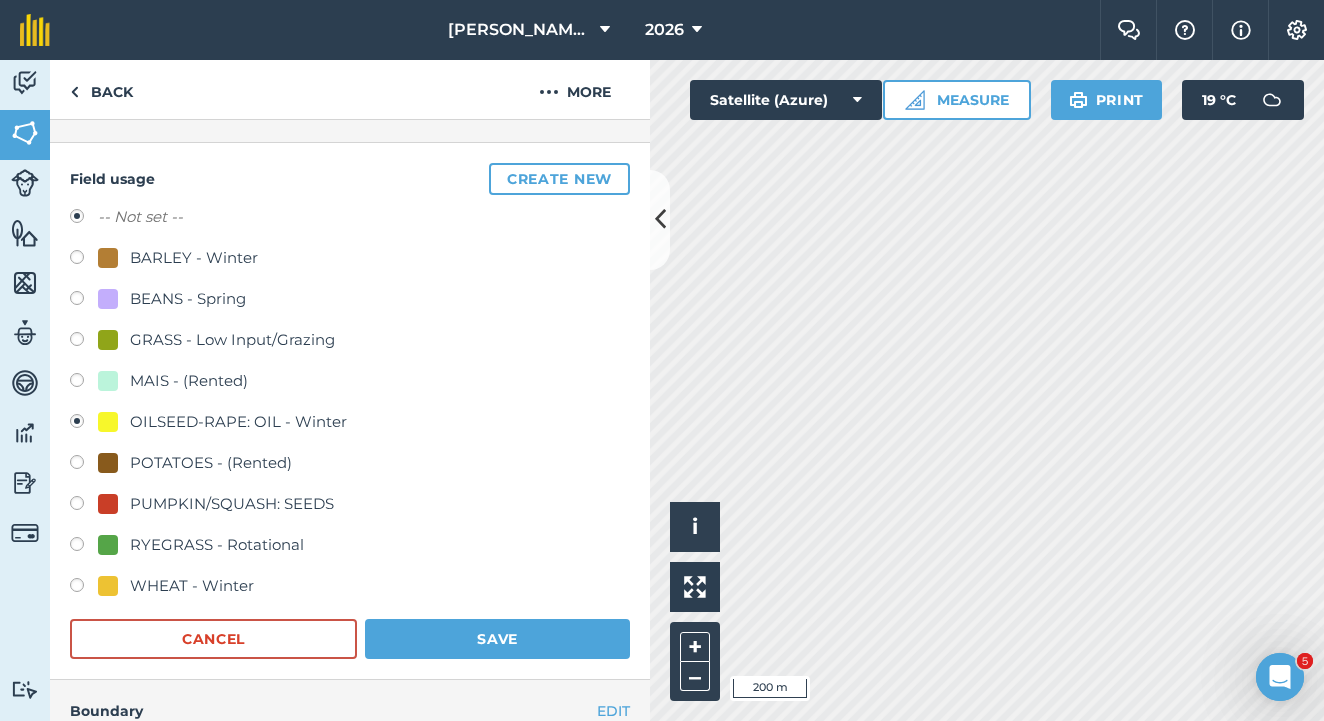radio on "true" 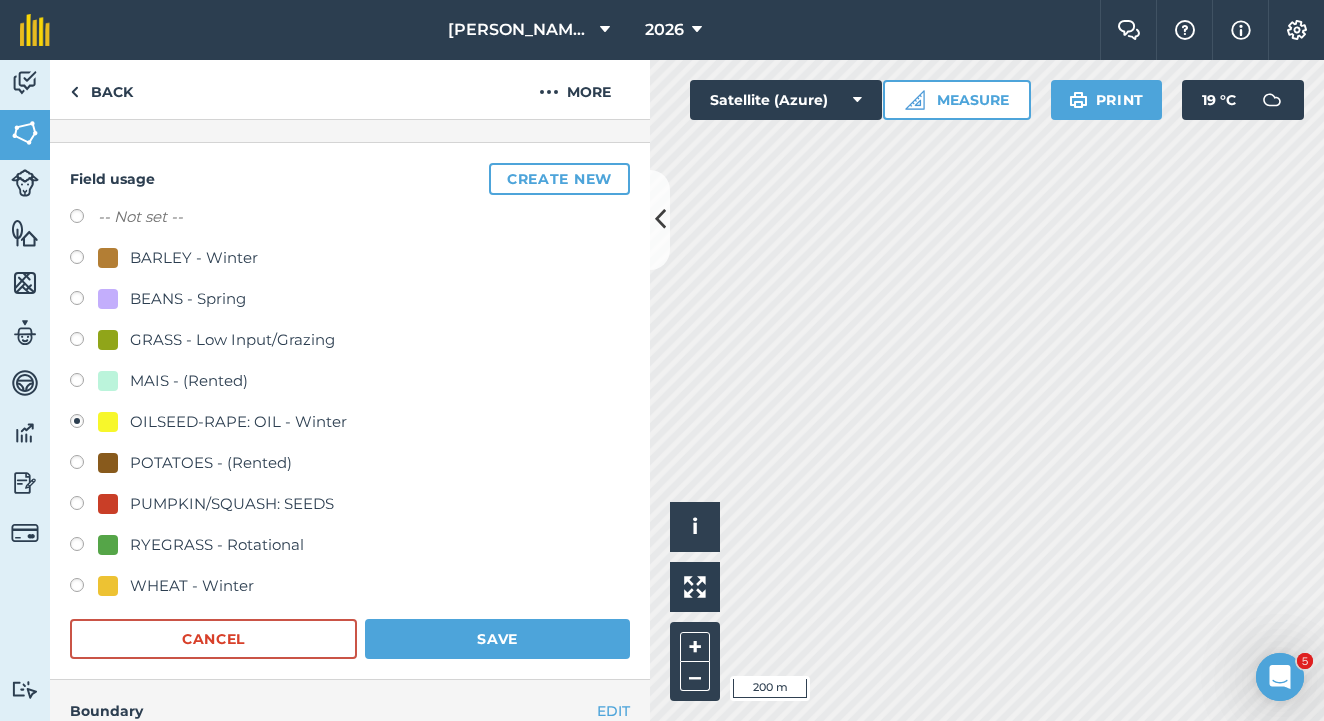 click on "Save" at bounding box center (497, 639) 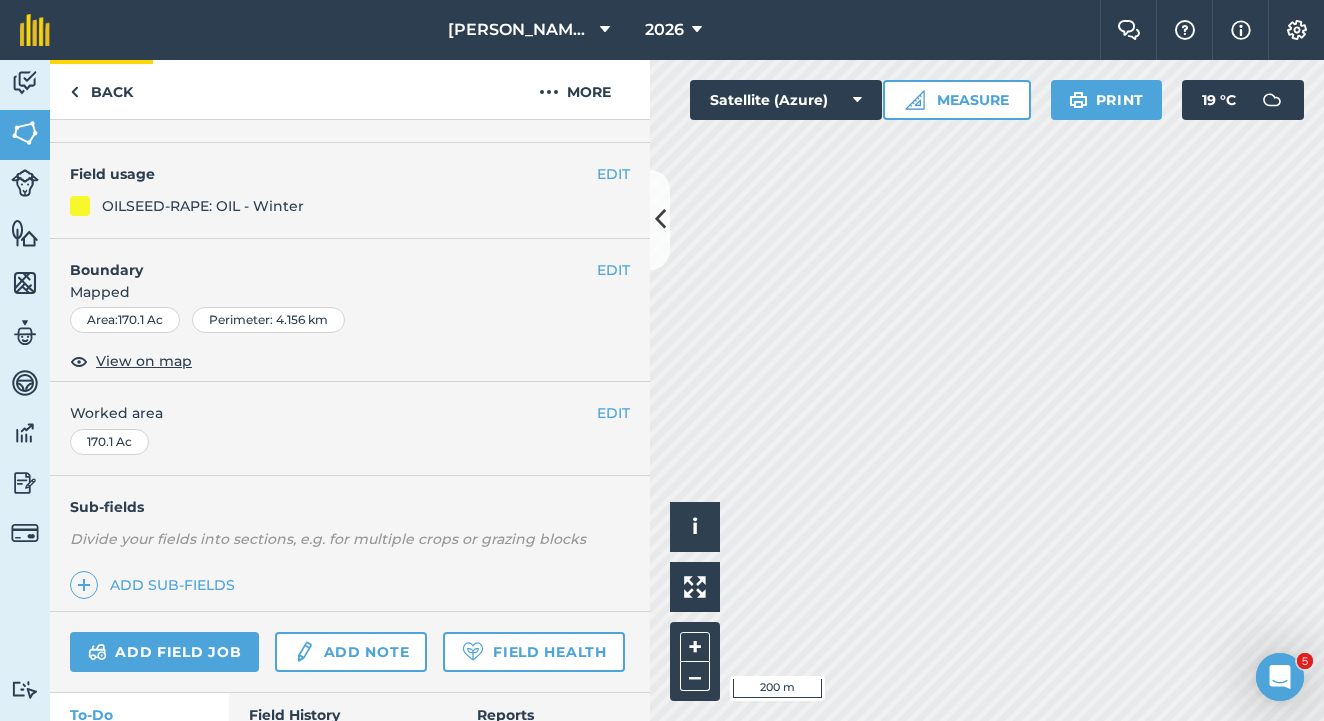 click on "Back" at bounding box center (101, 89) 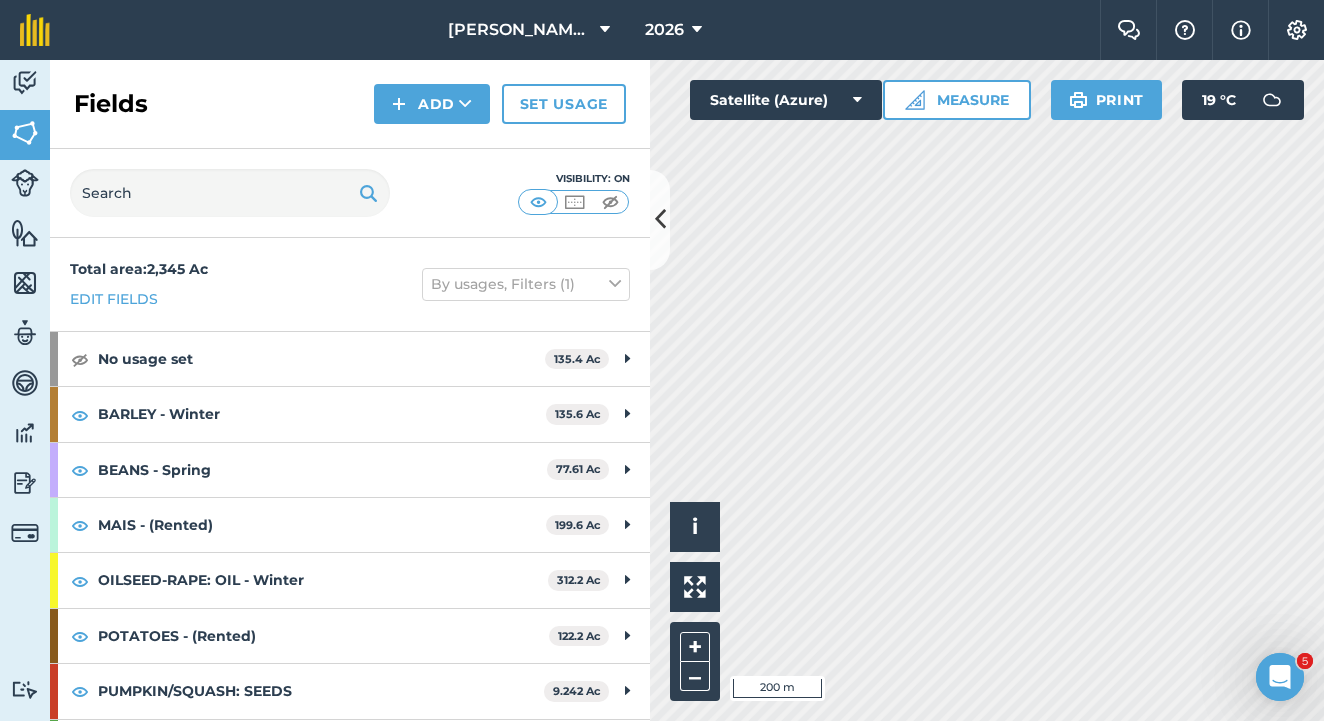 click on "Add" at bounding box center [432, 104] 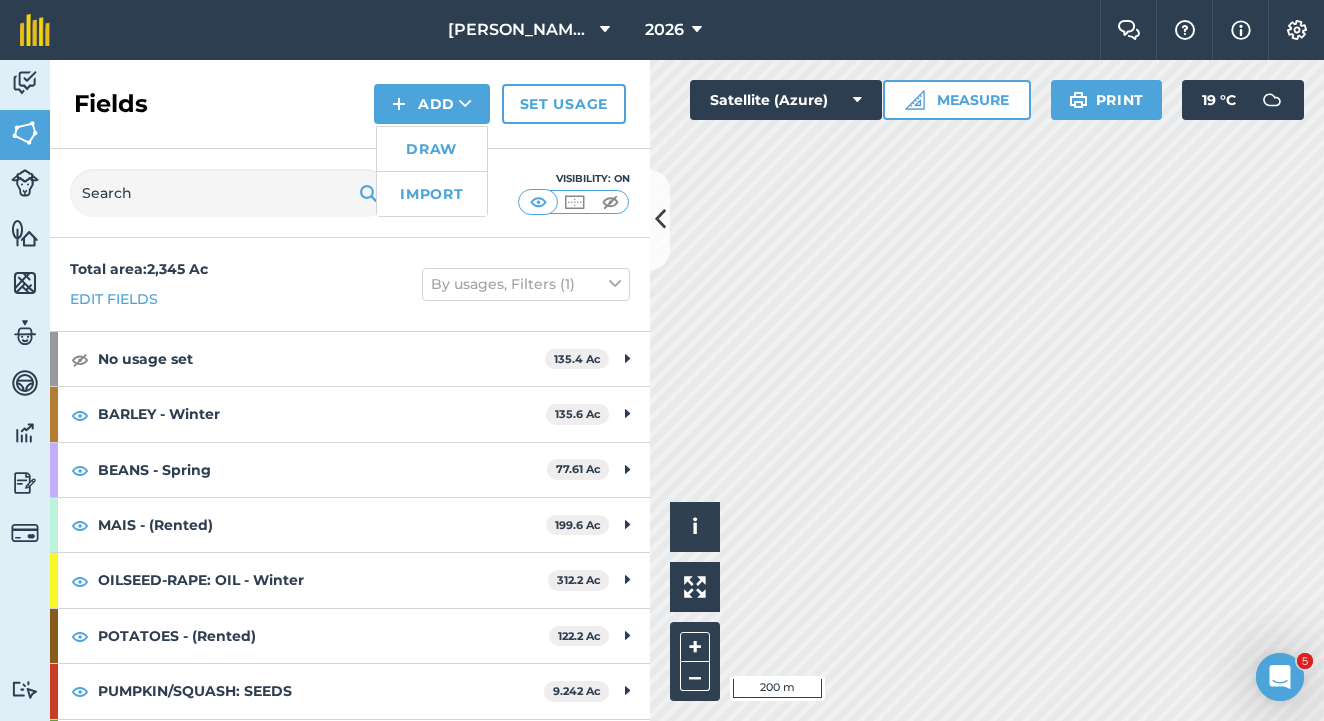click on "Draw" at bounding box center [432, 149] 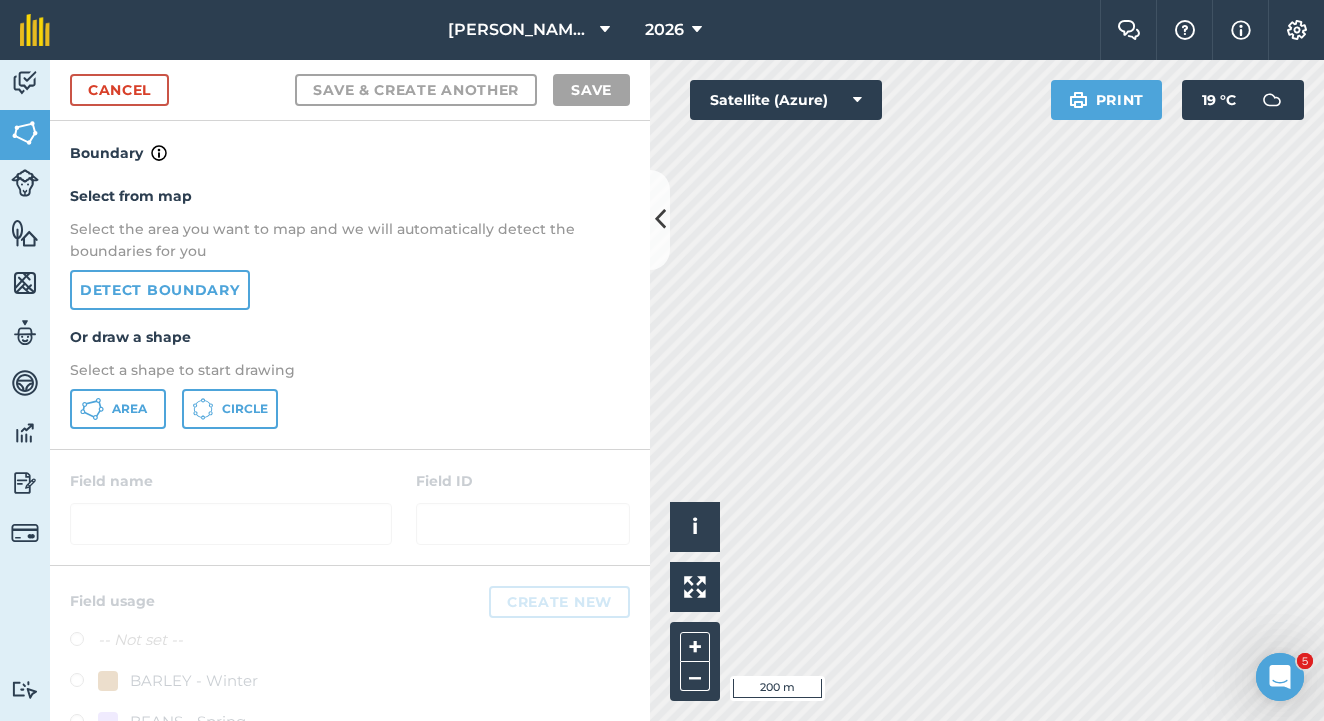 click on "Detect boundary" at bounding box center (160, 290) 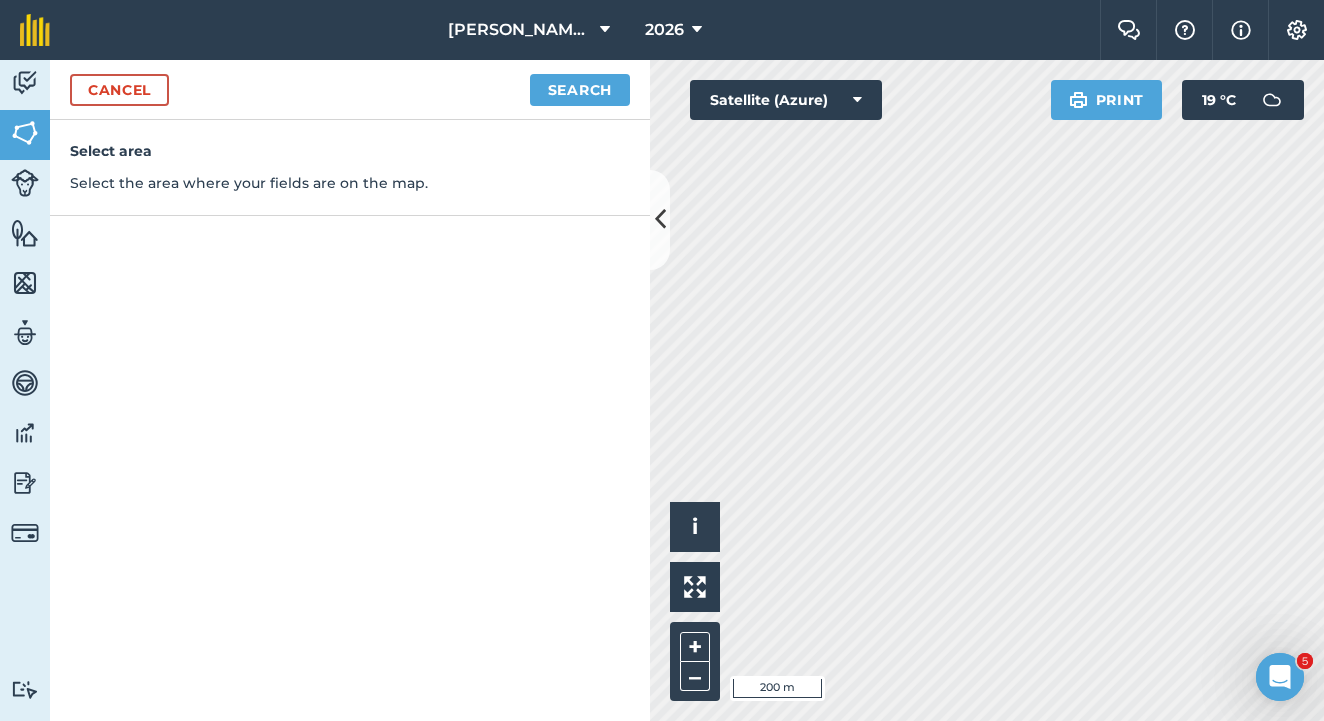 click on "Search" at bounding box center [580, 90] 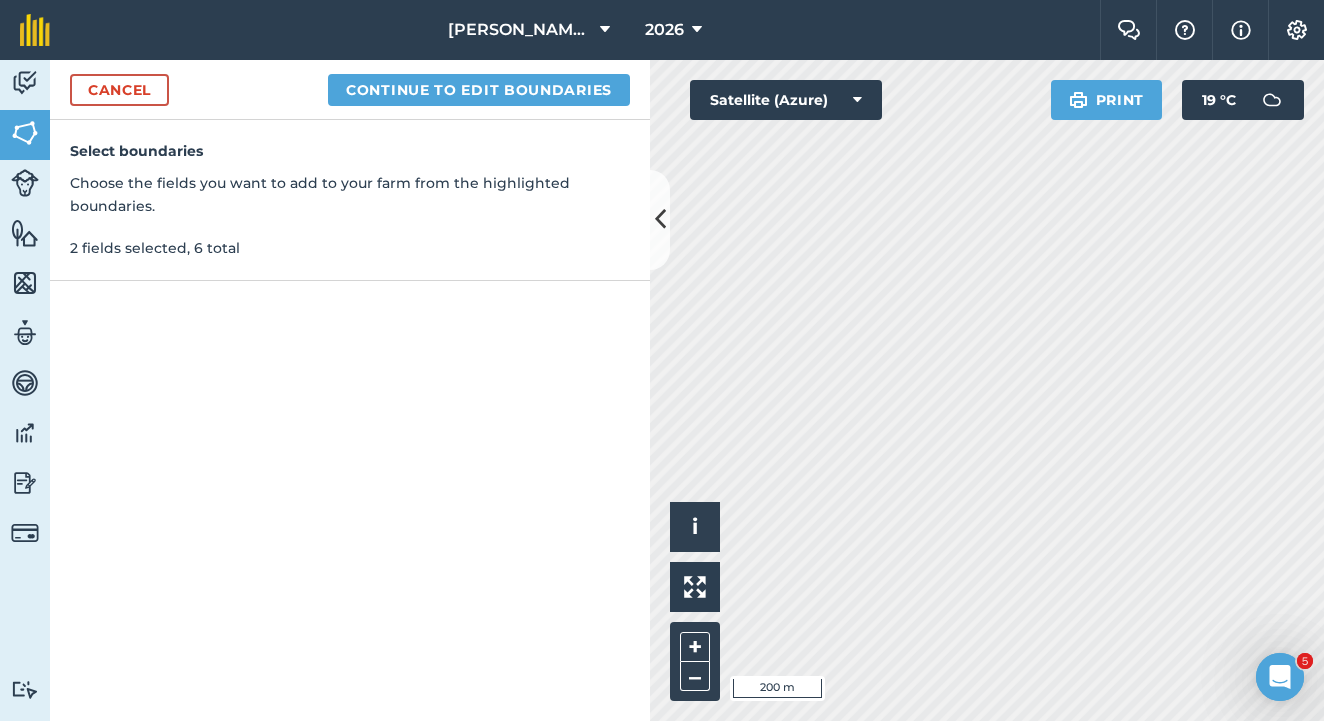 click on "Continue to edit boundaries" at bounding box center [479, 90] 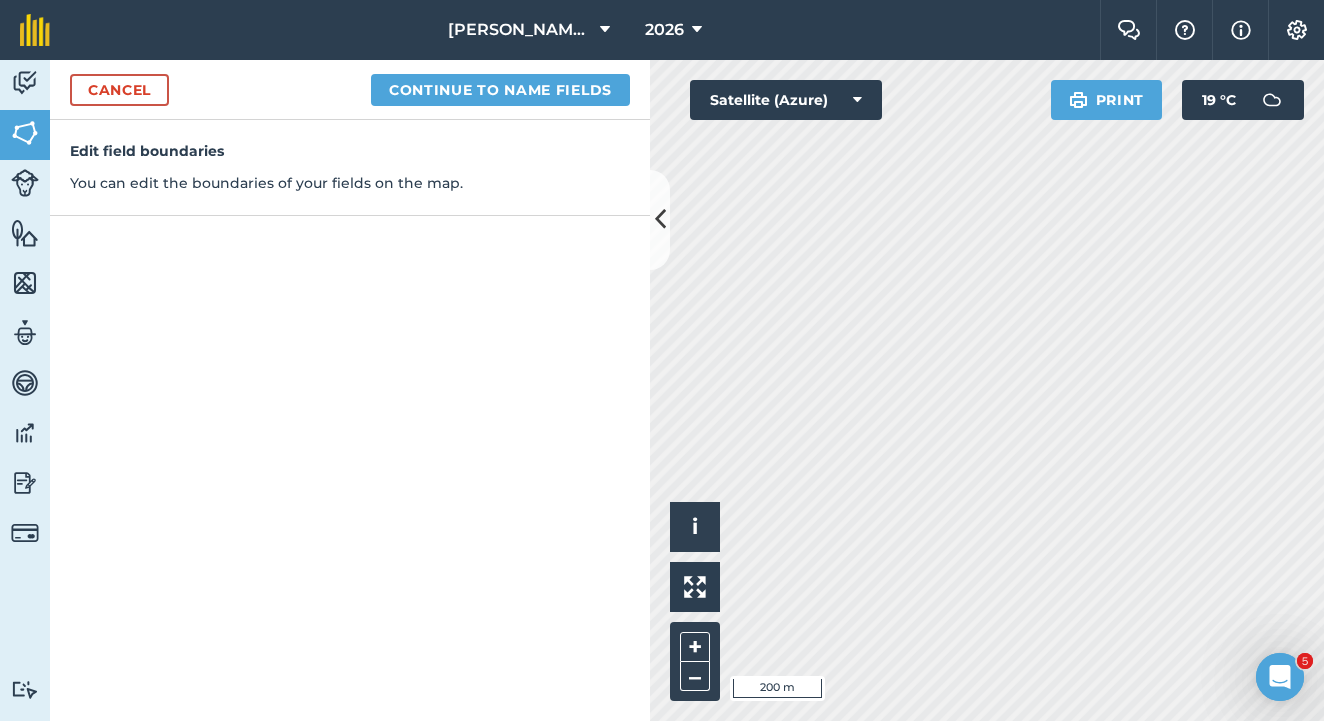 click on "Continue to name fields" at bounding box center [500, 90] 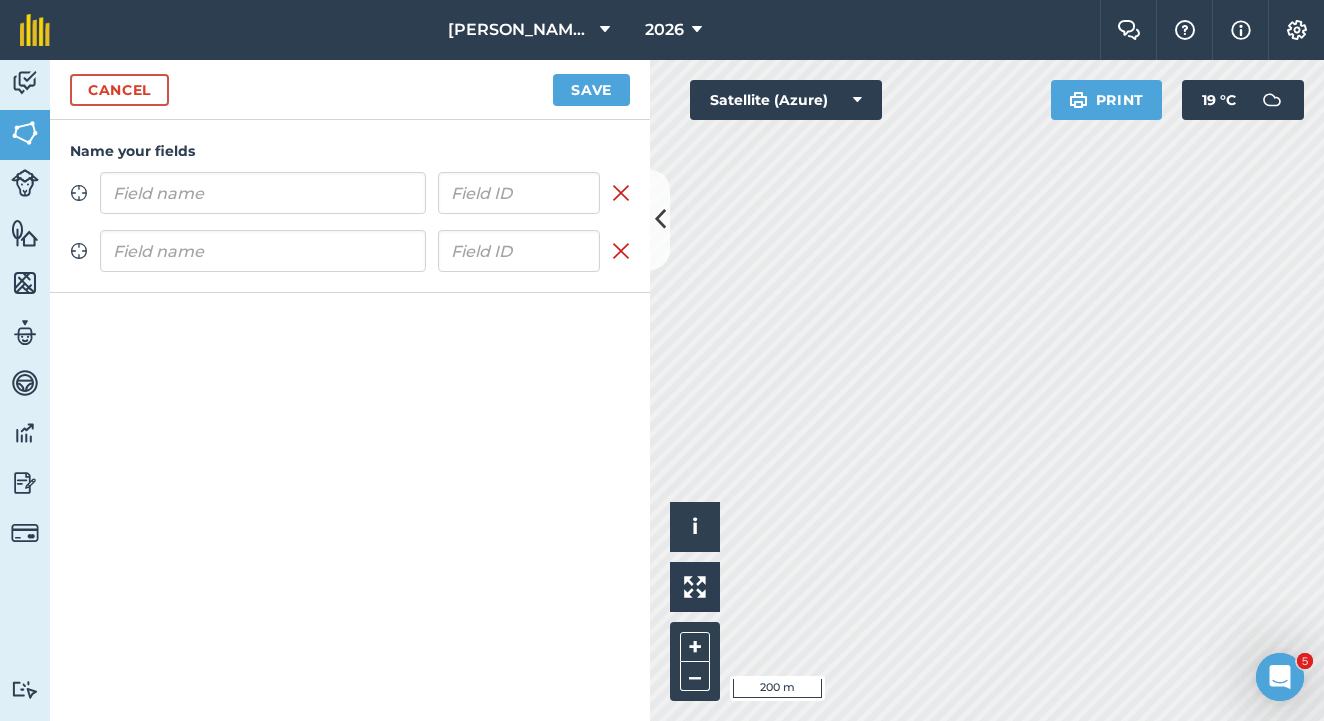 click at bounding box center [263, 193] 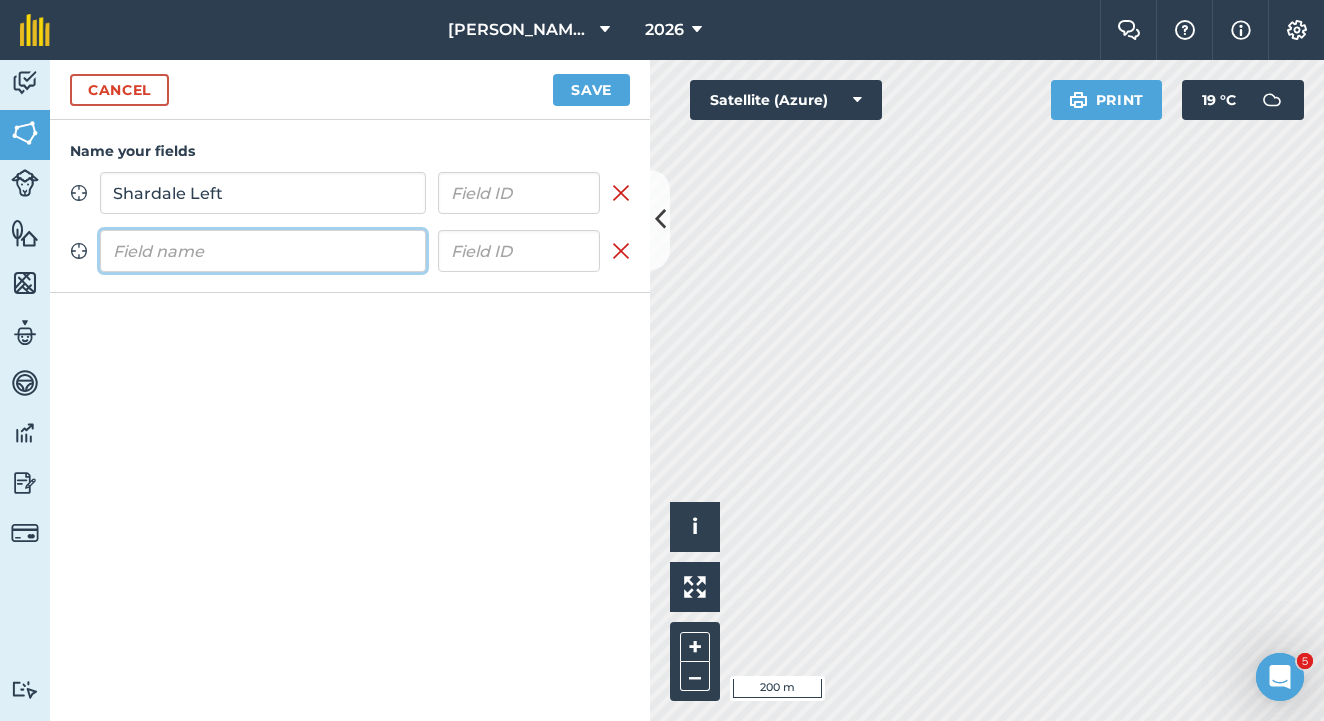 click at bounding box center [263, 251] 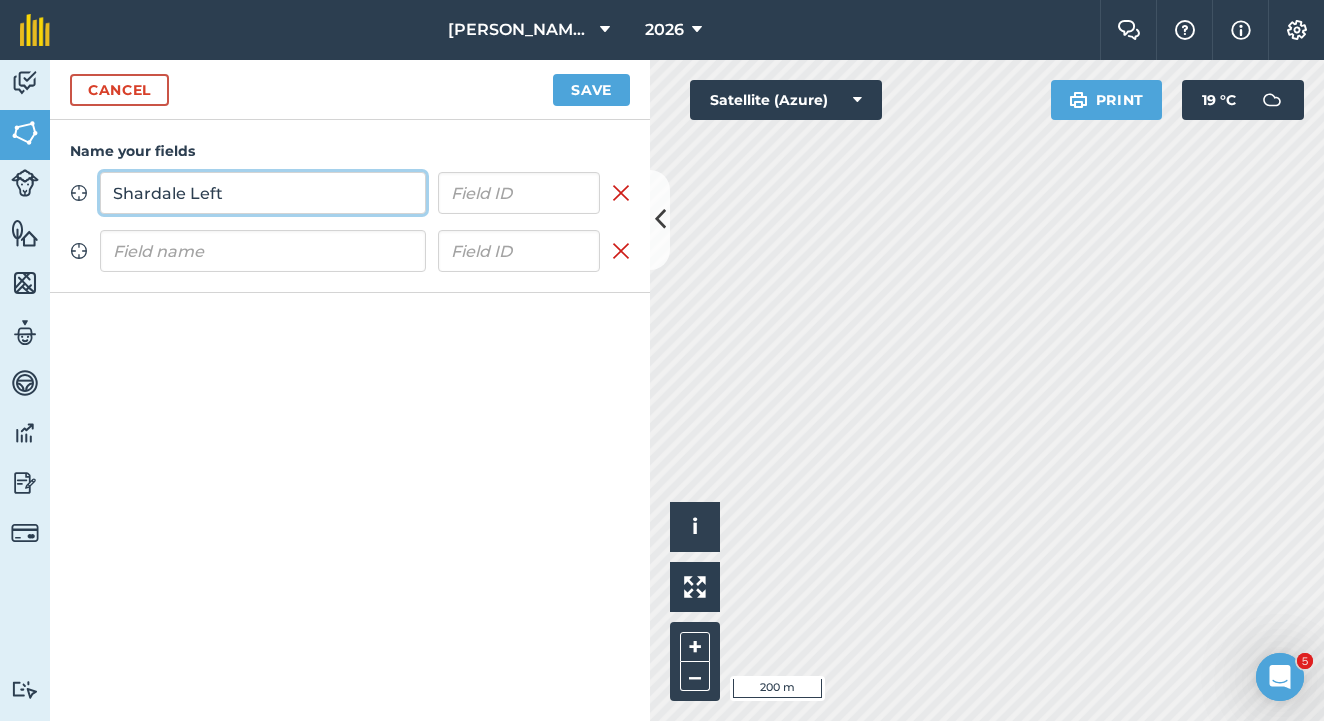 click on "Shardale Left" at bounding box center (263, 193) 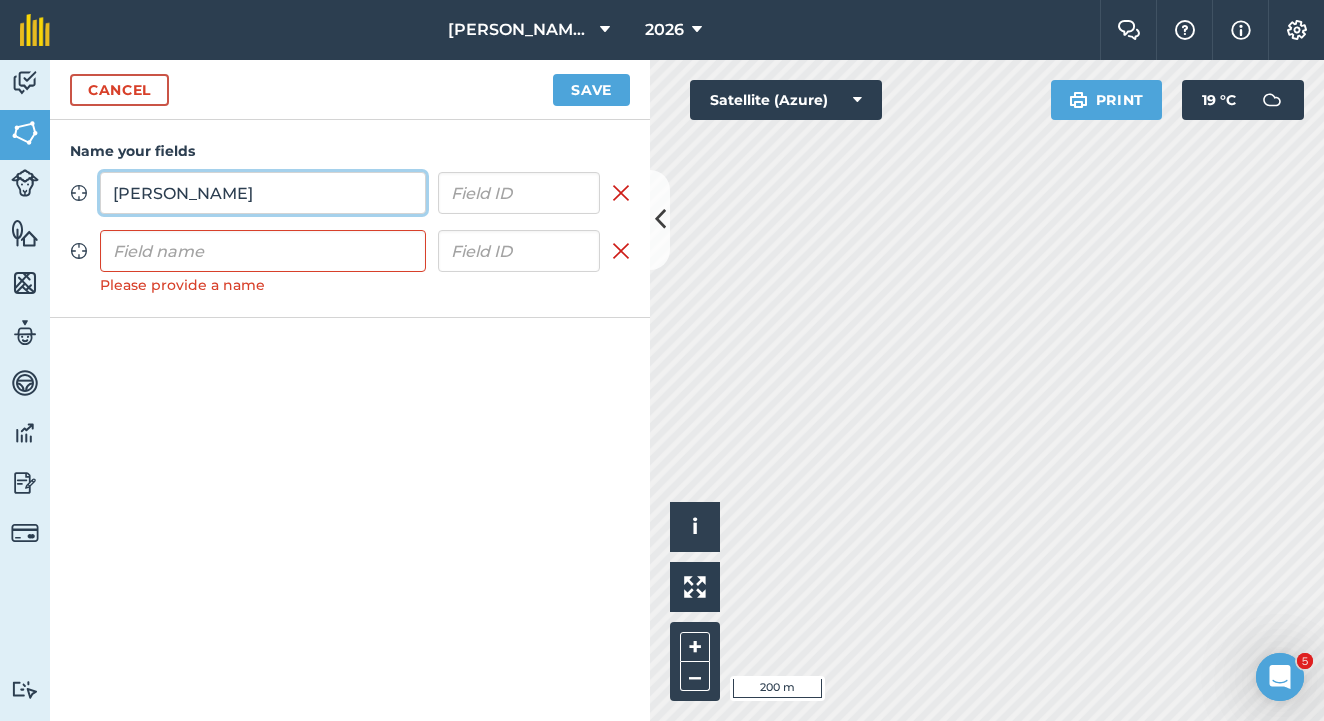 type on "[PERSON_NAME]" 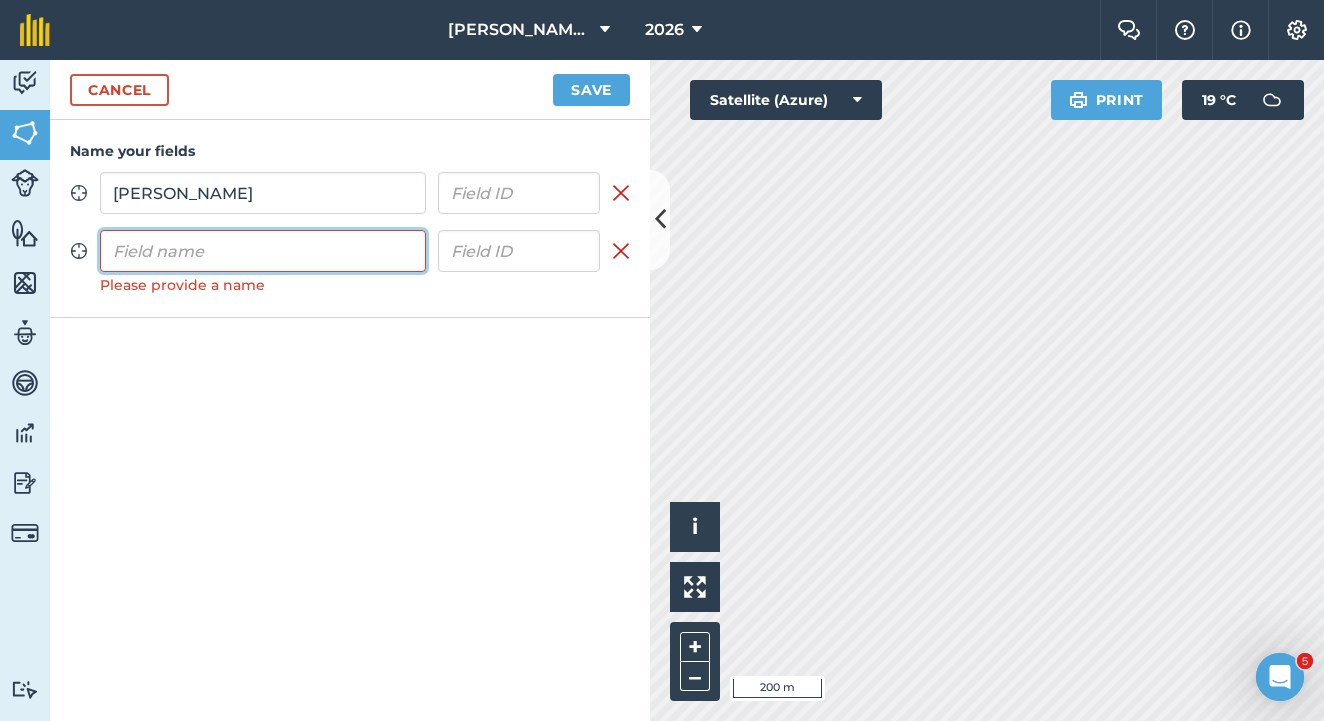 click at bounding box center (263, 251) 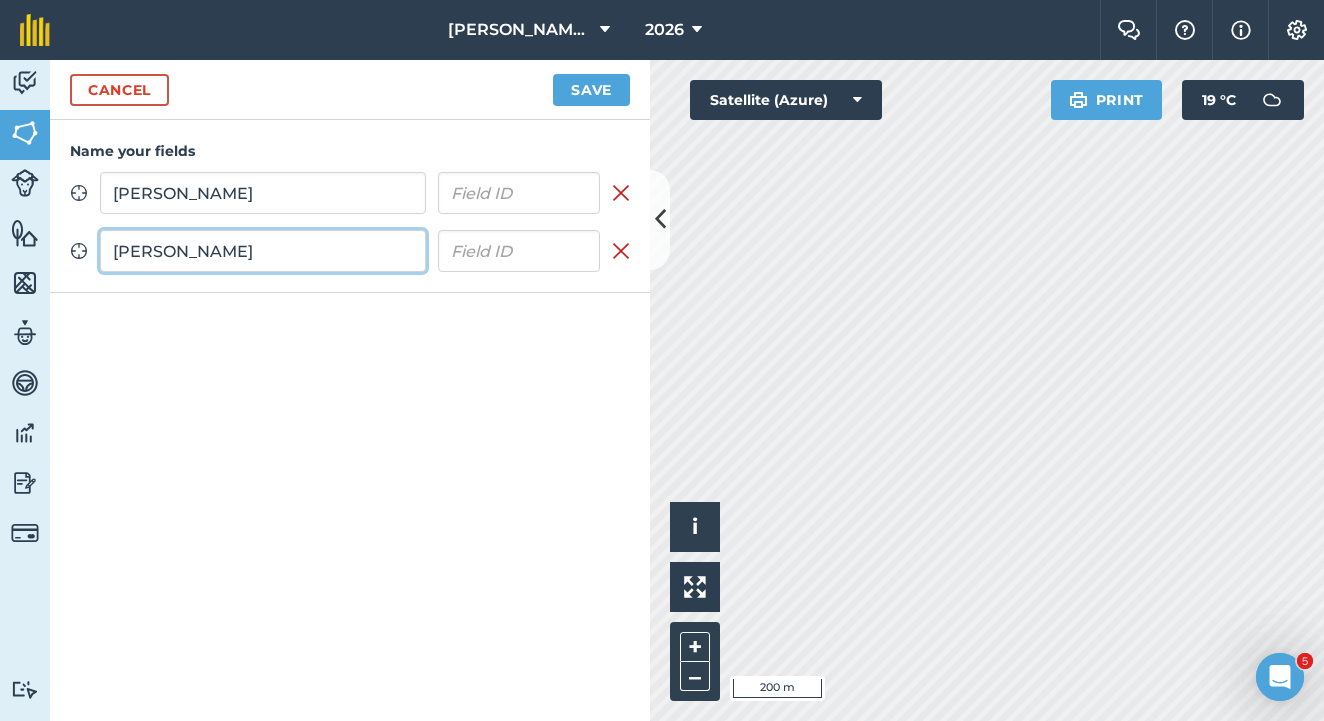 type on "[PERSON_NAME]" 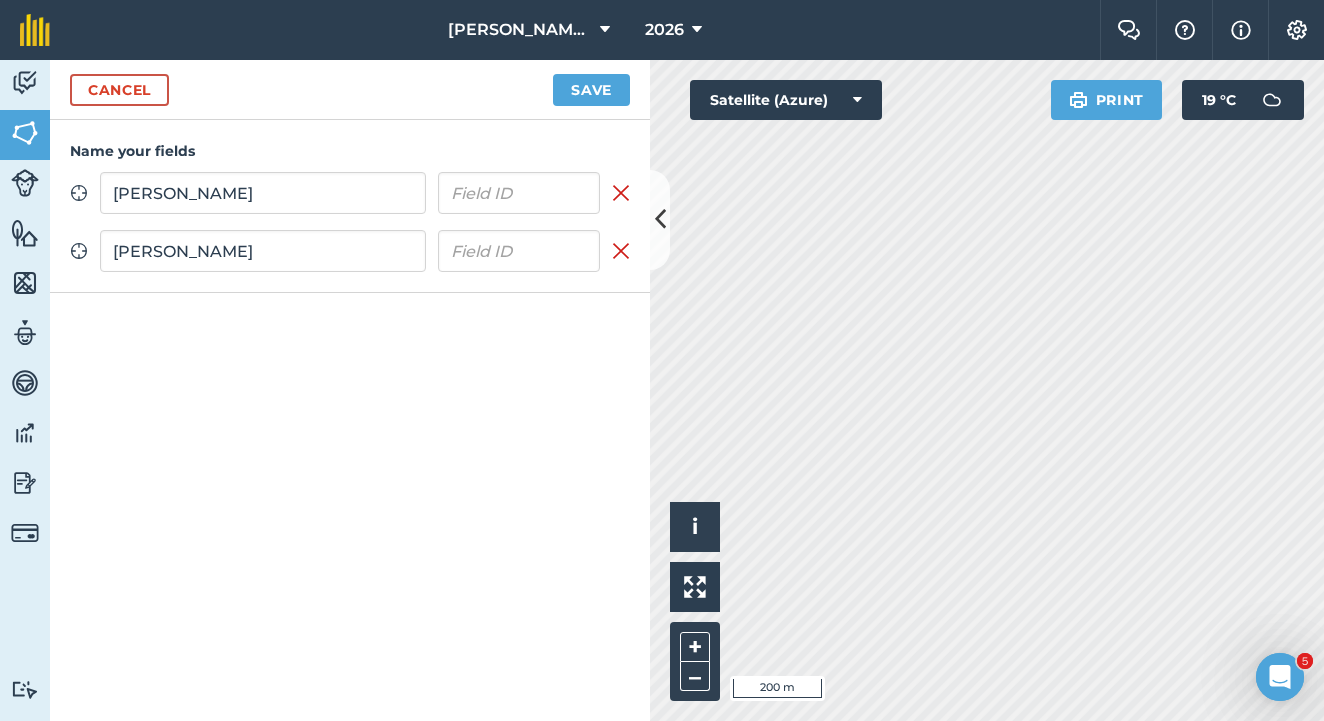 click on "Save" at bounding box center (591, 90) 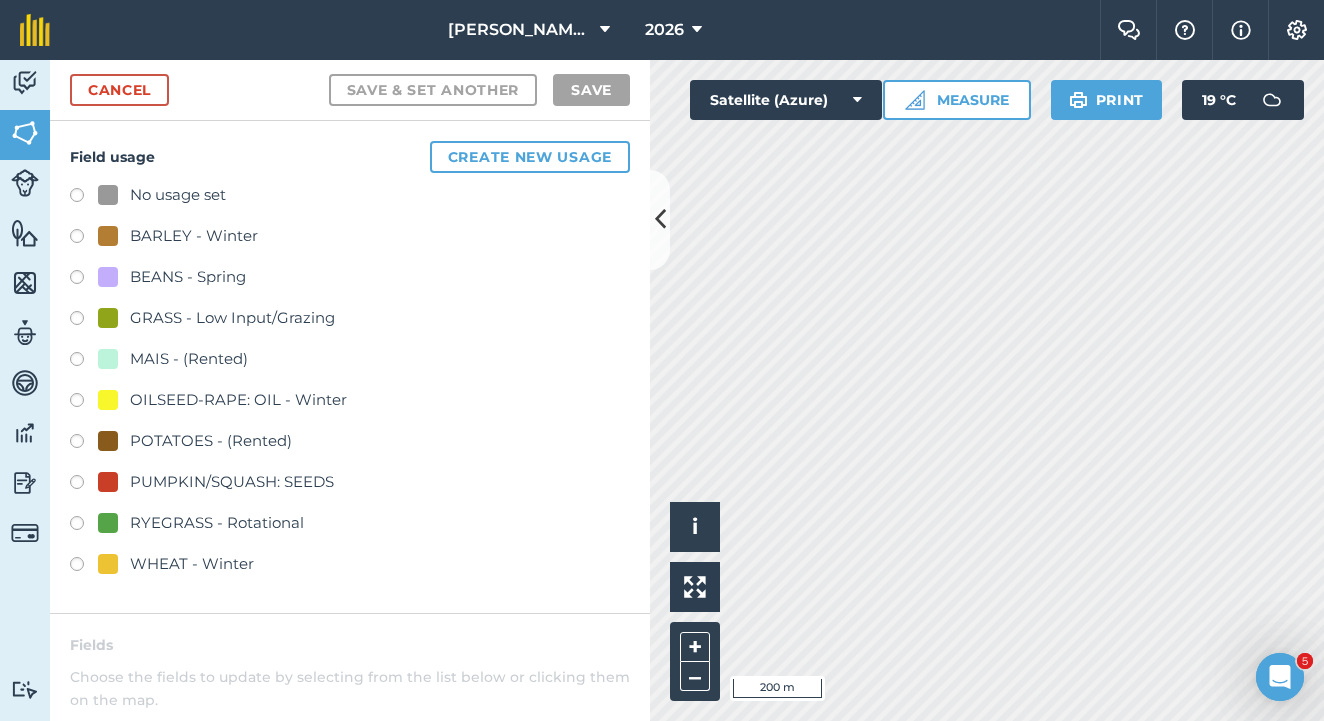 click at bounding box center [84, 403] 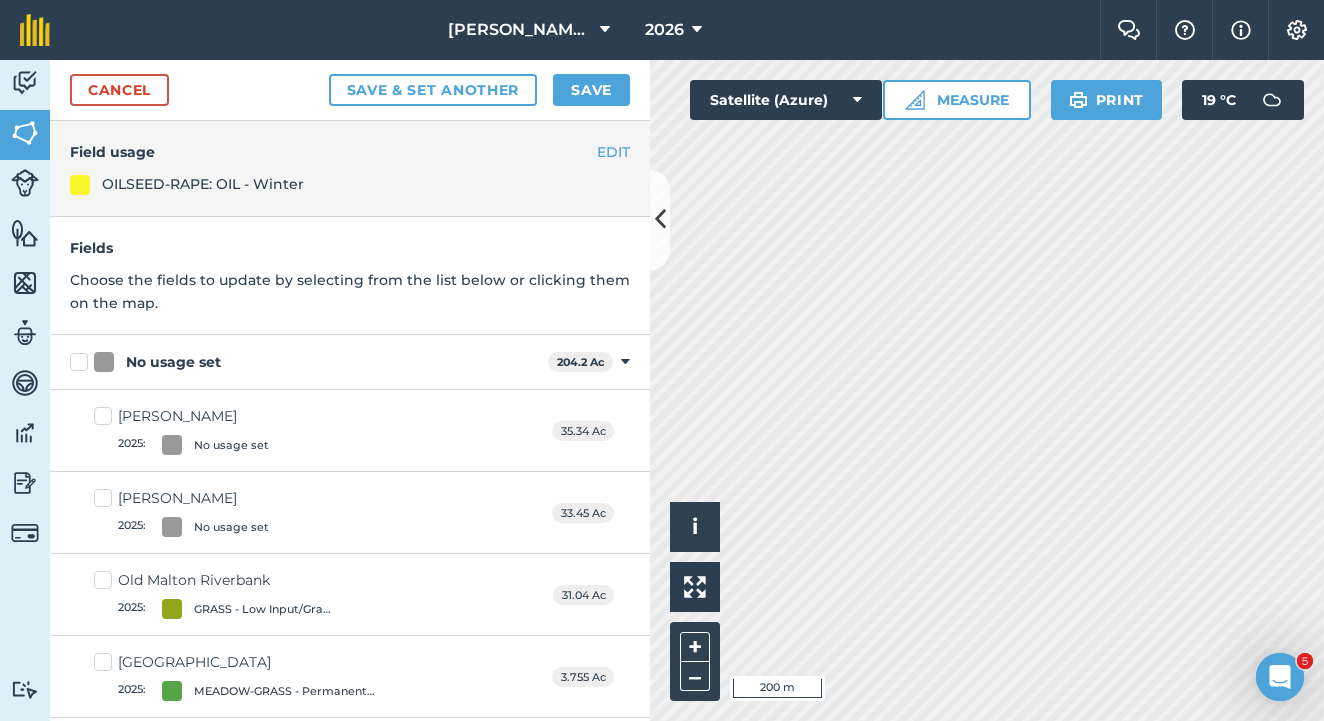 click on "[PERSON_NAME] 2025 : No usage set" at bounding box center (181, 430) 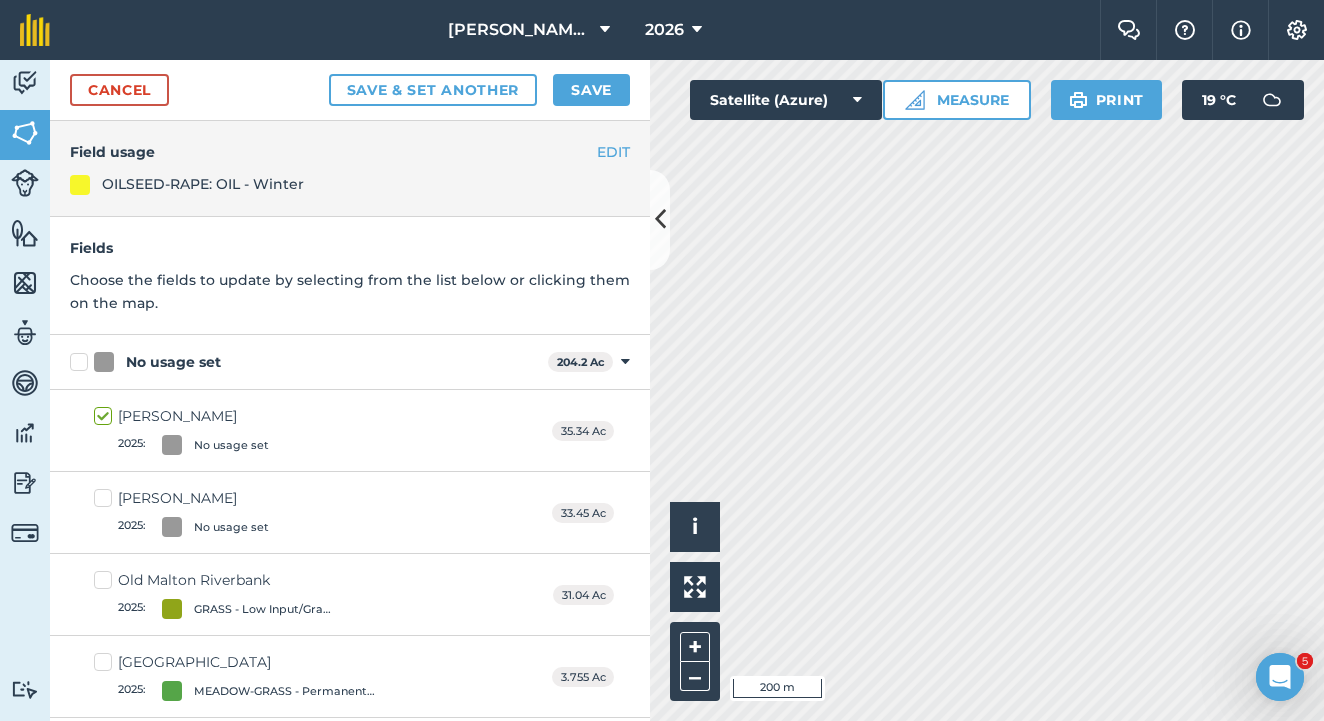 checkbox on "true" 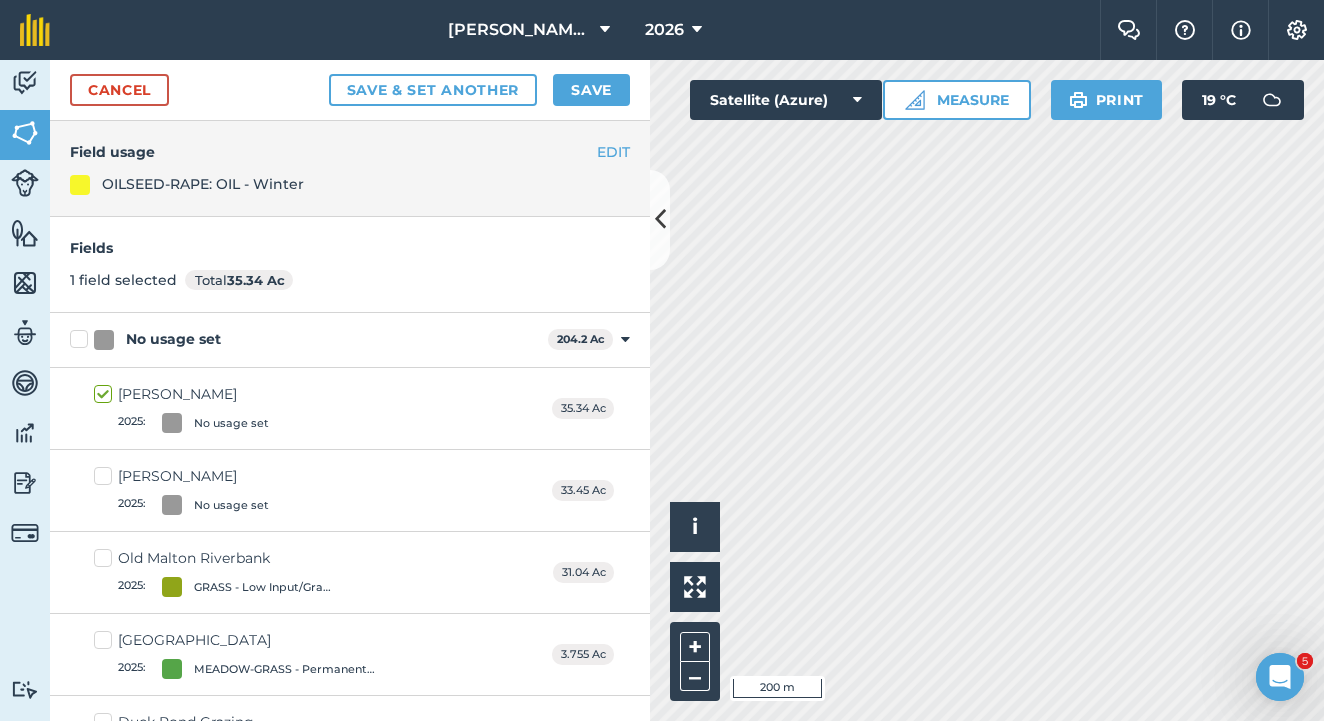 click on "[PERSON_NAME] 2025 : No usage set" at bounding box center [181, 490] 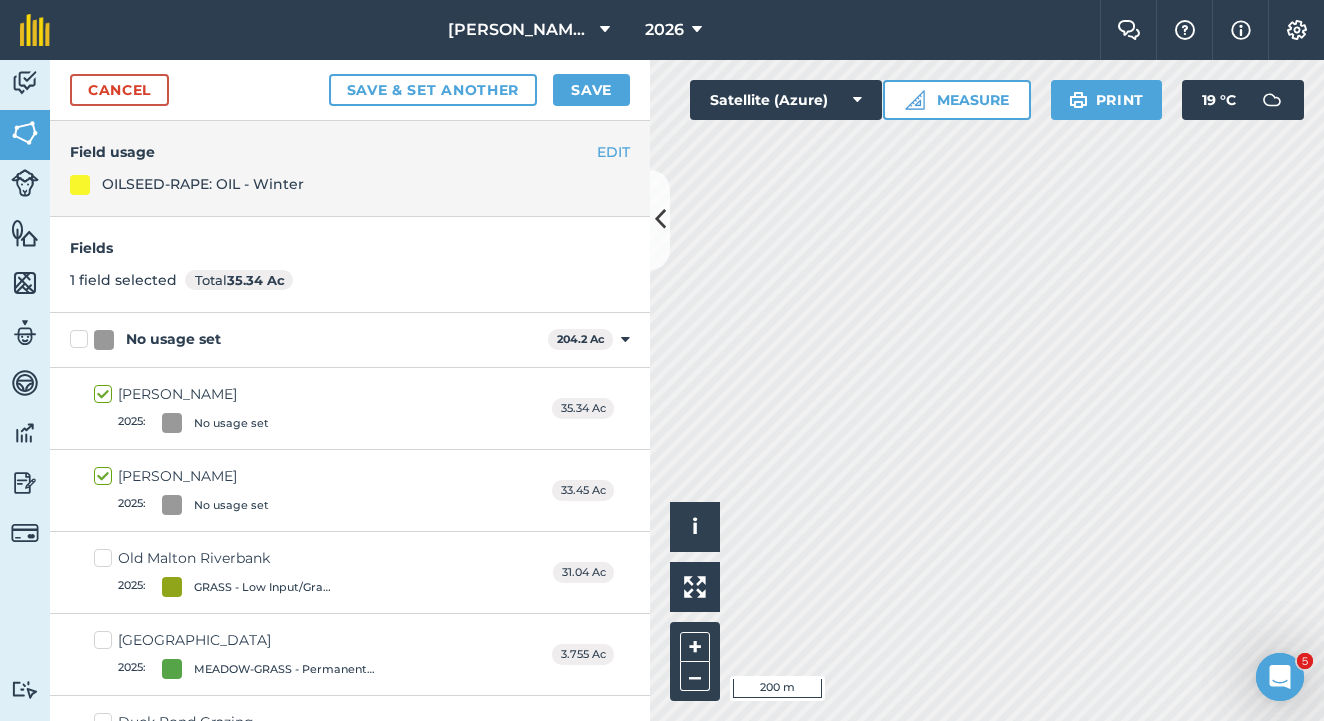 checkbox on "true" 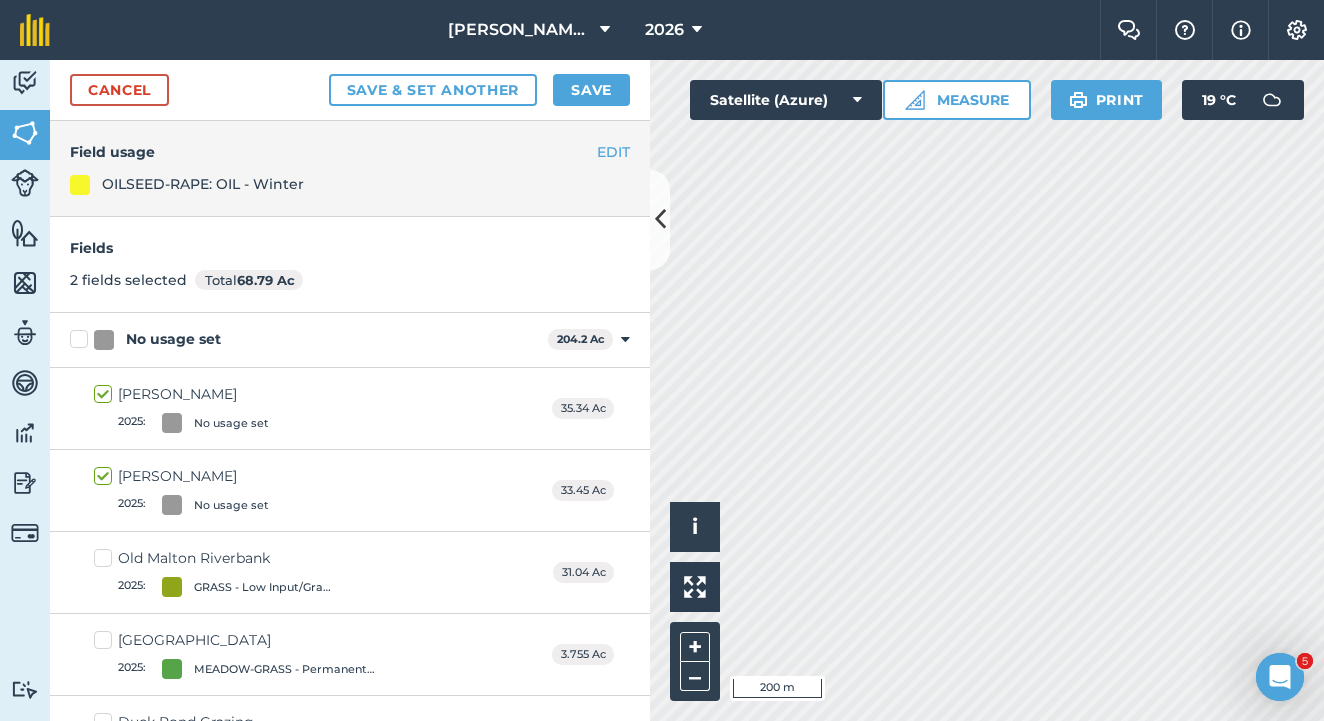 click on "Save" at bounding box center (591, 90) 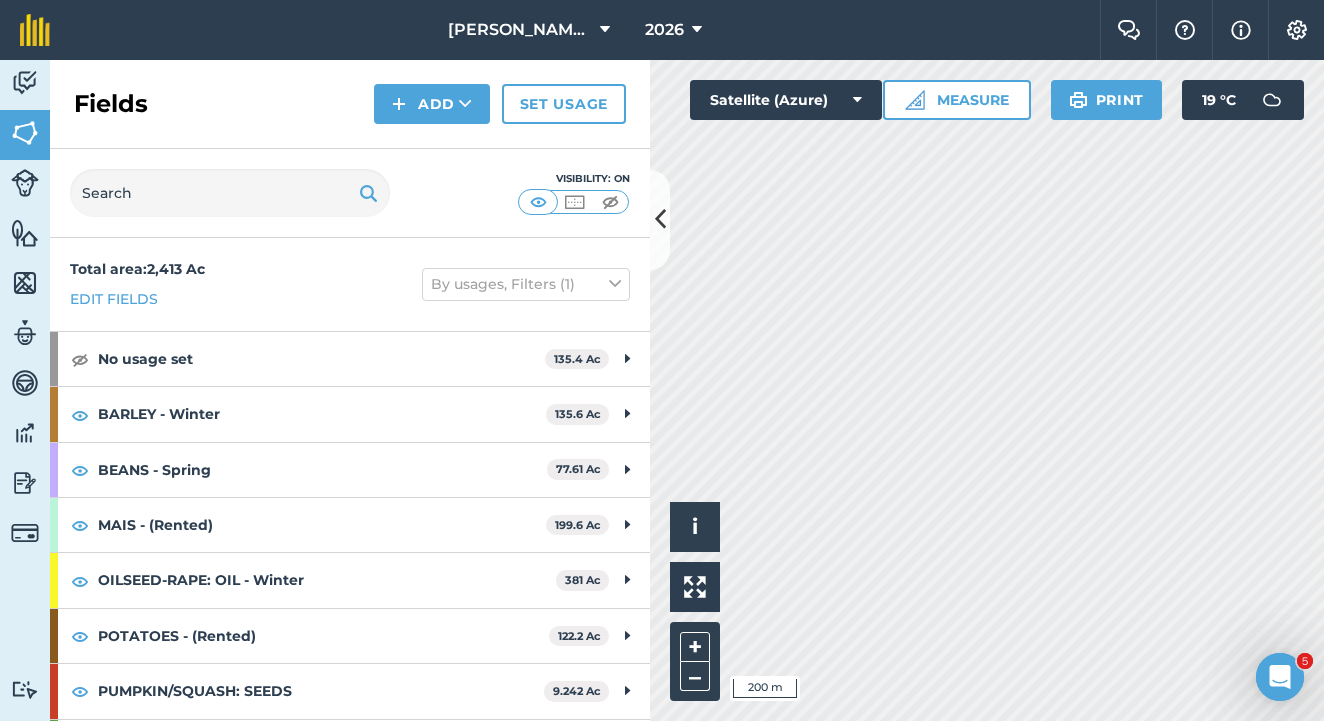 click on "Add" at bounding box center (432, 104) 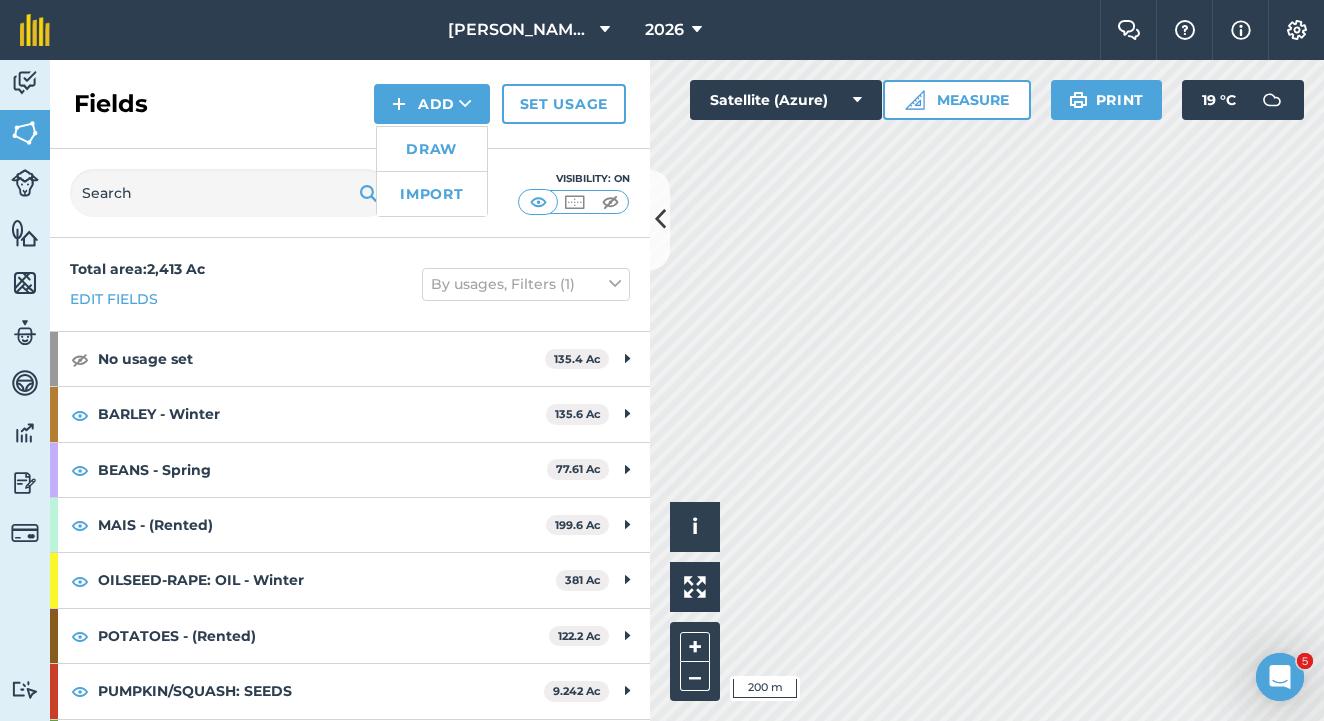 click on "Draw" at bounding box center (432, 149) 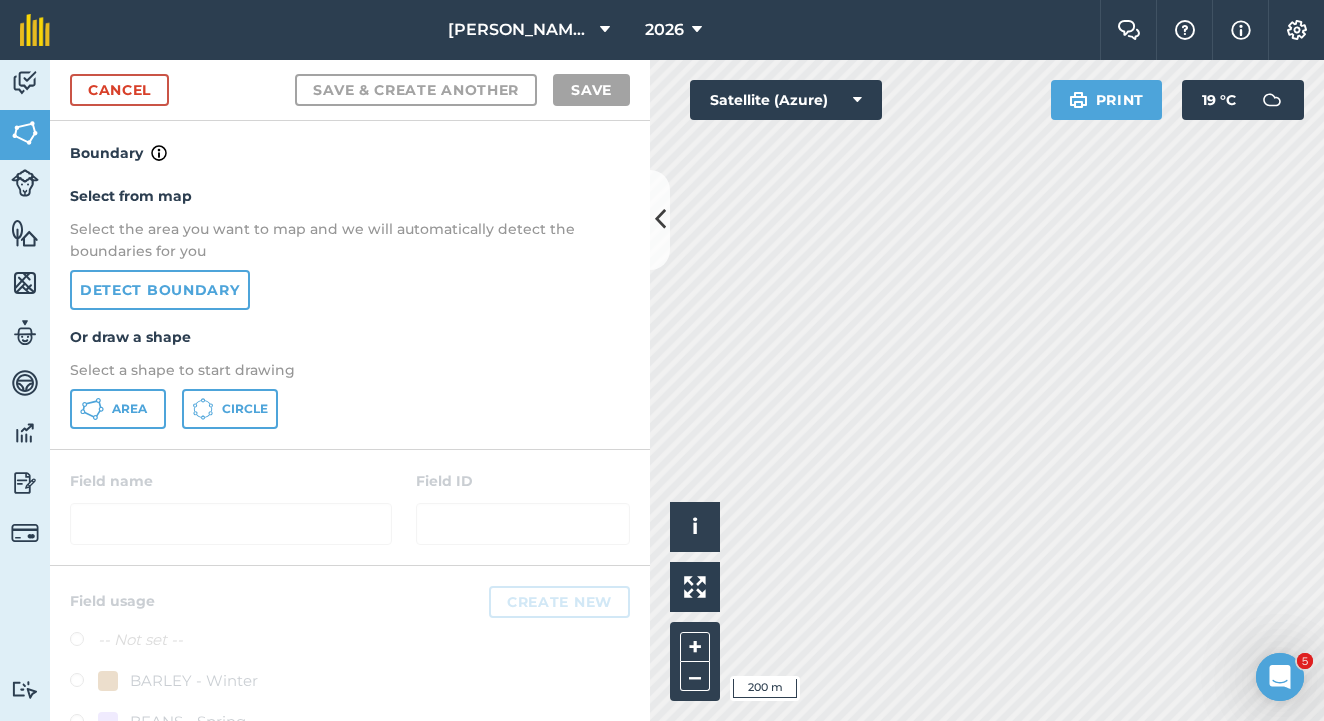 click 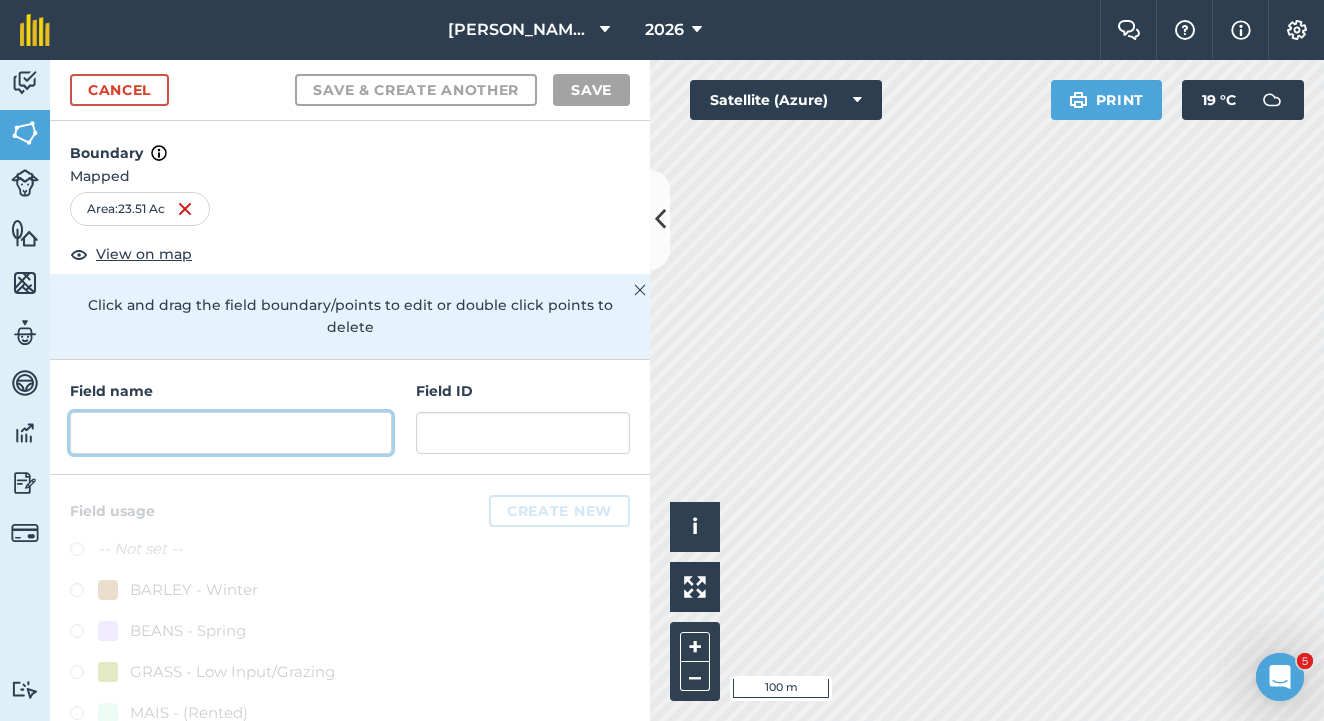 click at bounding box center [231, 433] 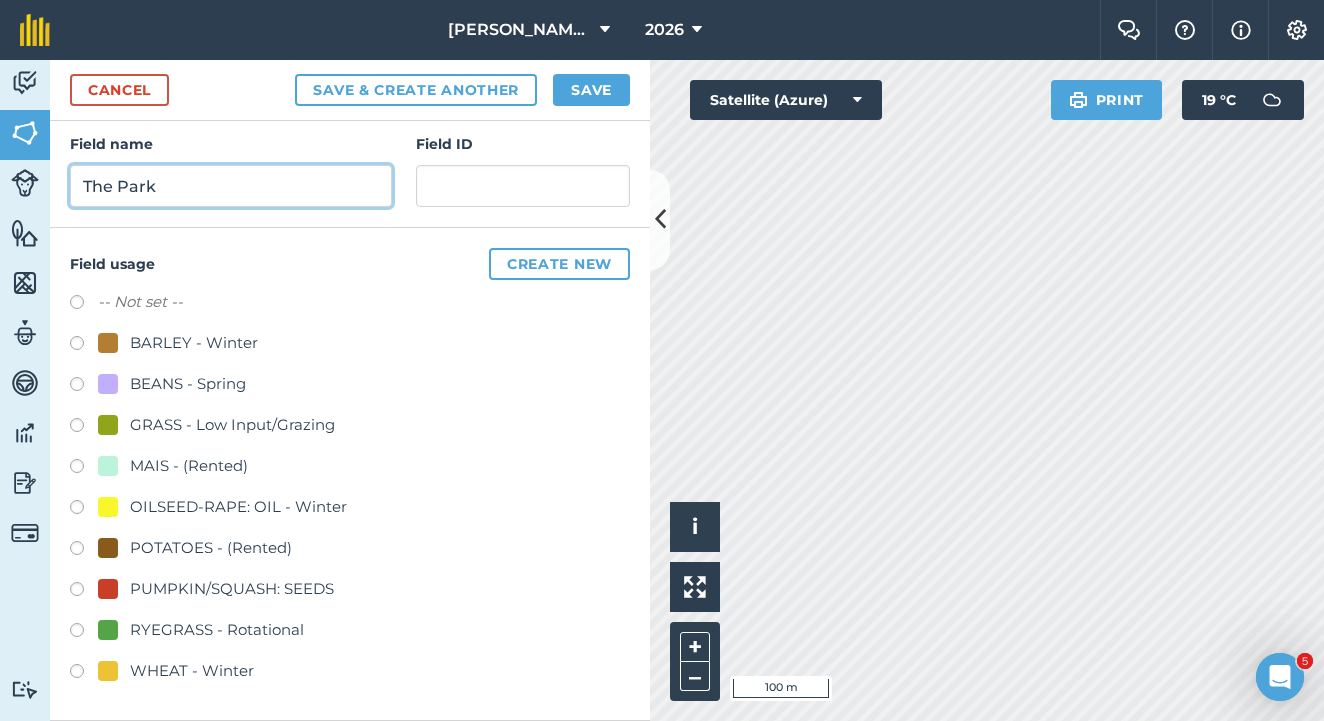 scroll, scrollTop: 246, scrollLeft: 0, axis: vertical 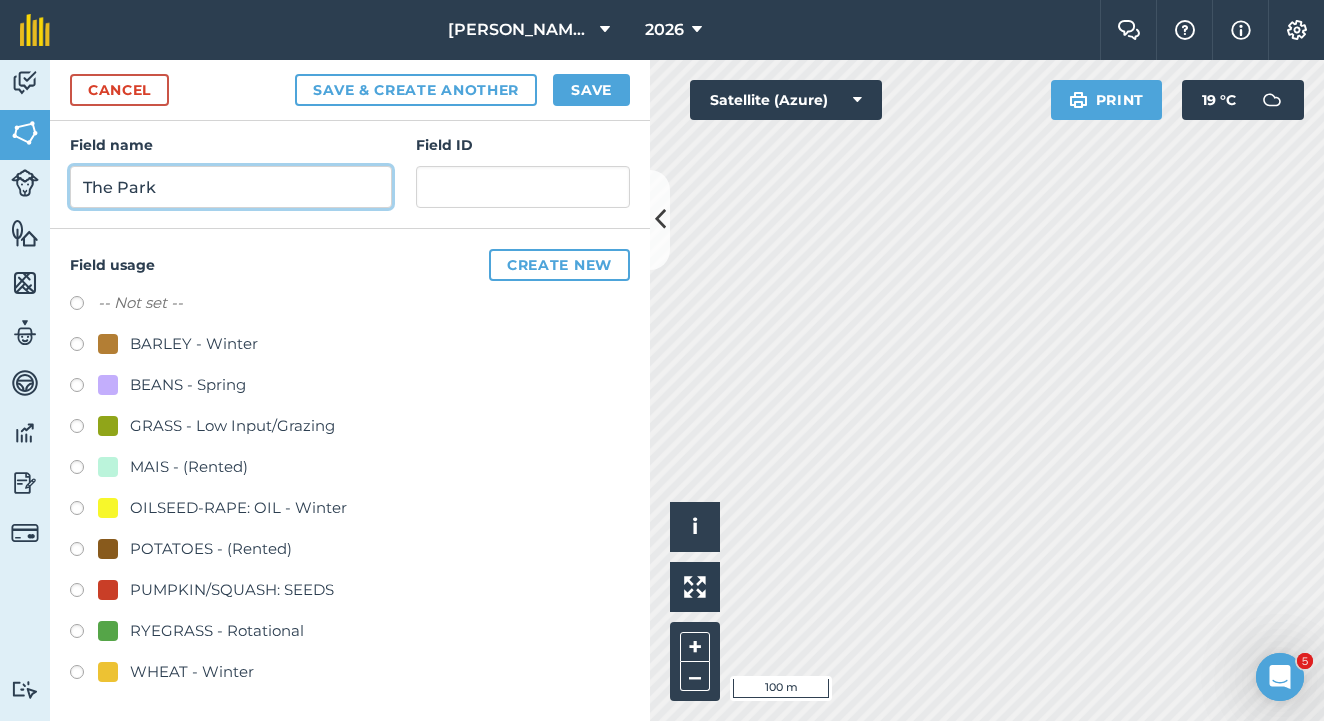 type on "The Park" 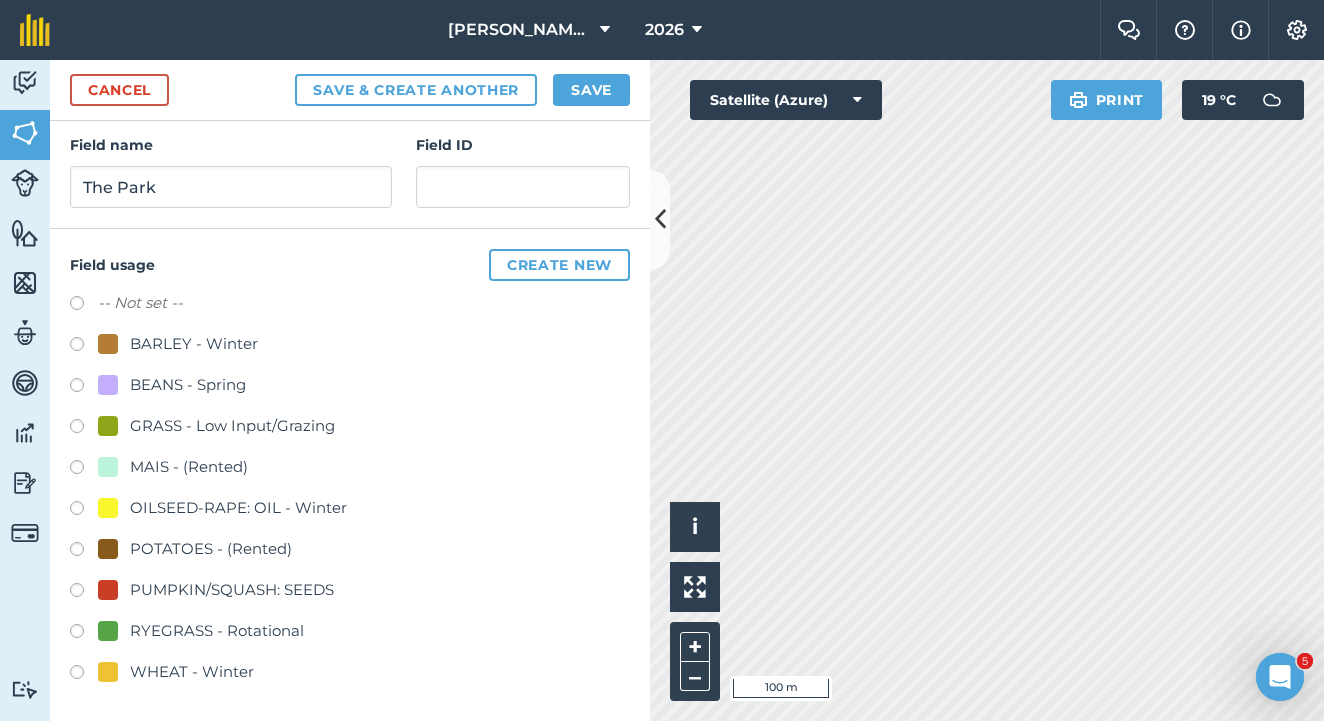 click at bounding box center [84, 675] 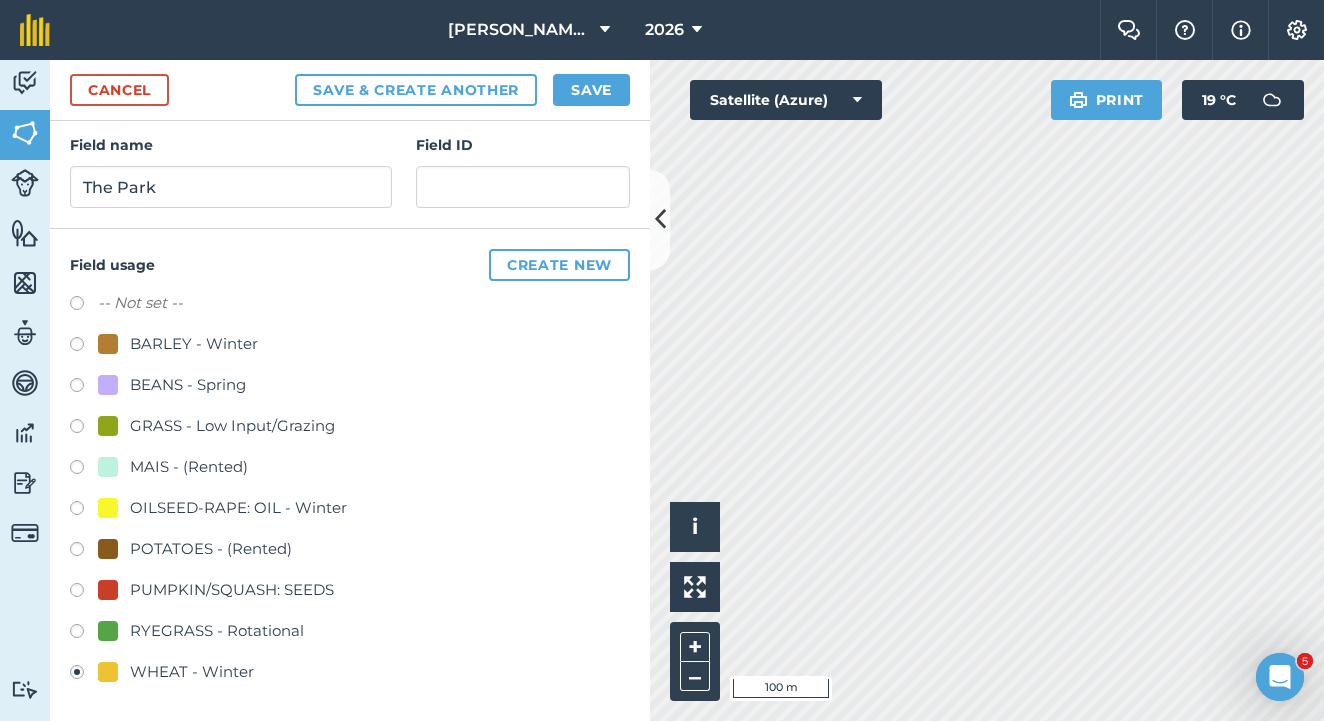 click on "Save" at bounding box center [591, 90] 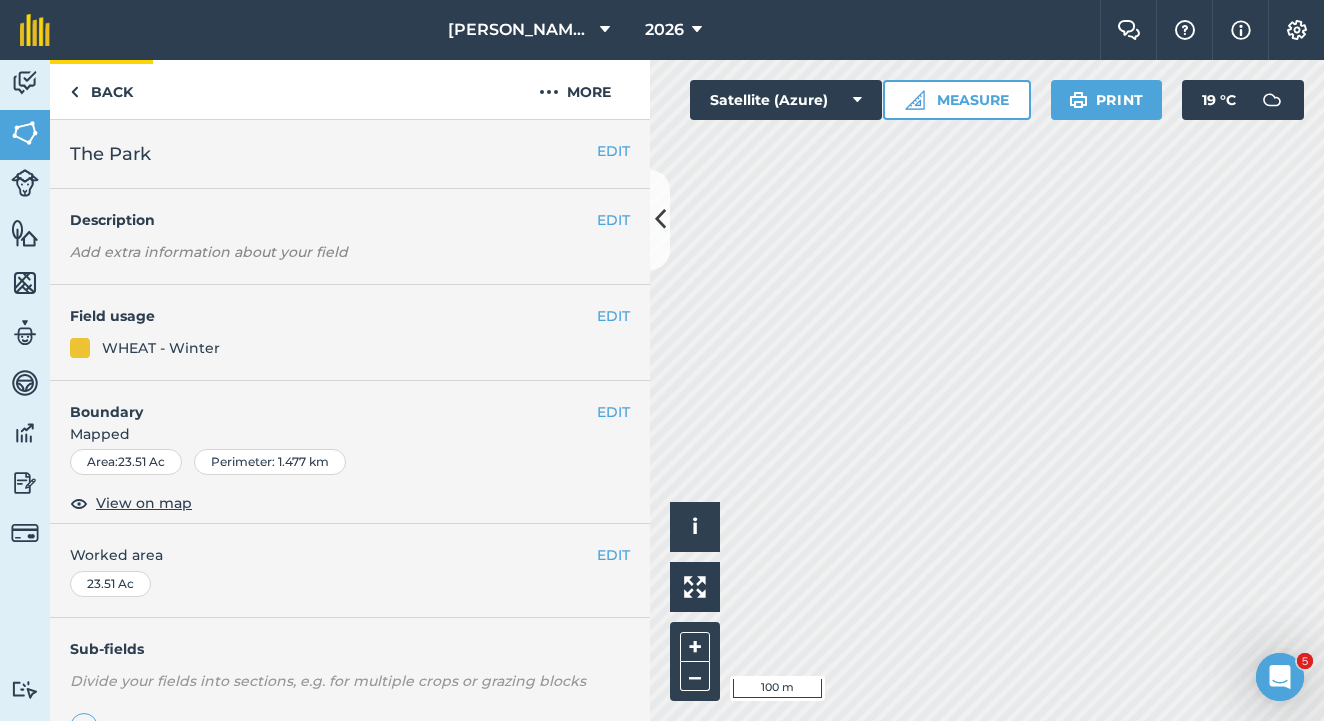 click on "Back" at bounding box center [101, 89] 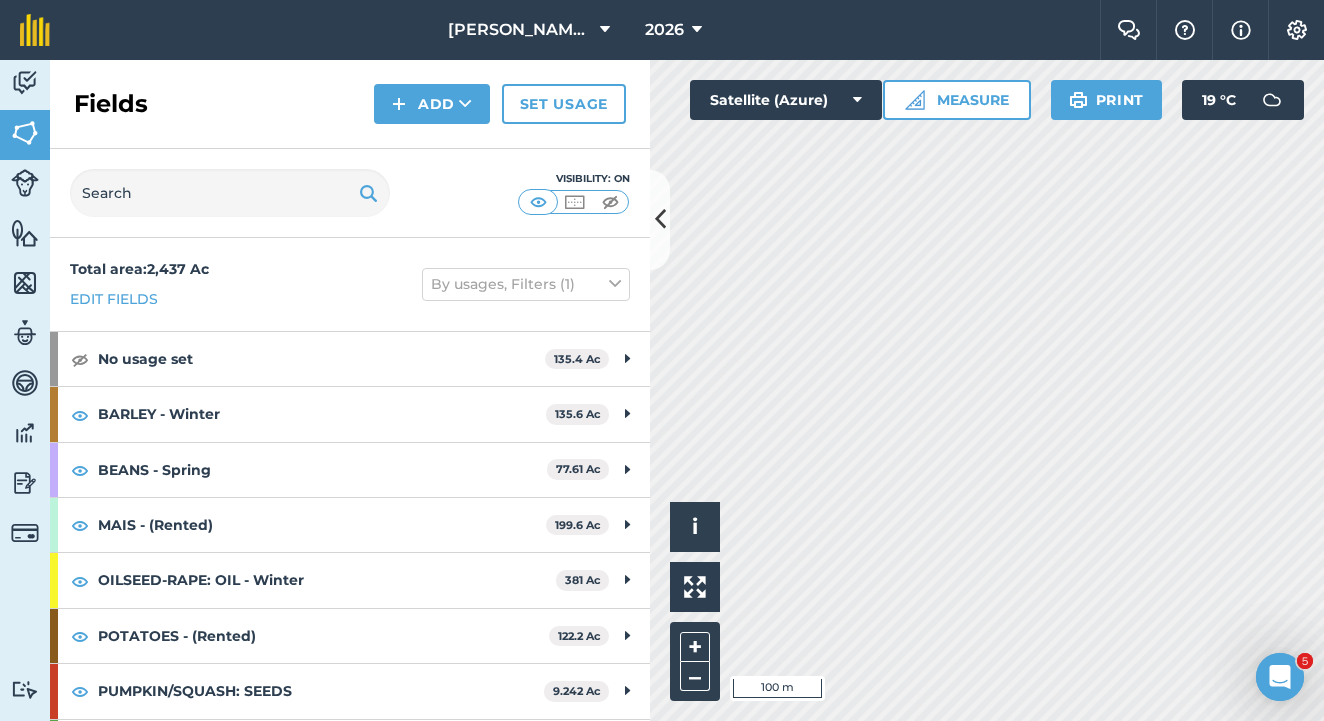 click on "Add" at bounding box center (432, 104) 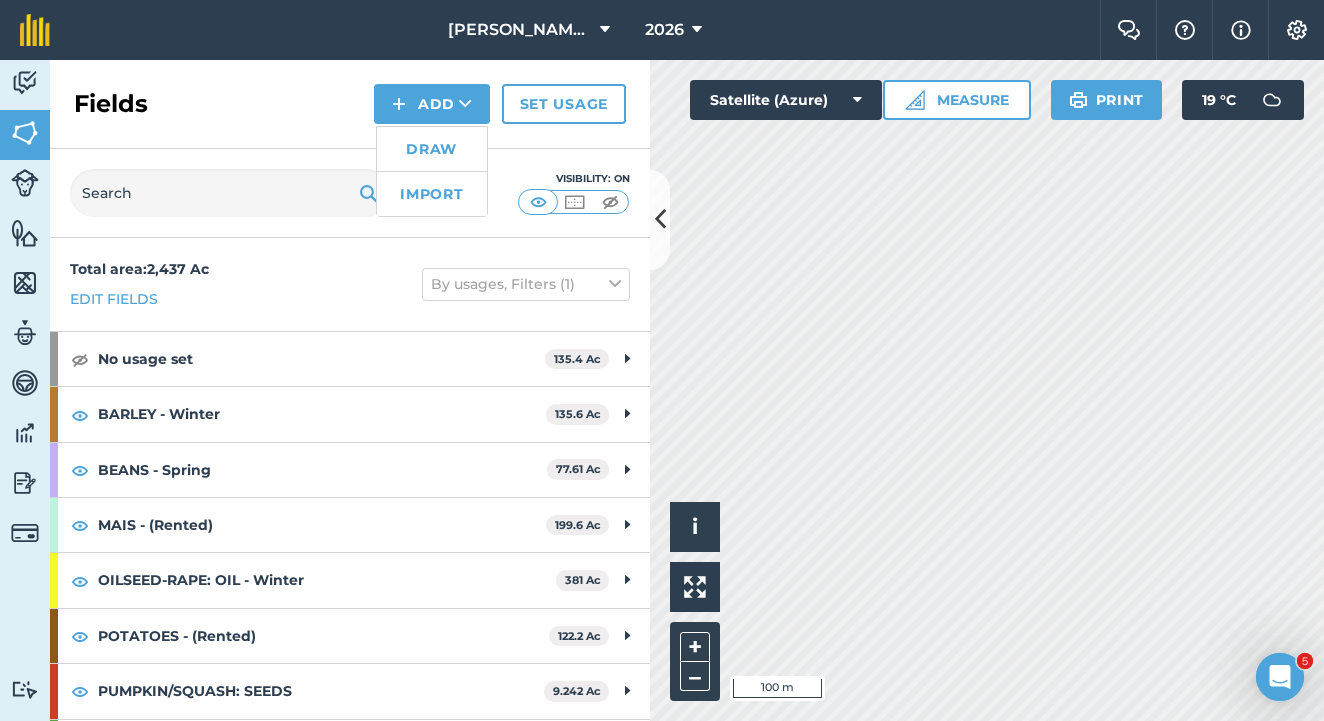 click on "Draw" at bounding box center (432, 149) 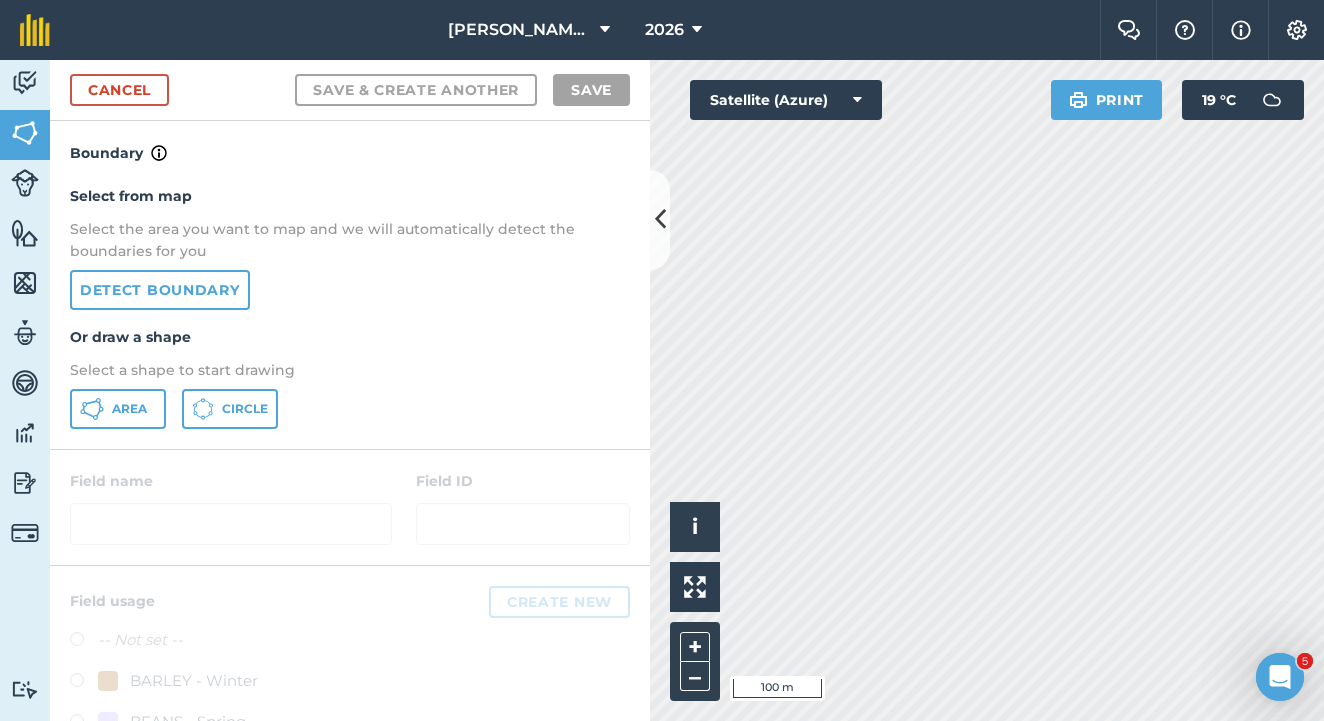 click on "Area" at bounding box center (129, 409) 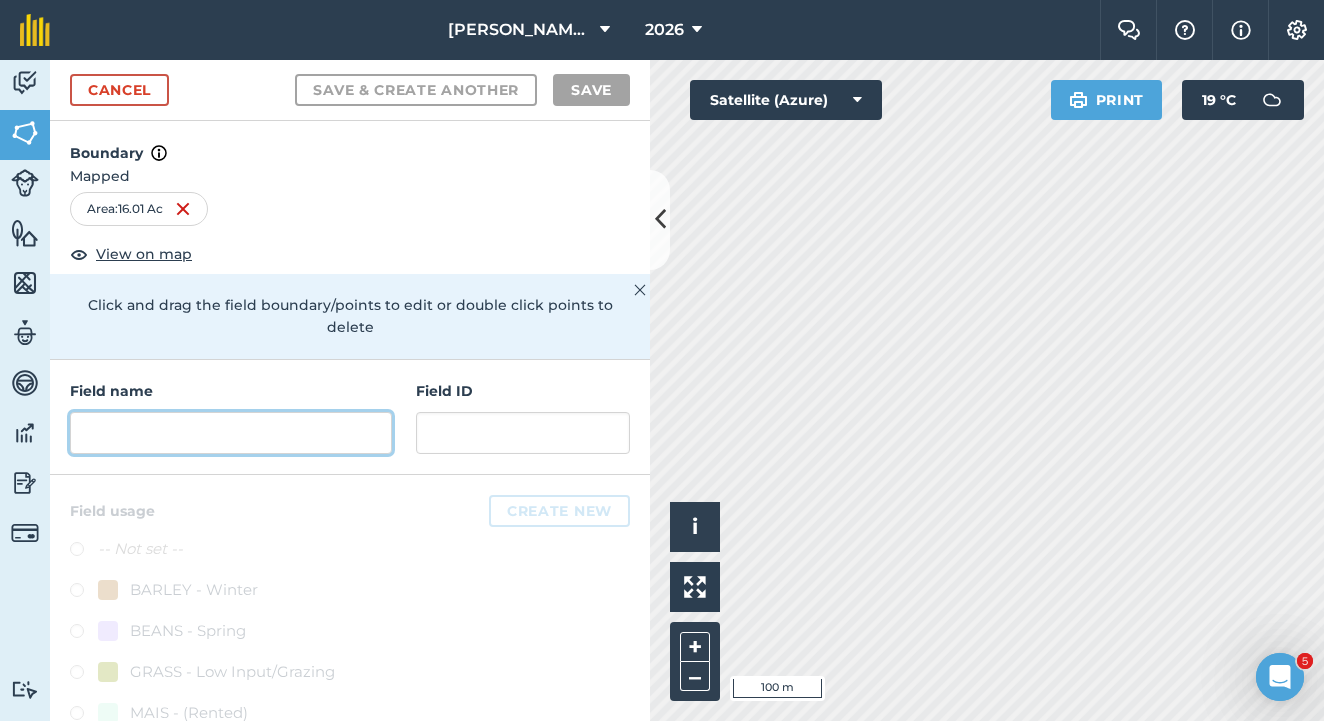 click at bounding box center (231, 433) 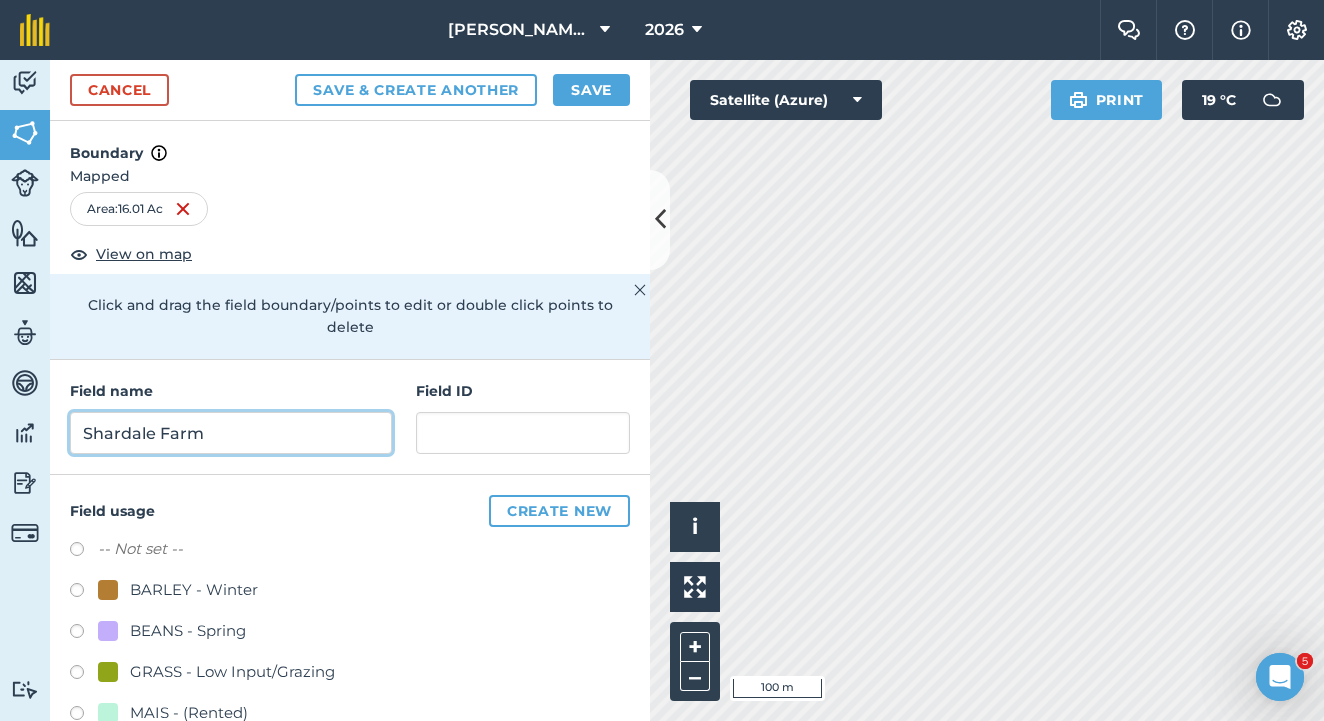 type on "Shardale Farm" 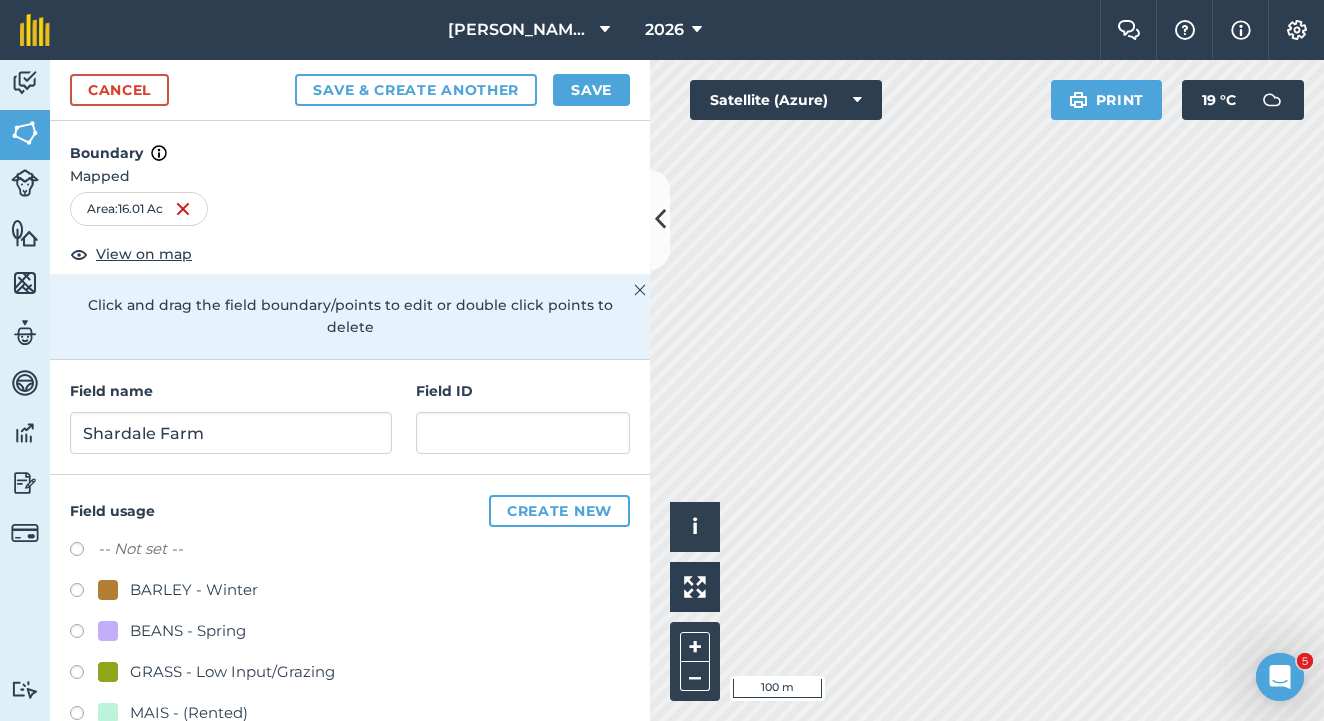 click on "Save" at bounding box center (591, 90) 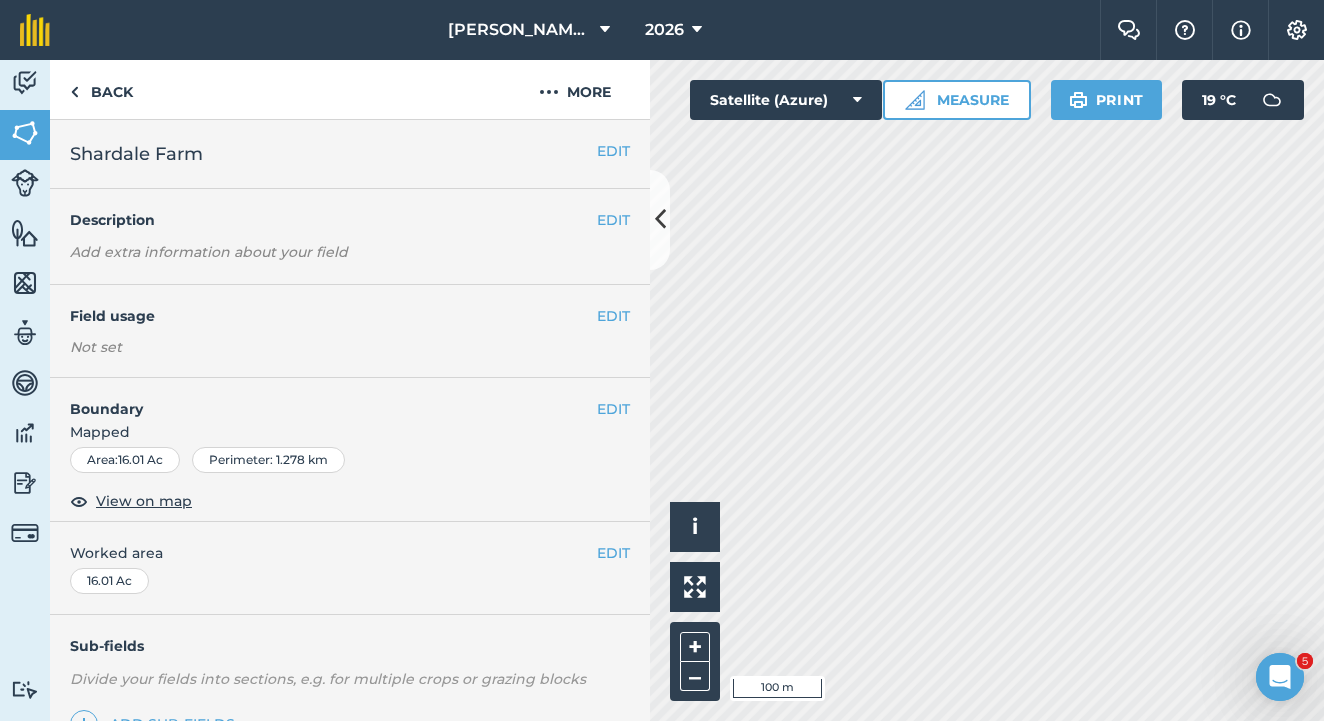click on "EDIT" at bounding box center [613, 316] 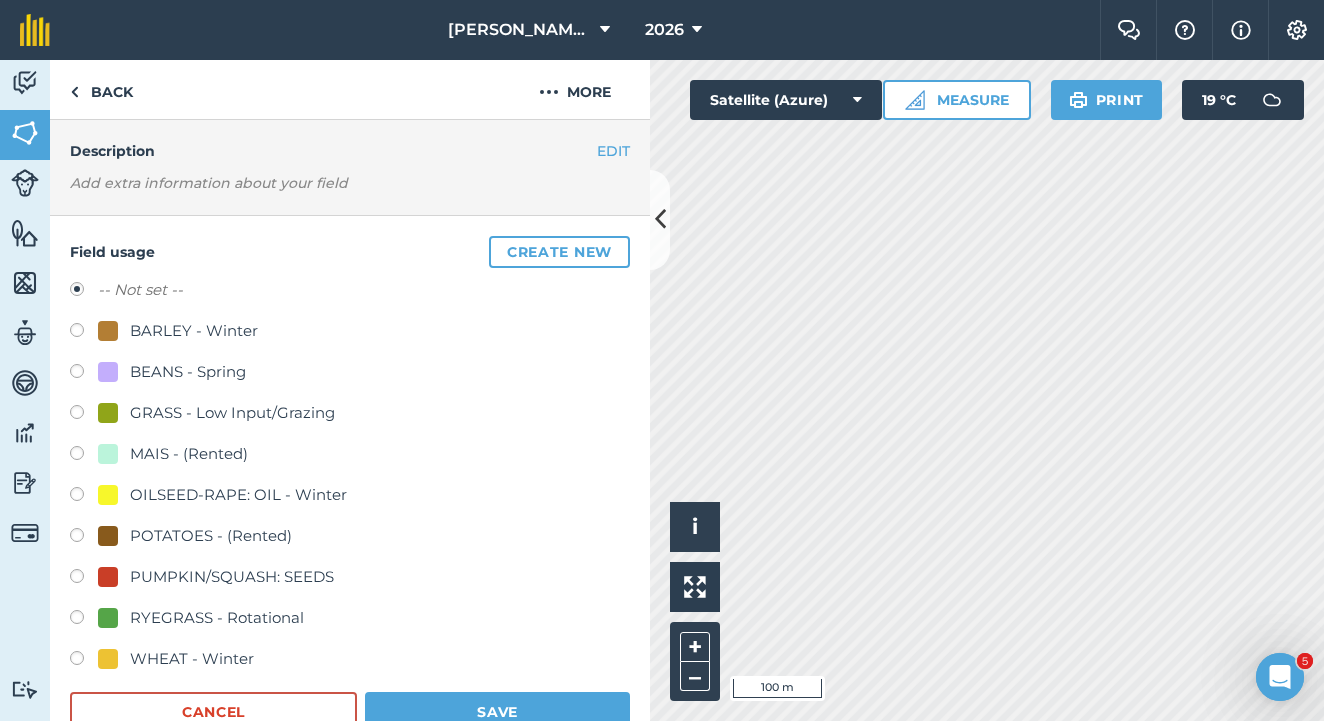 scroll, scrollTop: 71, scrollLeft: 0, axis: vertical 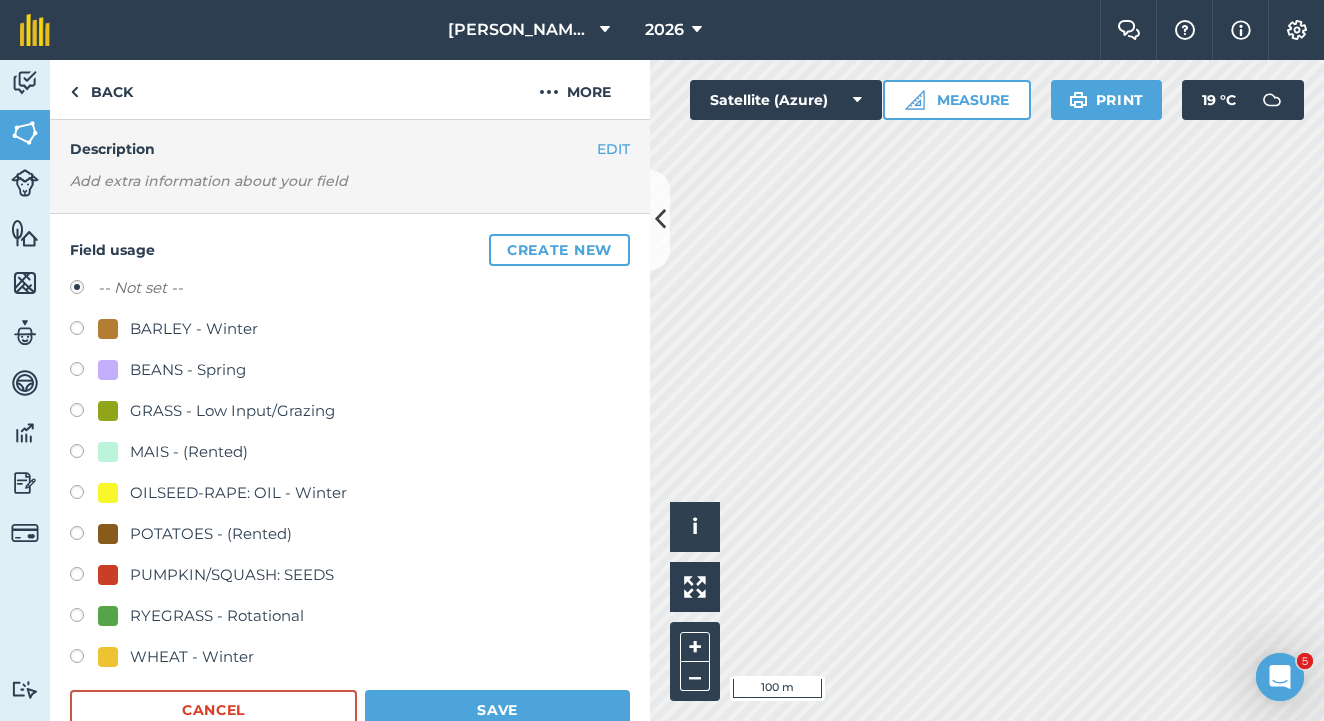 click at bounding box center [84, 659] 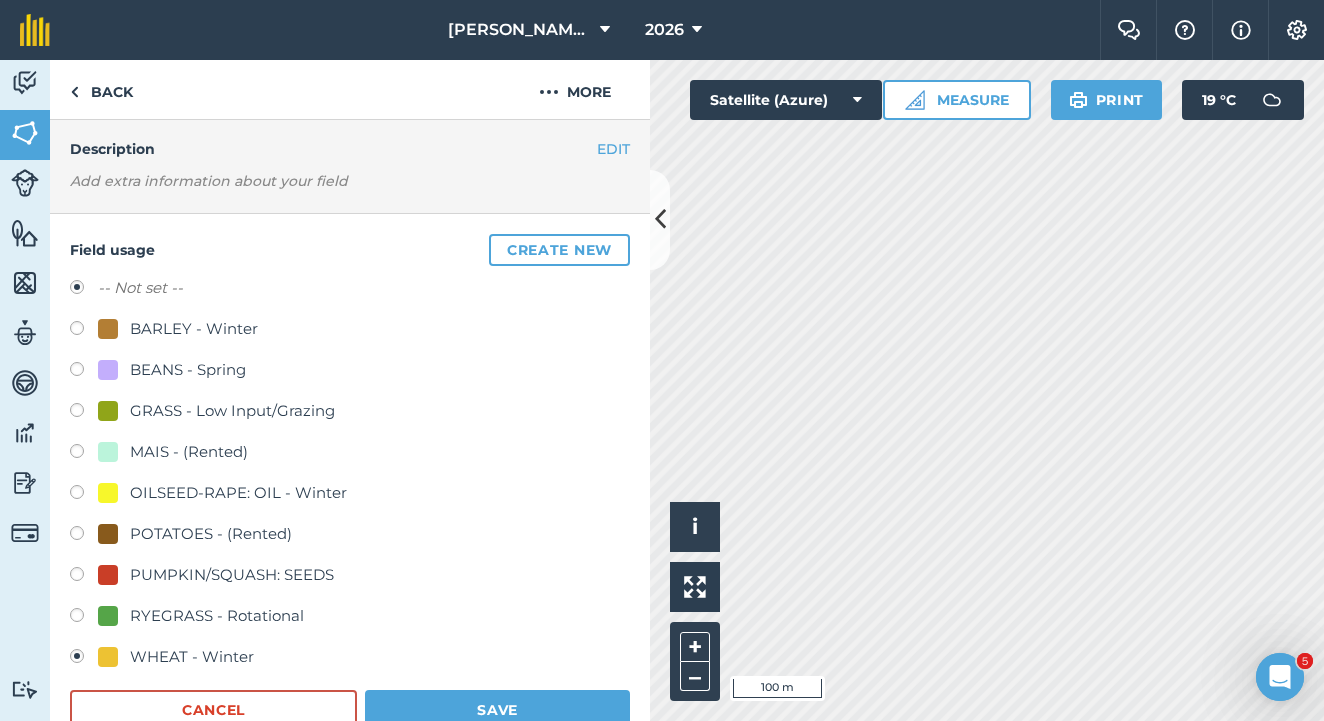 radio on "true" 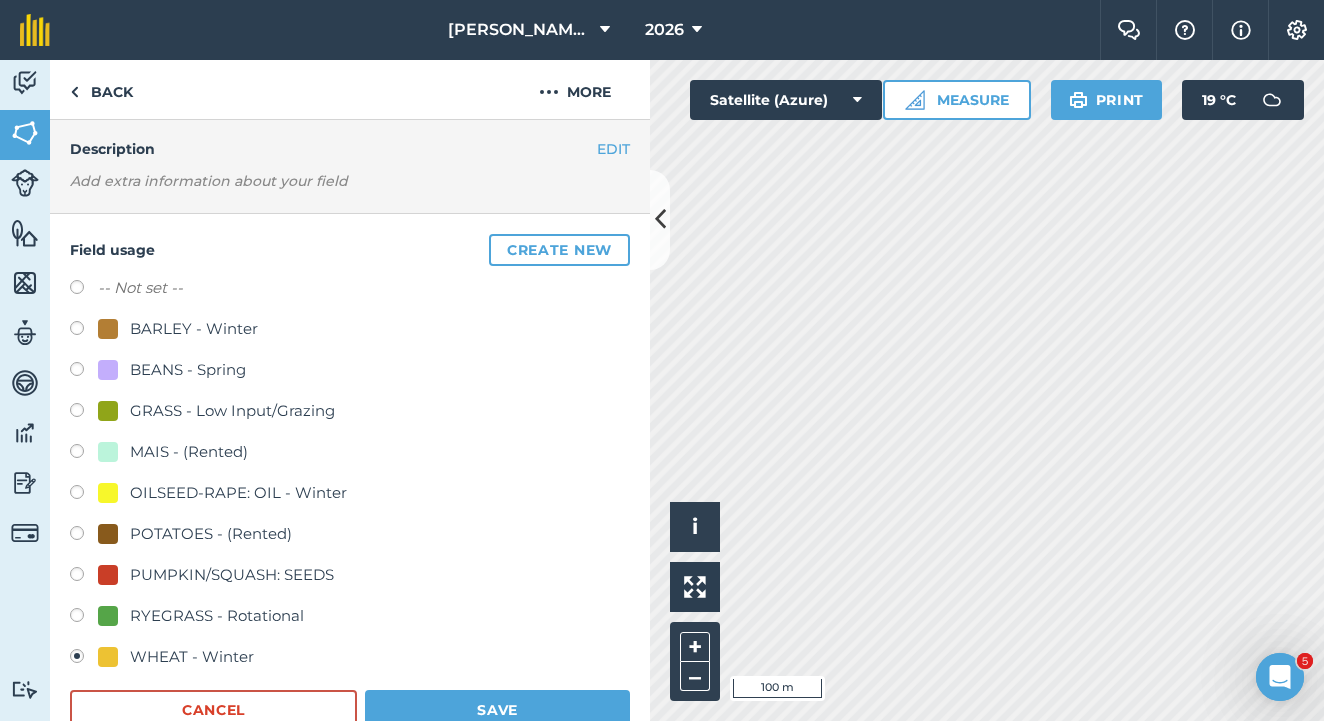 click on "Save" at bounding box center (497, 710) 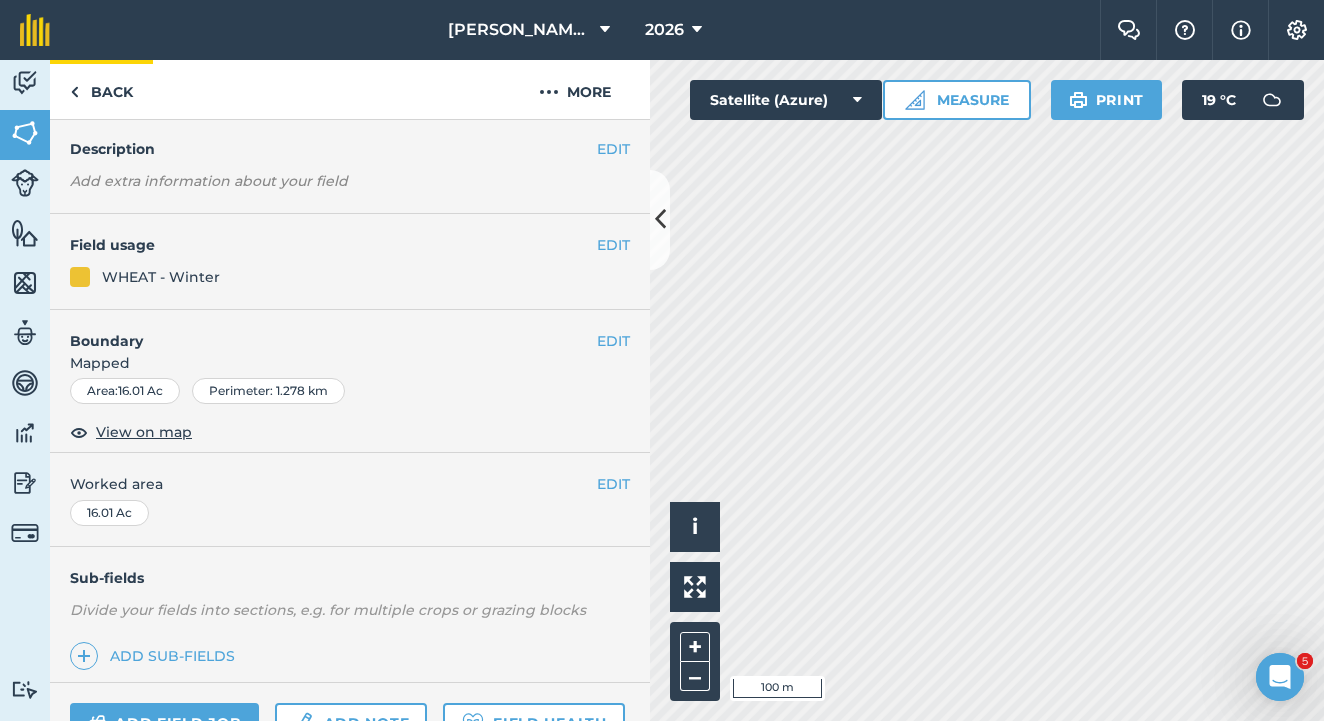 click at bounding box center (74, 92) 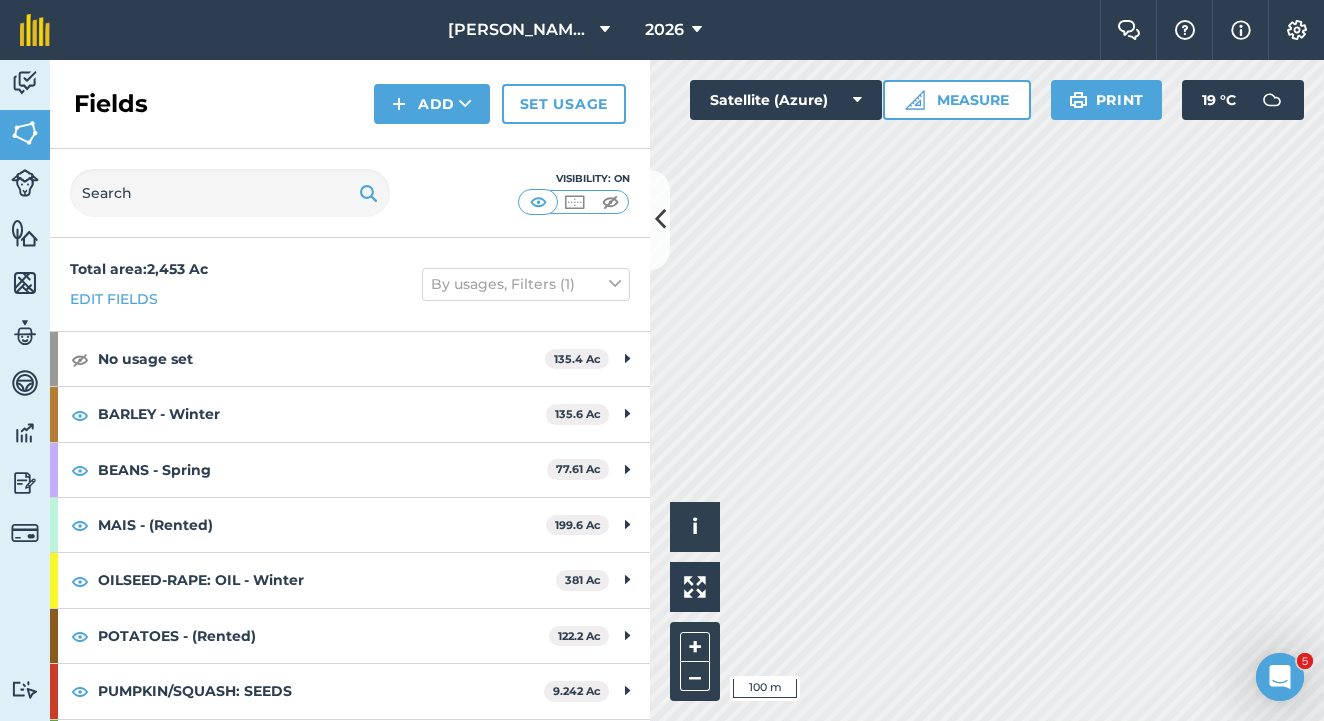 click on "Add" at bounding box center [432, 104] 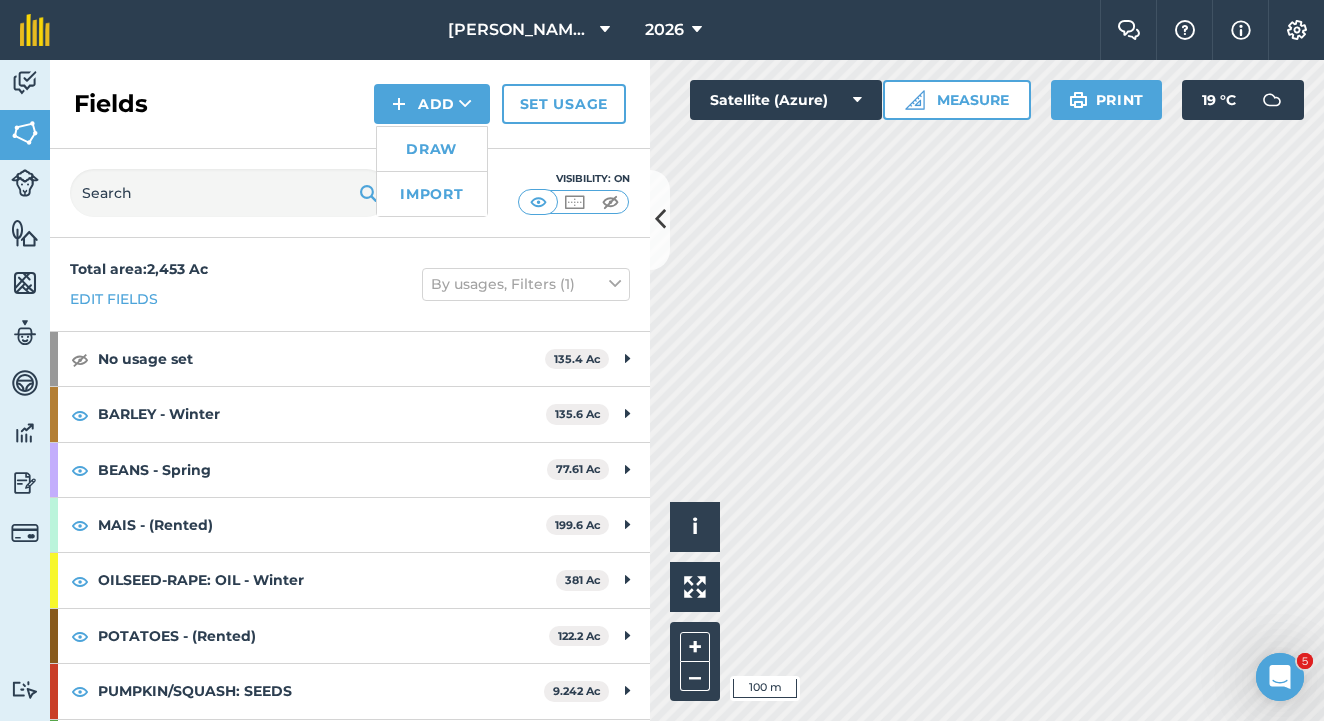 click on "Draw" at bounding box center (432, 149) 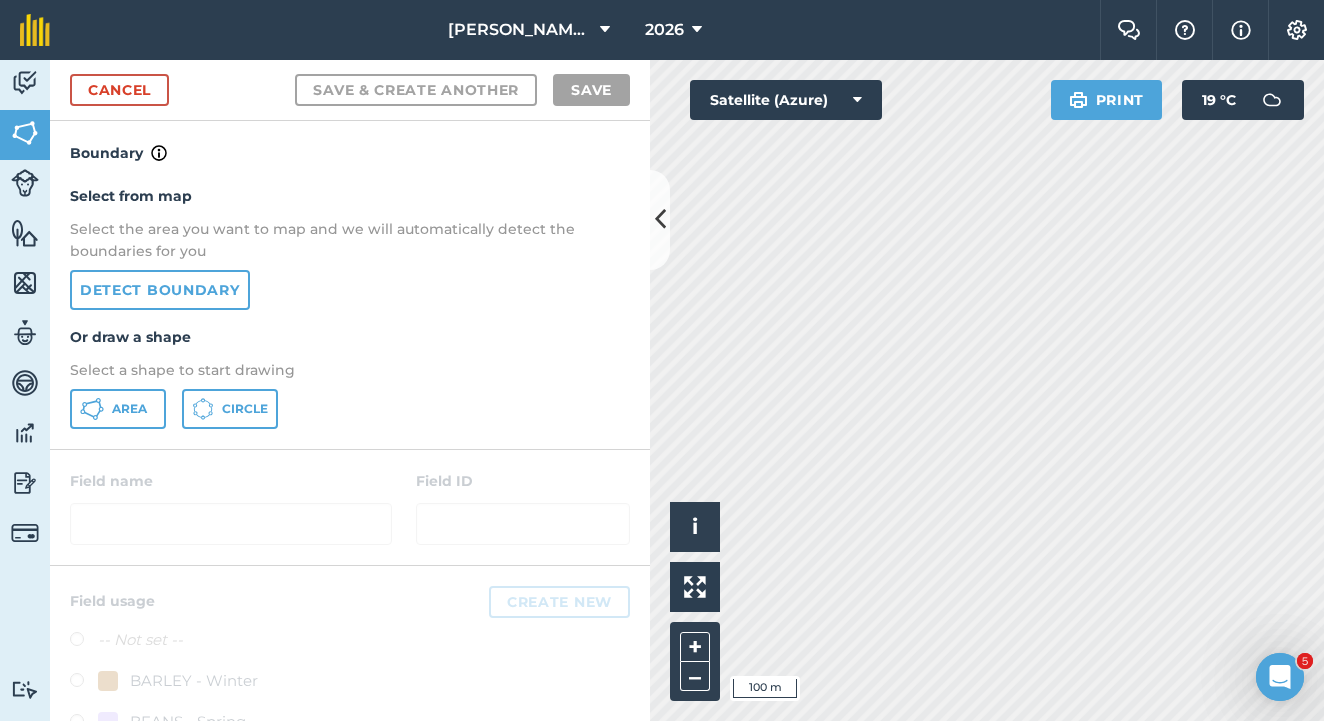 click on "Detect boundary" at bounding box center (160, 290) 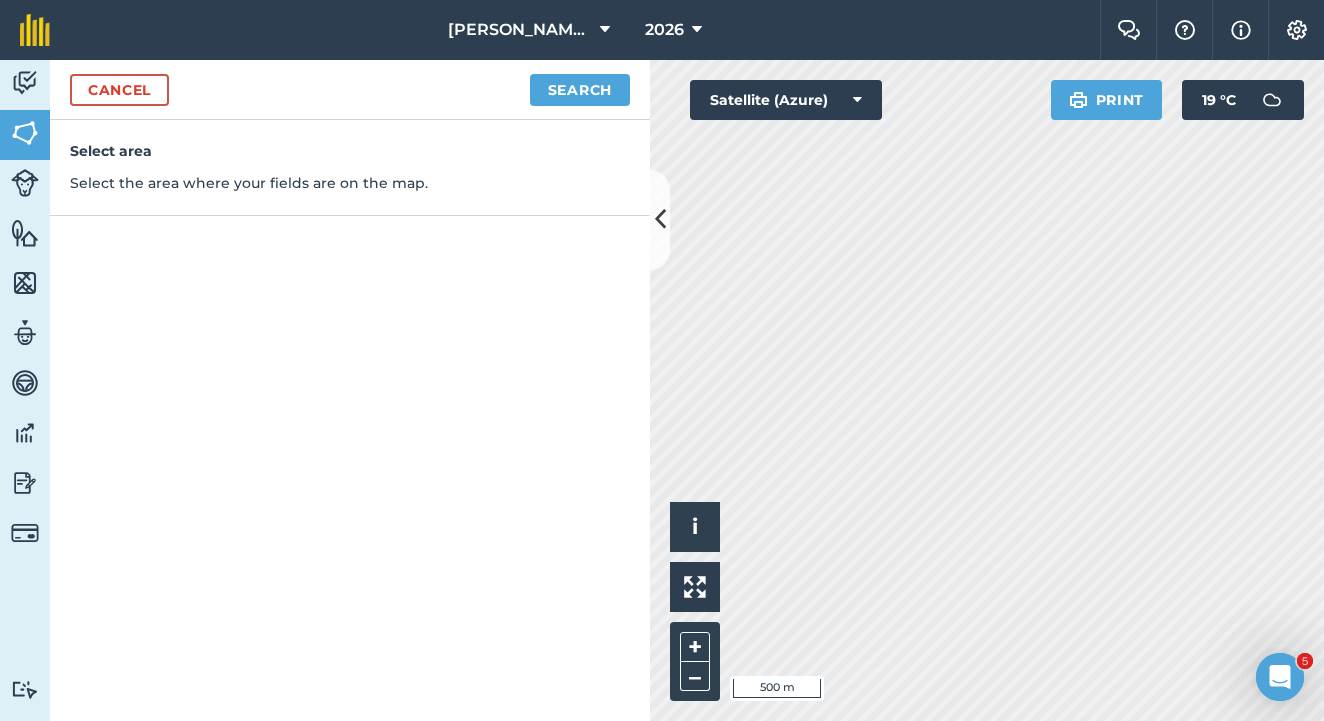 click on "Search" at bounding box center (580, 90) 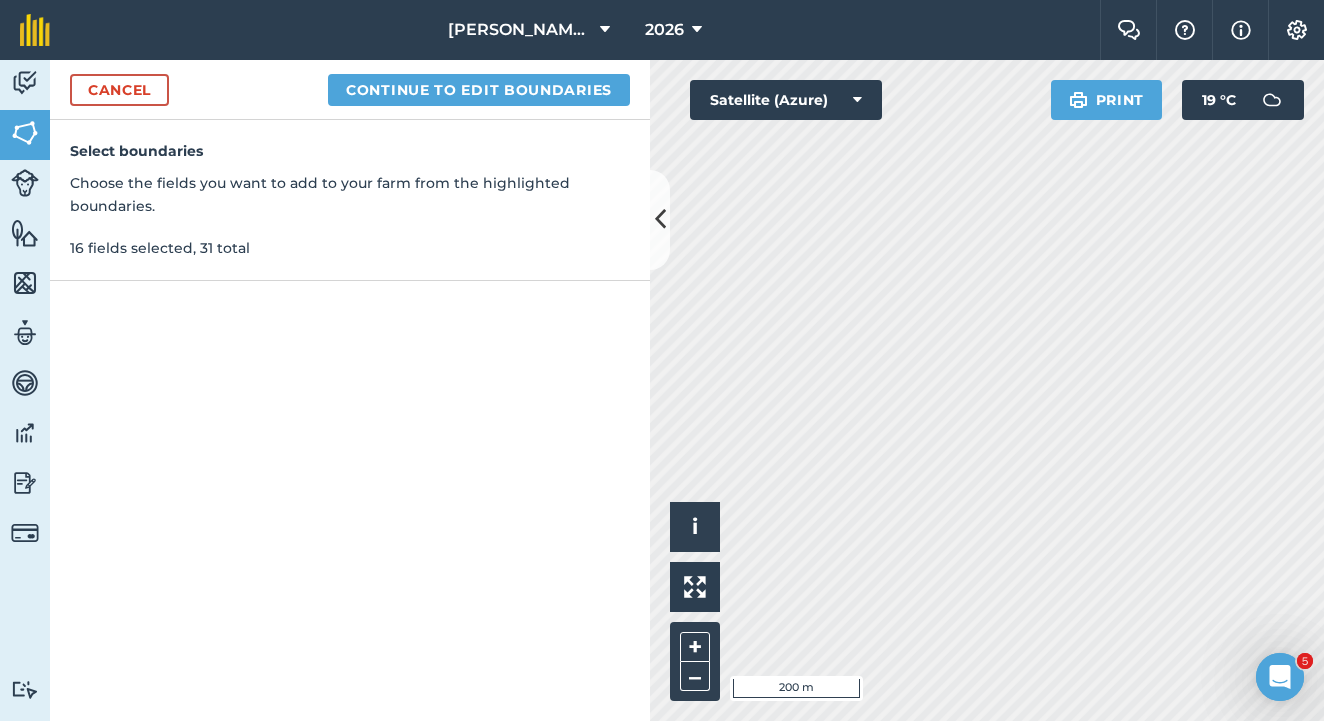 click on "Continue to edit boundaries" at bounding box center (479, 90) 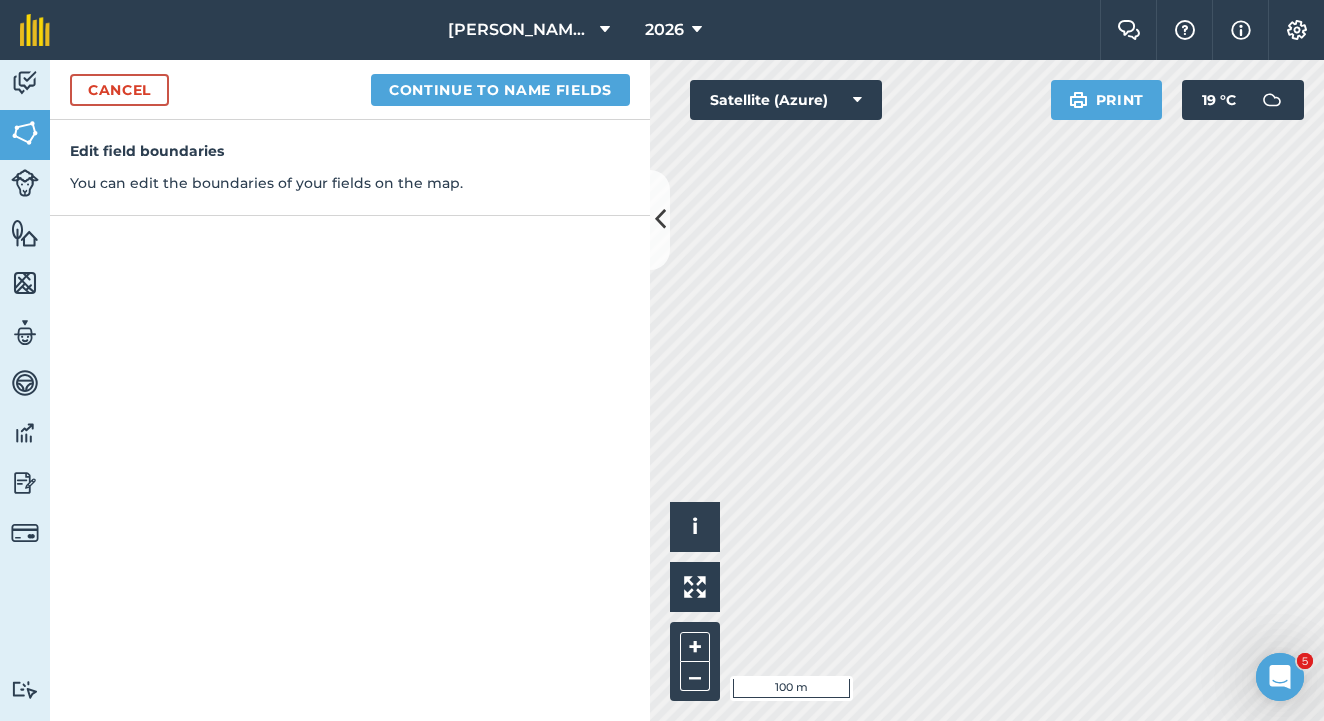 click on "Continue to name fields" at bounding box center (500, 90) 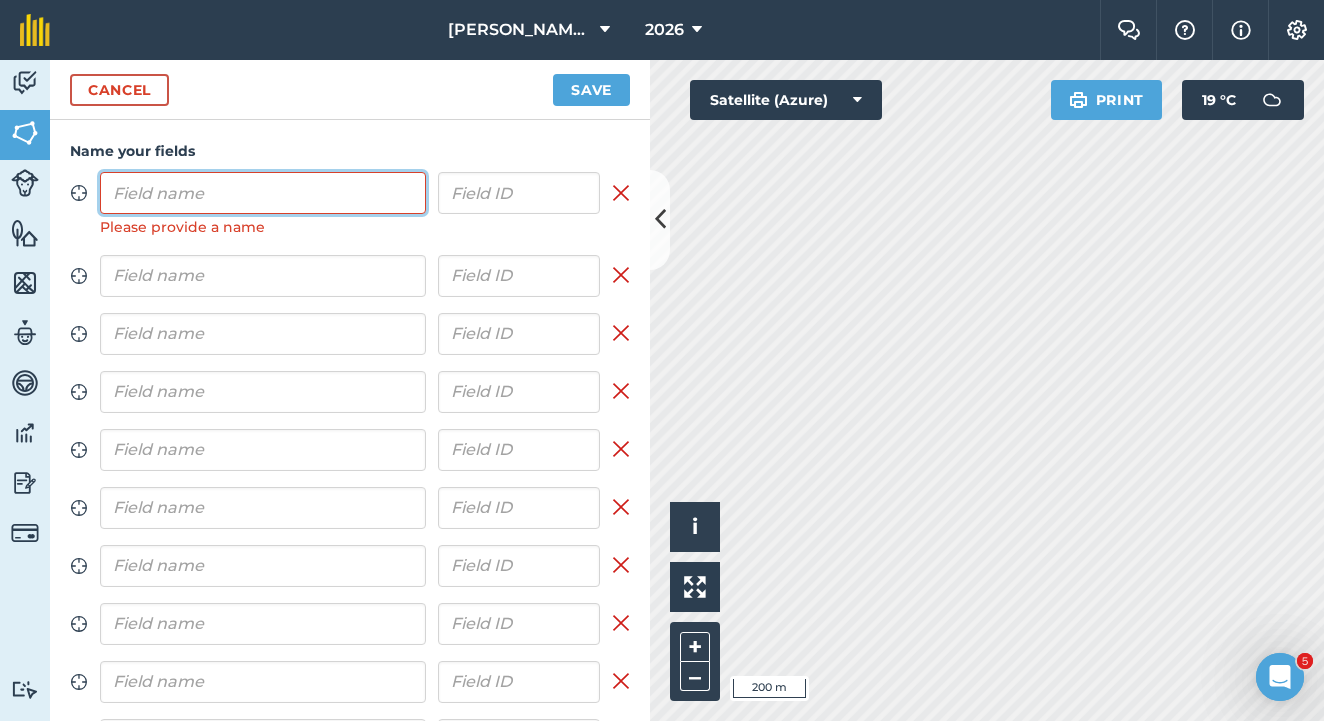 click at bounding box center (263, 193) 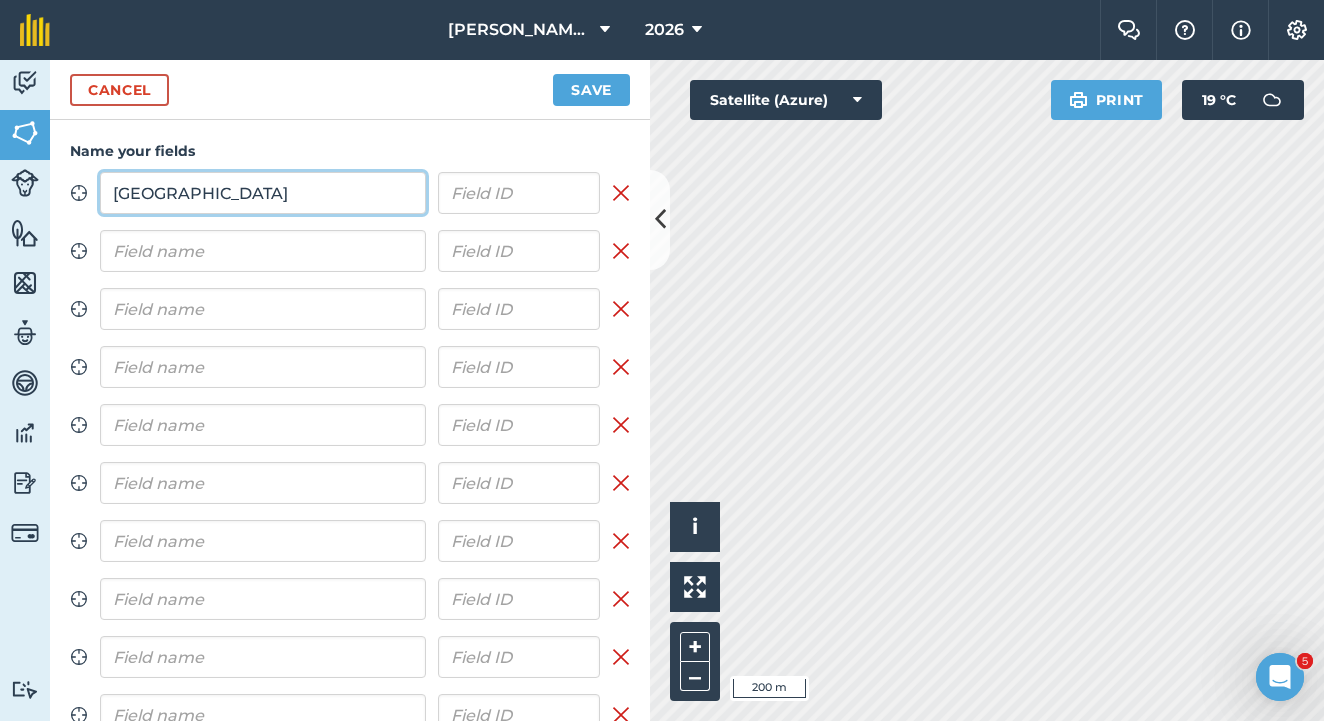 type on "[GEOGRAPHIC_DATA]" 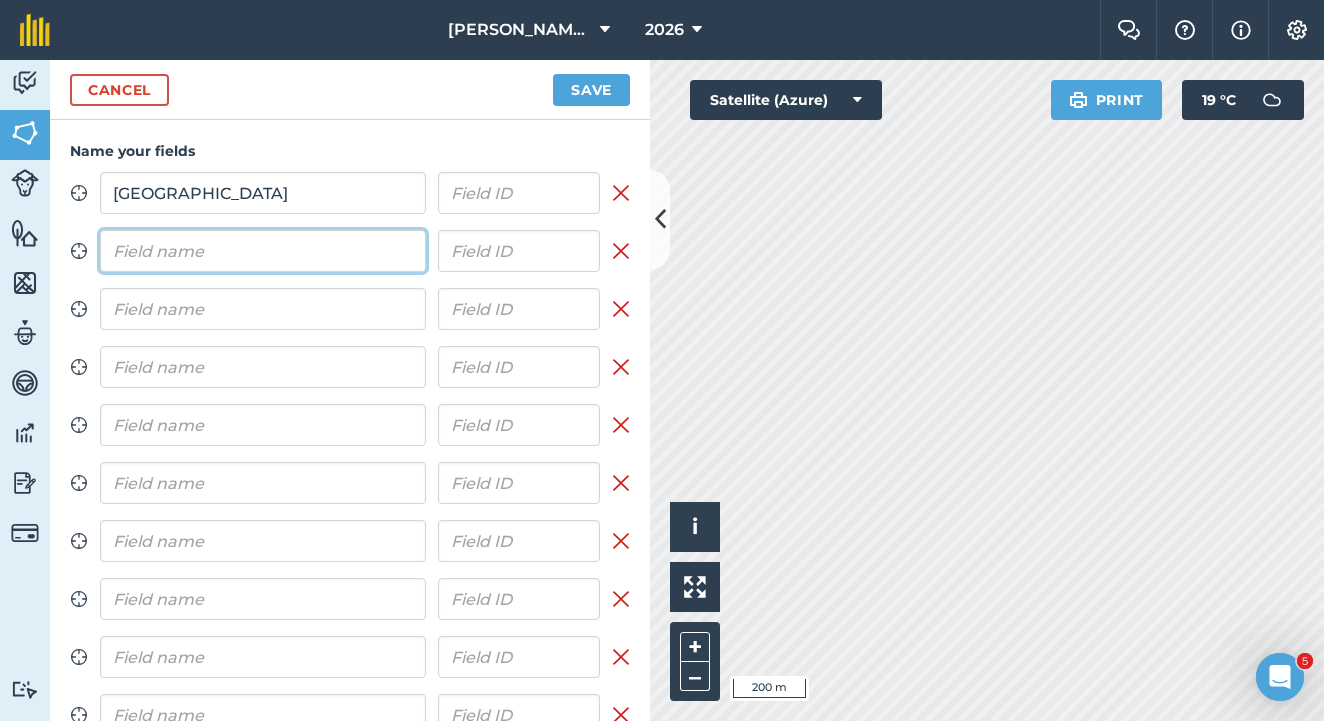 click at bounding box center (263, 251) 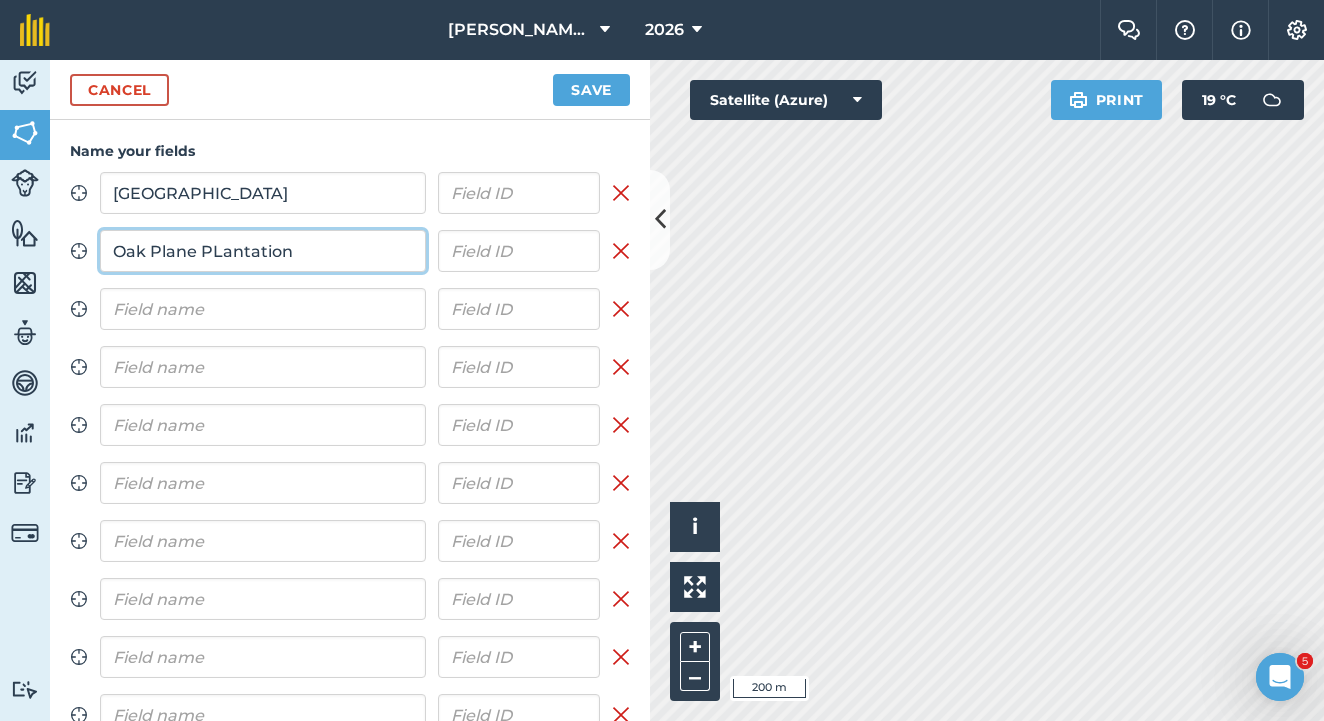 type on "Oak Plane Plantation" 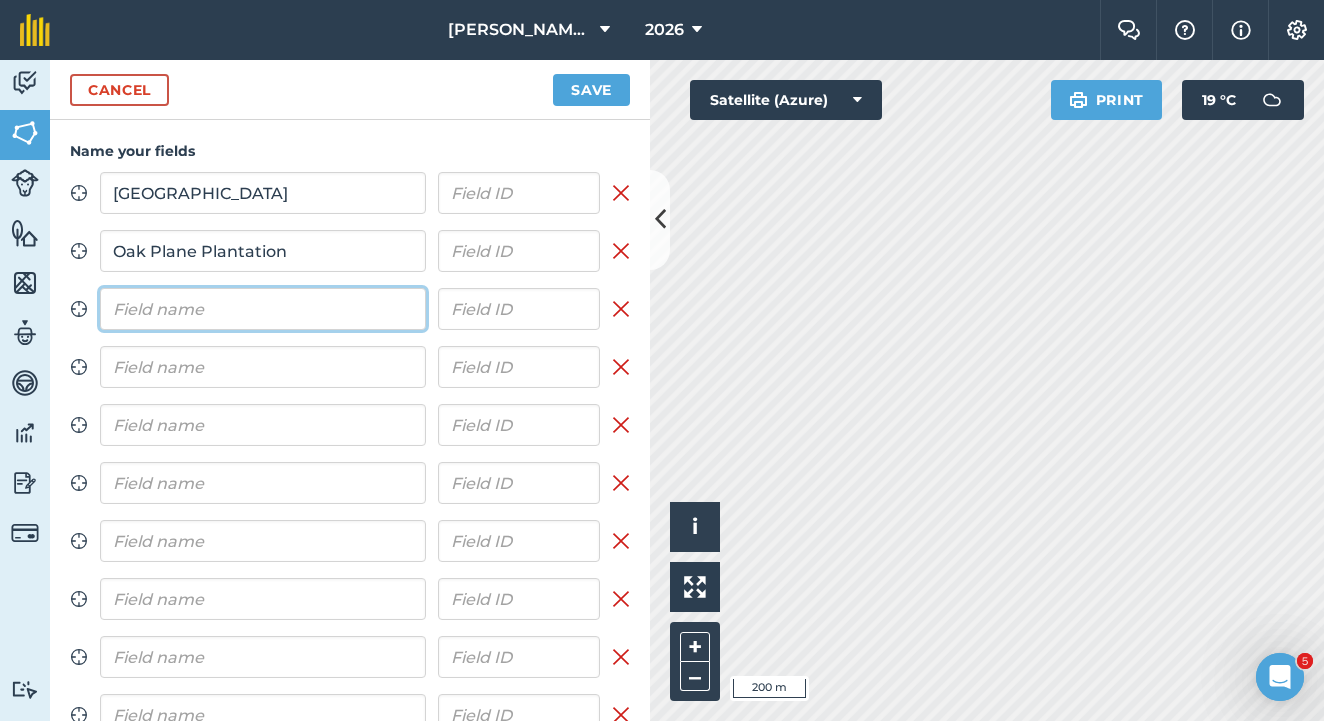 drag, startPoint x: 246, startPoint y: 284, endPoint x: 206, endPoint y: 301, distance: 43.462627 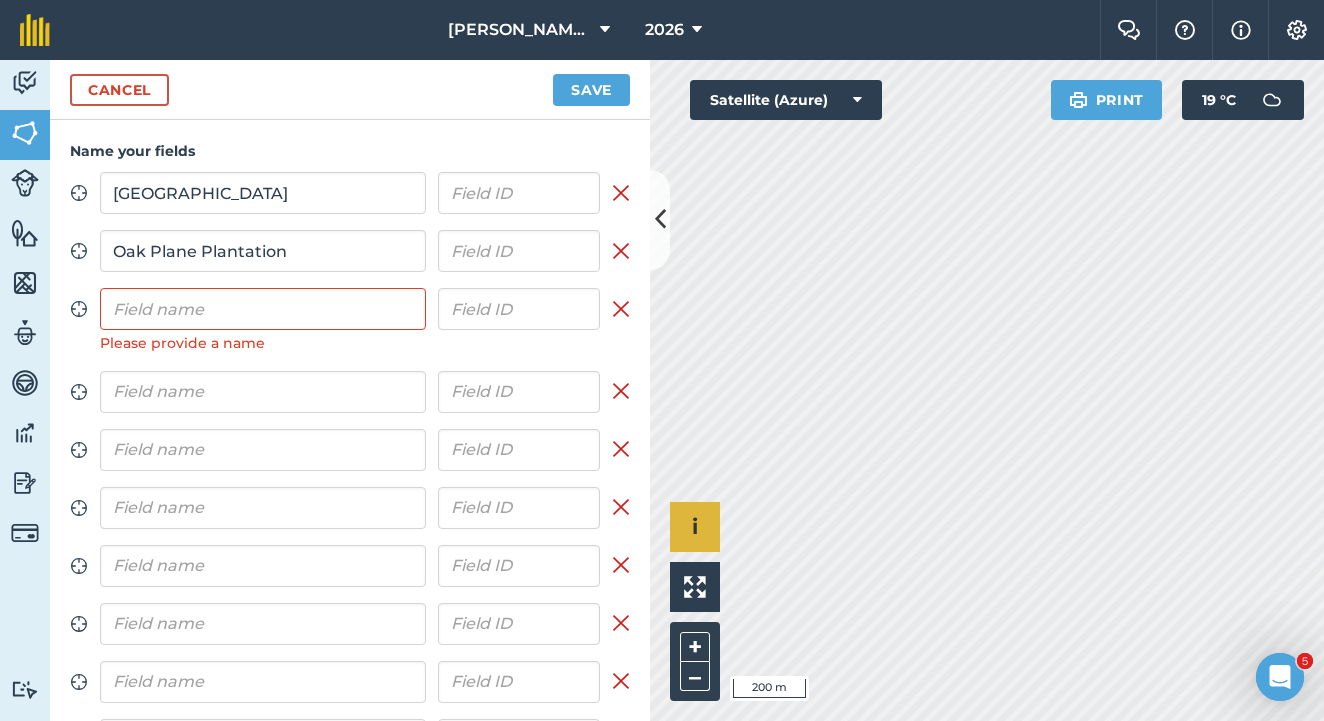 click on "Click to start drawing i © 2025 TomTom, Microsoft 200 m + –" at bounding box center (987, 390) 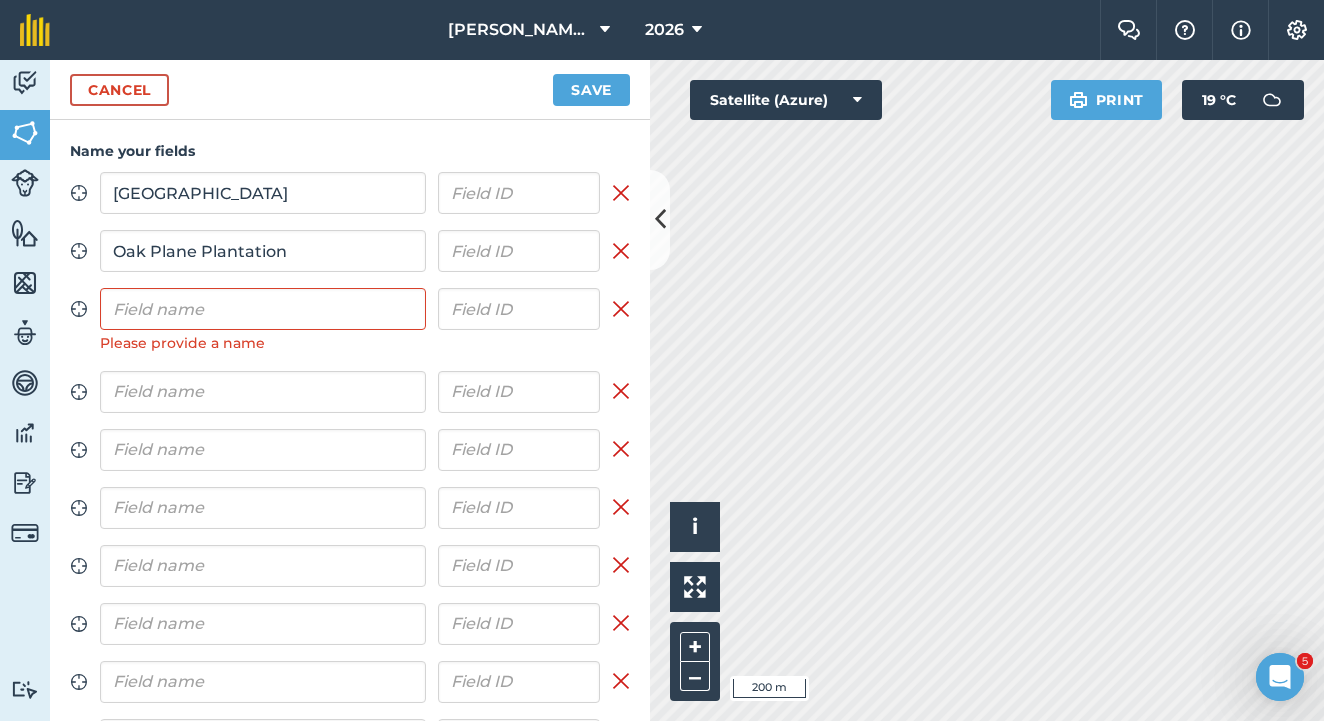 click at bounding box center (621, 309) 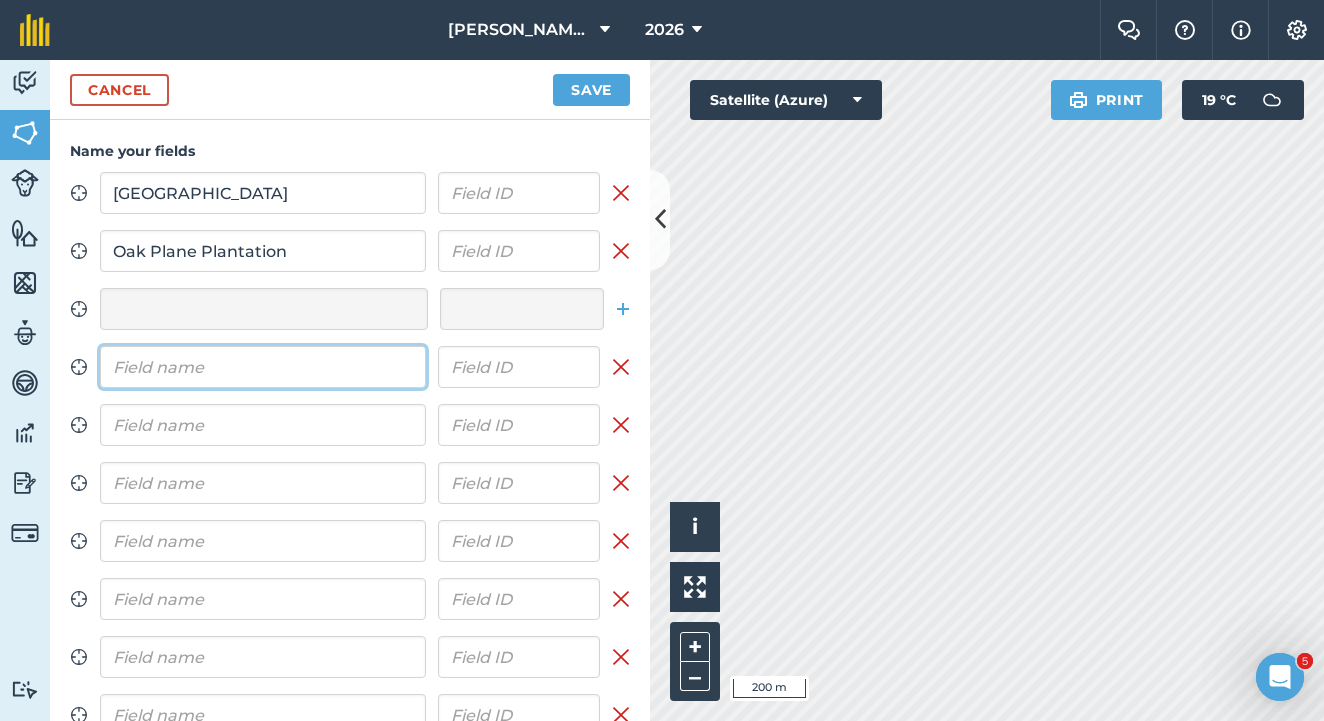 click at bounding box center [263, 367] 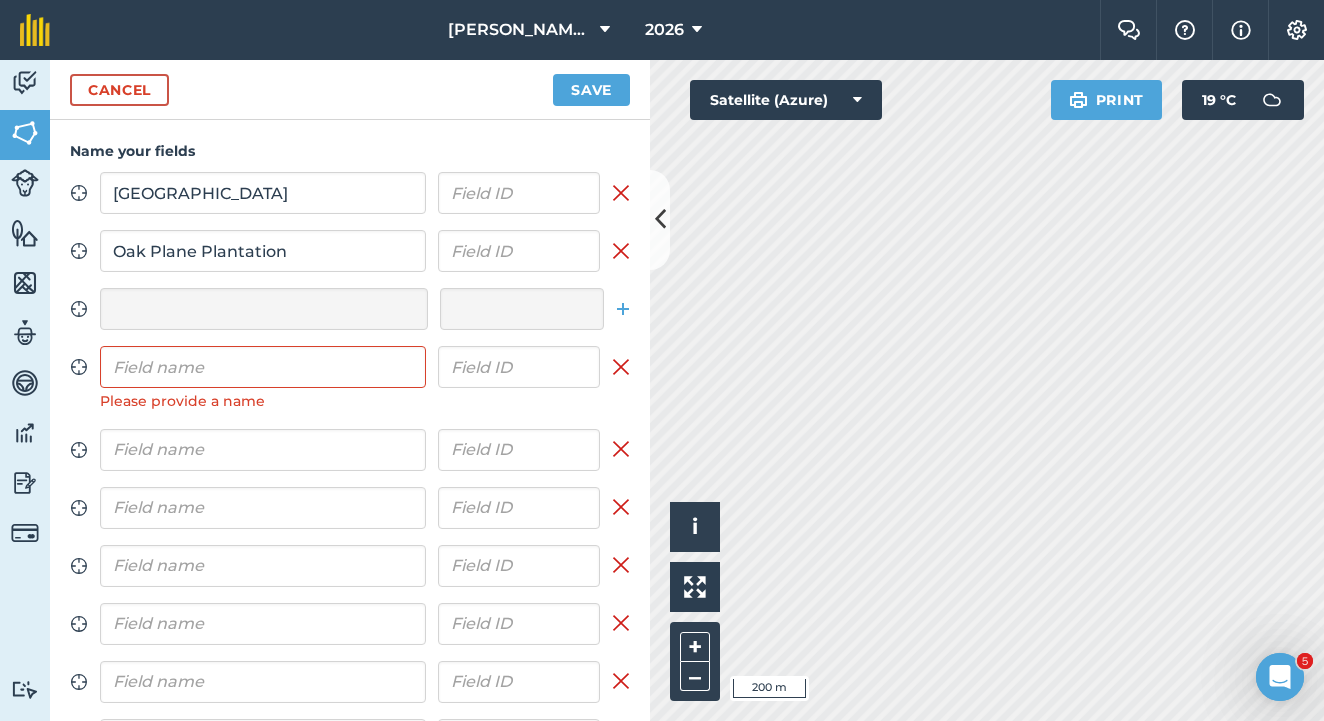 click at bounding box center [621, 367] 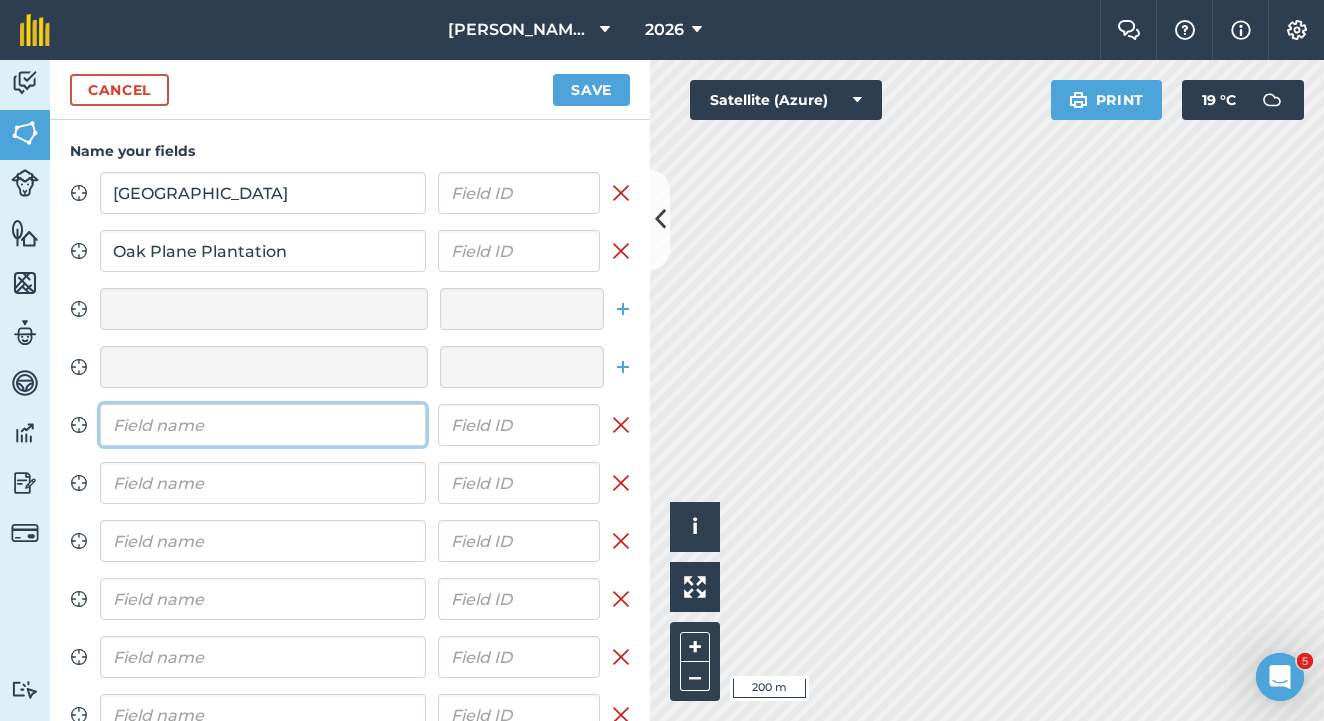 click at bounding box center [263, 425] 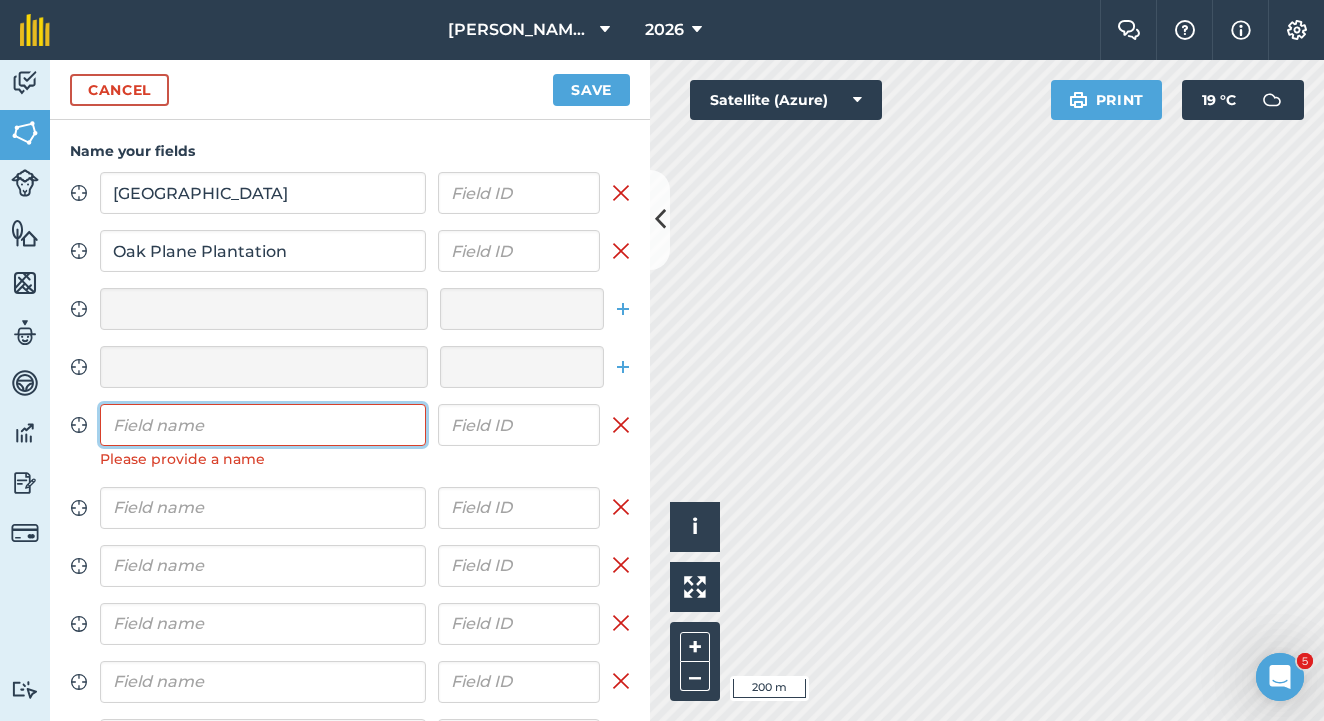 click at bounding box center (263, 425) 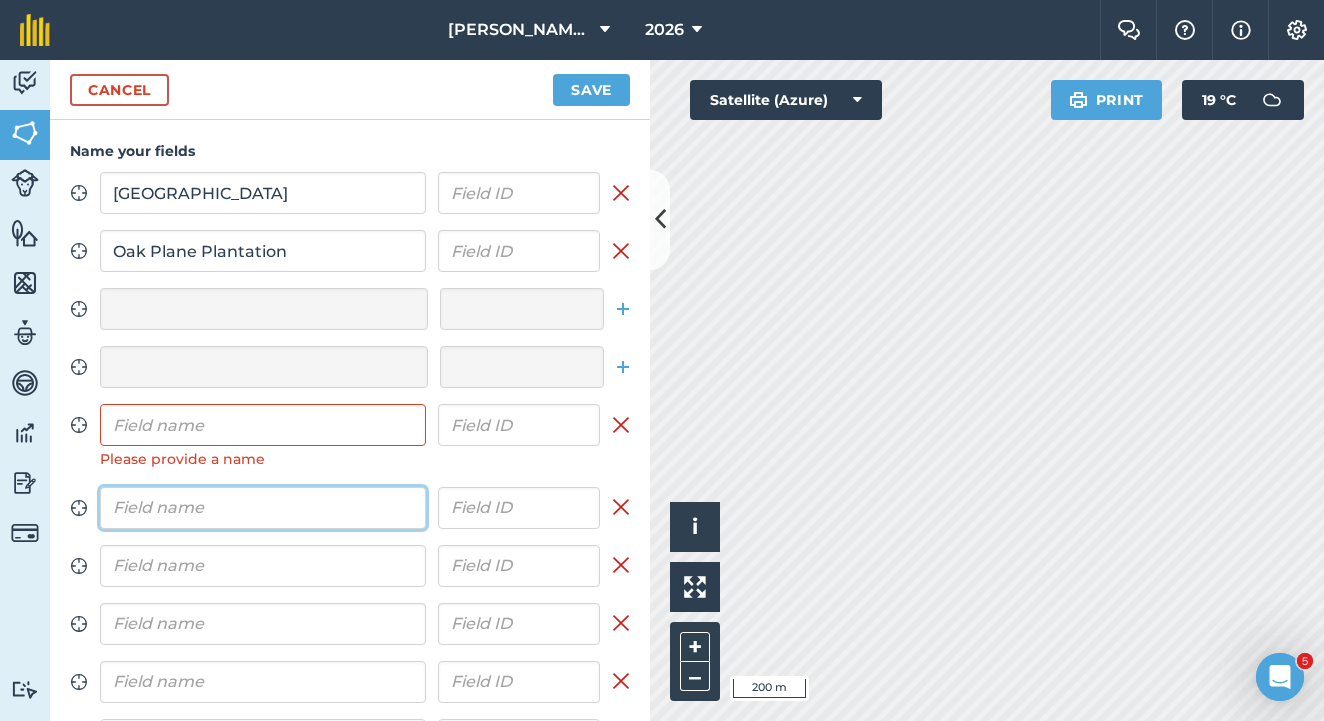 click at bounding box center (263, 508) 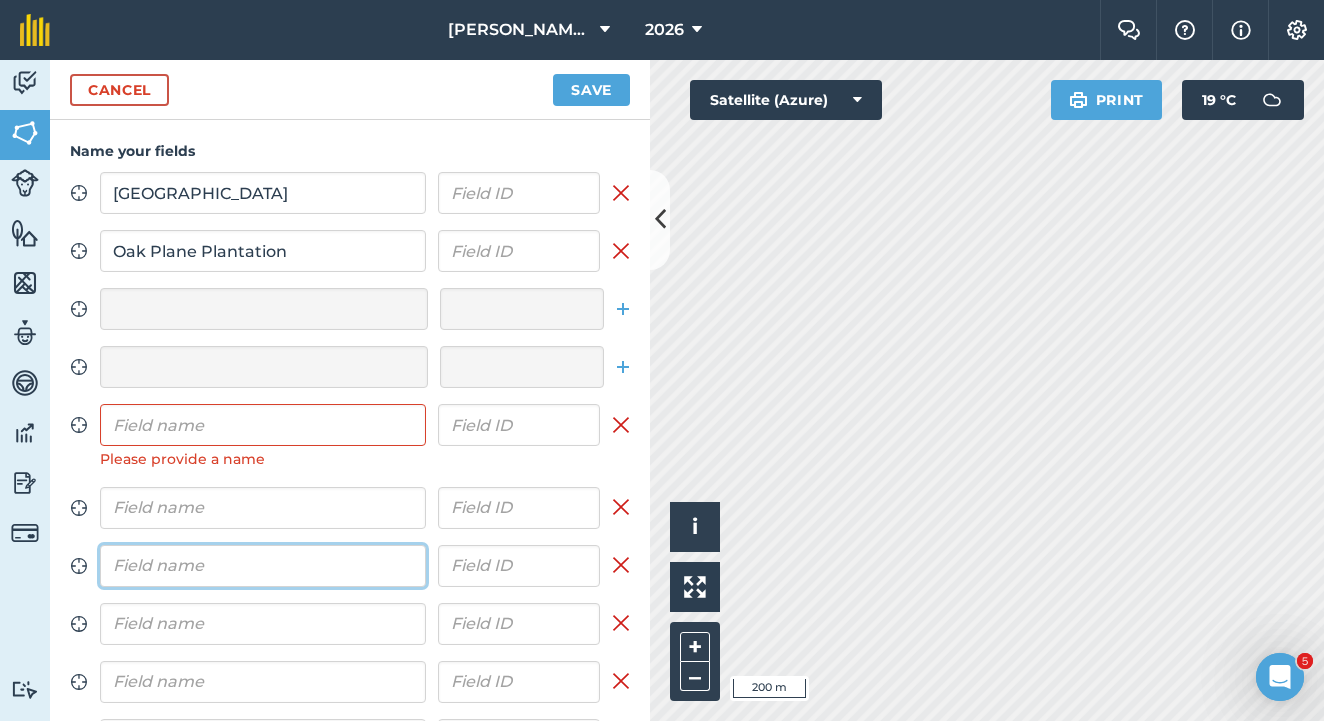 click on "Zoom to field Mill Pond Plantation Remove field Zoom to field Oak Plane Plantation Remove field Zoom to field Add field Zoom to field Add field Zoom to field Please provide a name Remove field Zoom to field Remove field Zoom to field Remove field Zoom to field Remove field Zoom to field Remove field Zoom to field Remove field Zoom to field Remove field Zoom to field Remove field Zoom to field Remove field Zoom to field Remove field Zoom to field Remove field Zoom to field Remove field" at bounding box center (350, 640) 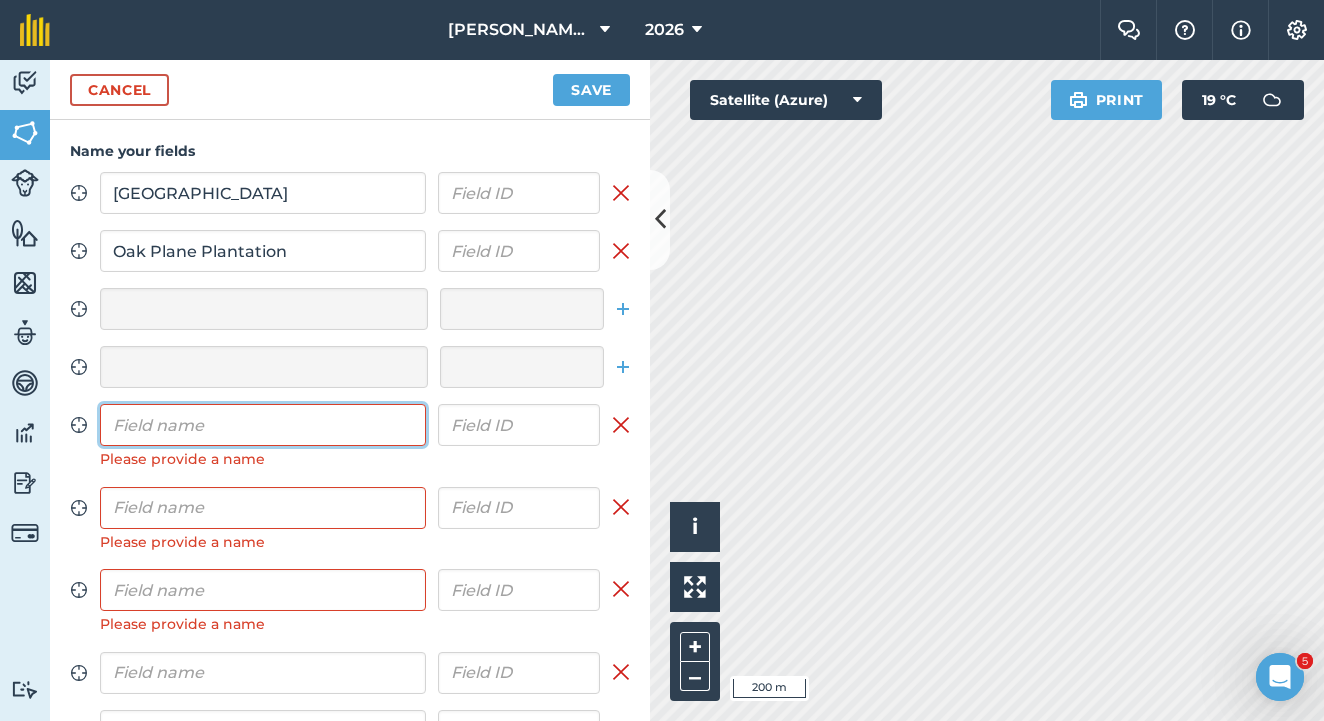 click at bounding box center [263, 425] 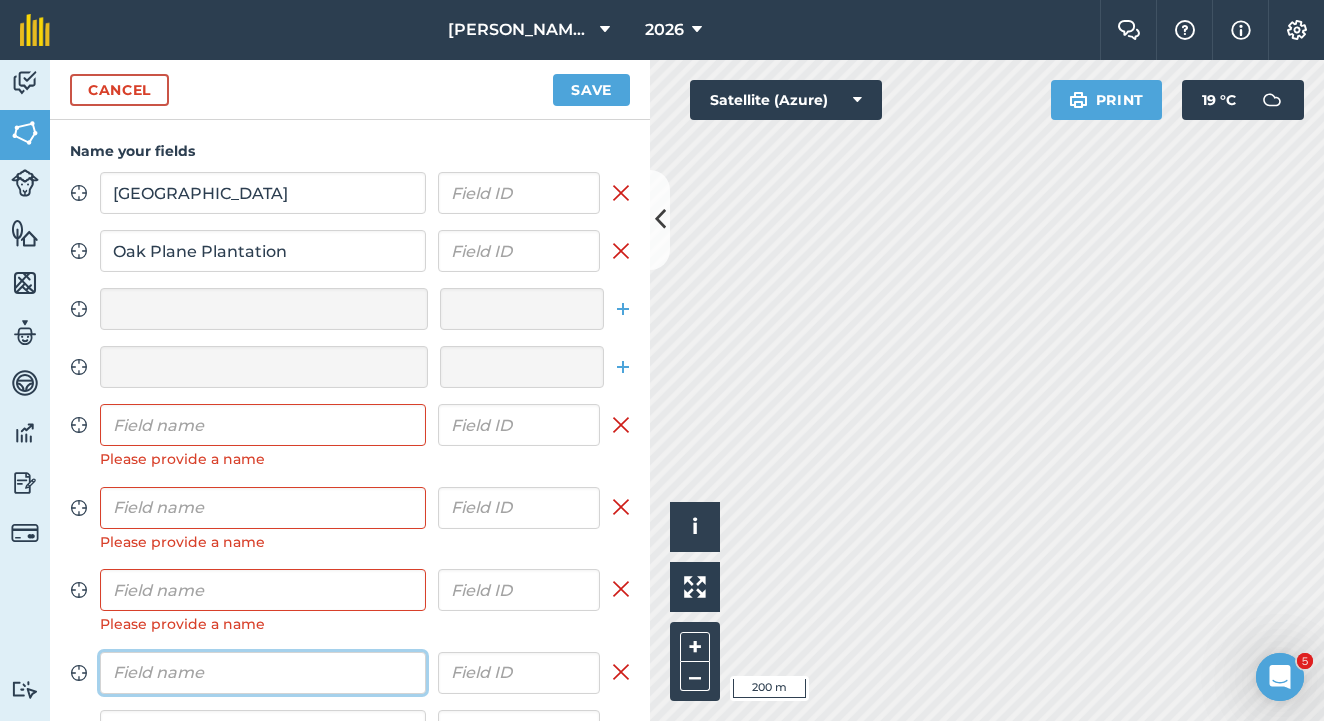 click at bounding box center [263, 673] 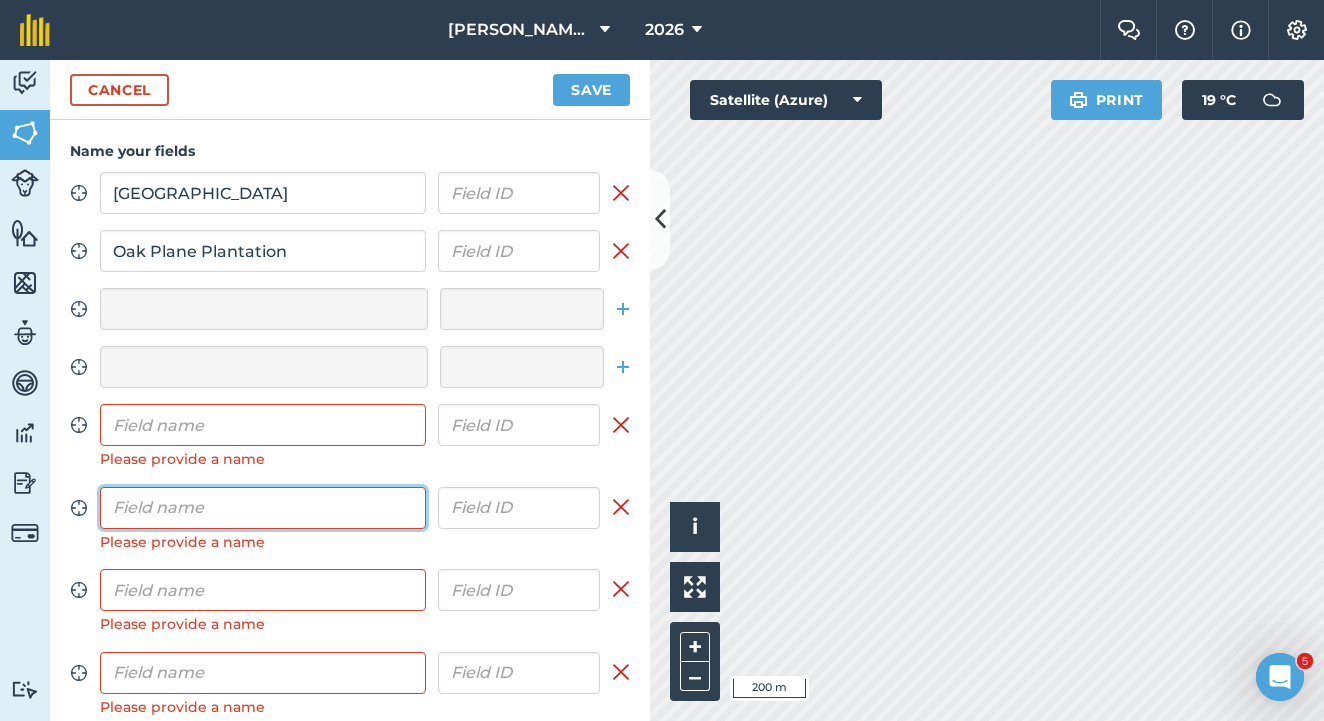 click at bounding box center [263, 508] 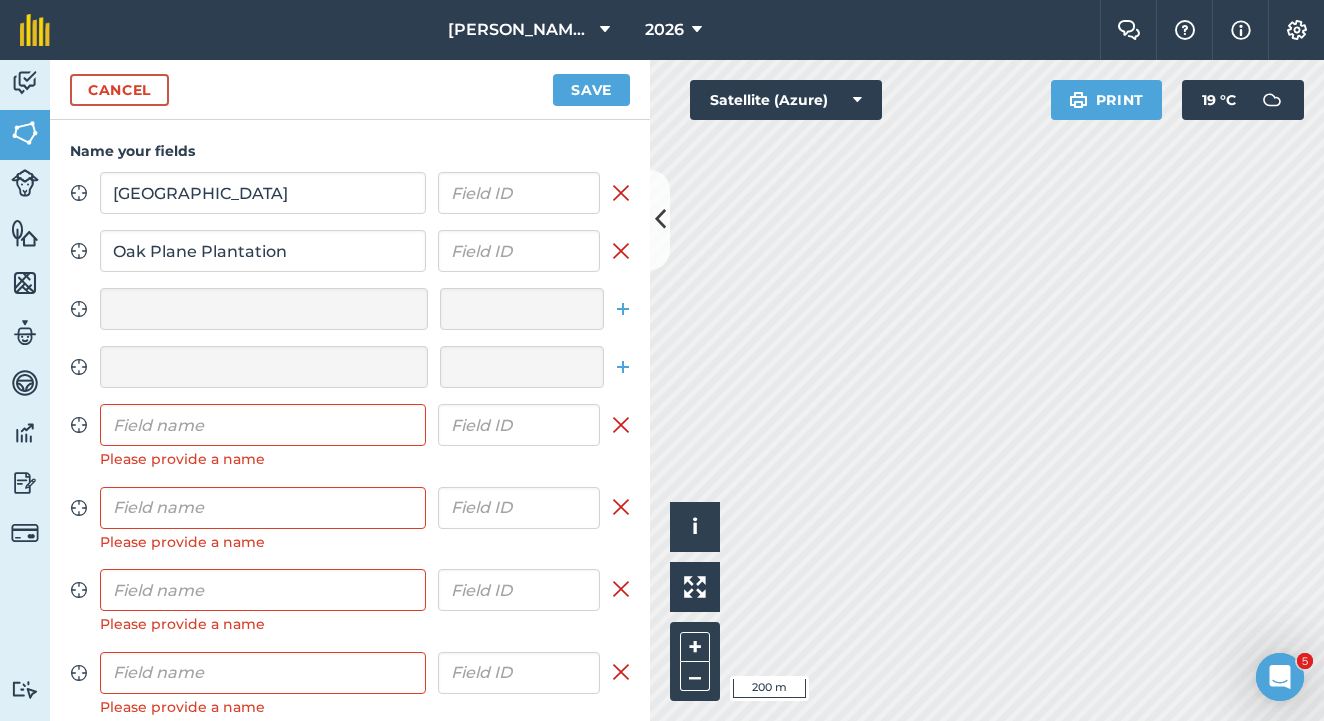 click on "Zoom to field Mill Pond Plantation Remove field Zoom to field Oak Plane Plantation Remove field Zoom to field Add field Zoom to field Add field Zoom to field Please provide a name Remove field Zoom to field Please provide a name Remove field Zoom to field Please provide a name Remove field Zoom to field Please provide a name Remove field Zoom to field Remove field Zoom to field Remove field Zoom to field Remove field Zoom to field Remove field Zoom to field Remove field Zoom to field Remove field Zoom to field Remove field Zoom to field Remove field" at bounding box center [350, 677] 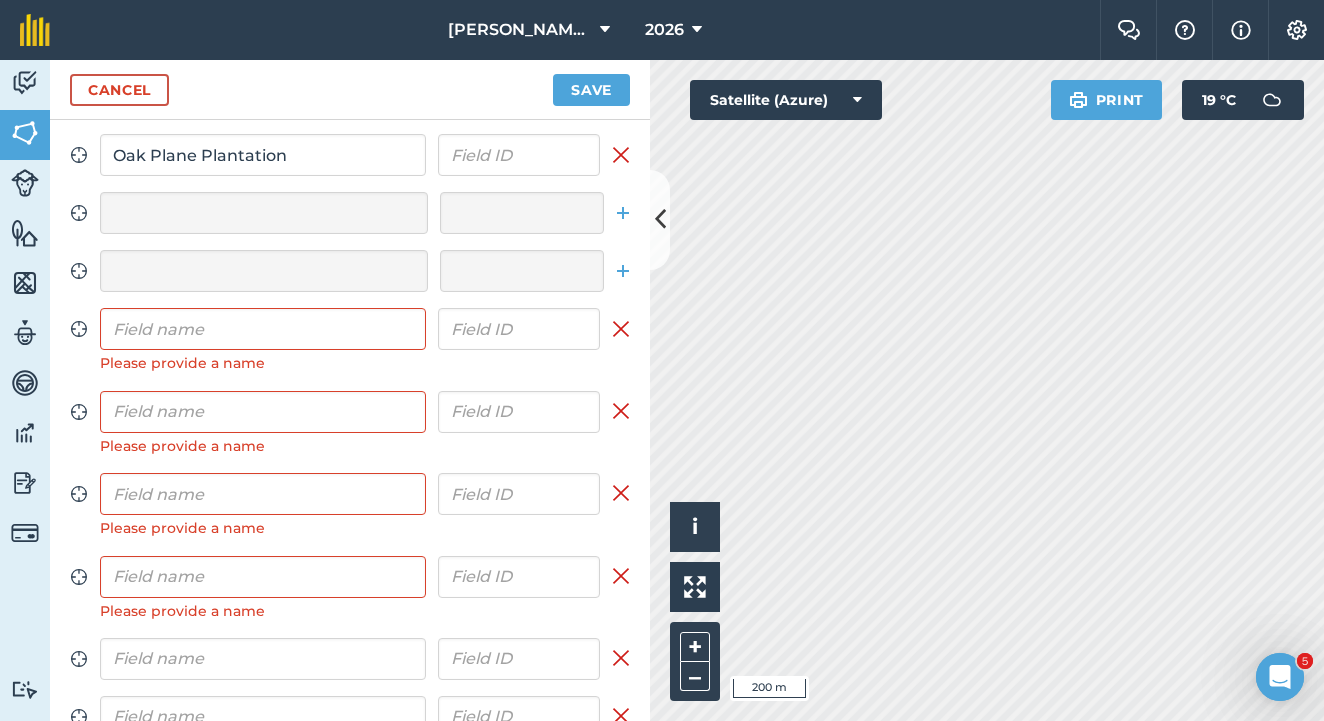 scroll, scrollTop: 111, scrollLeft: 0, axis: vertical 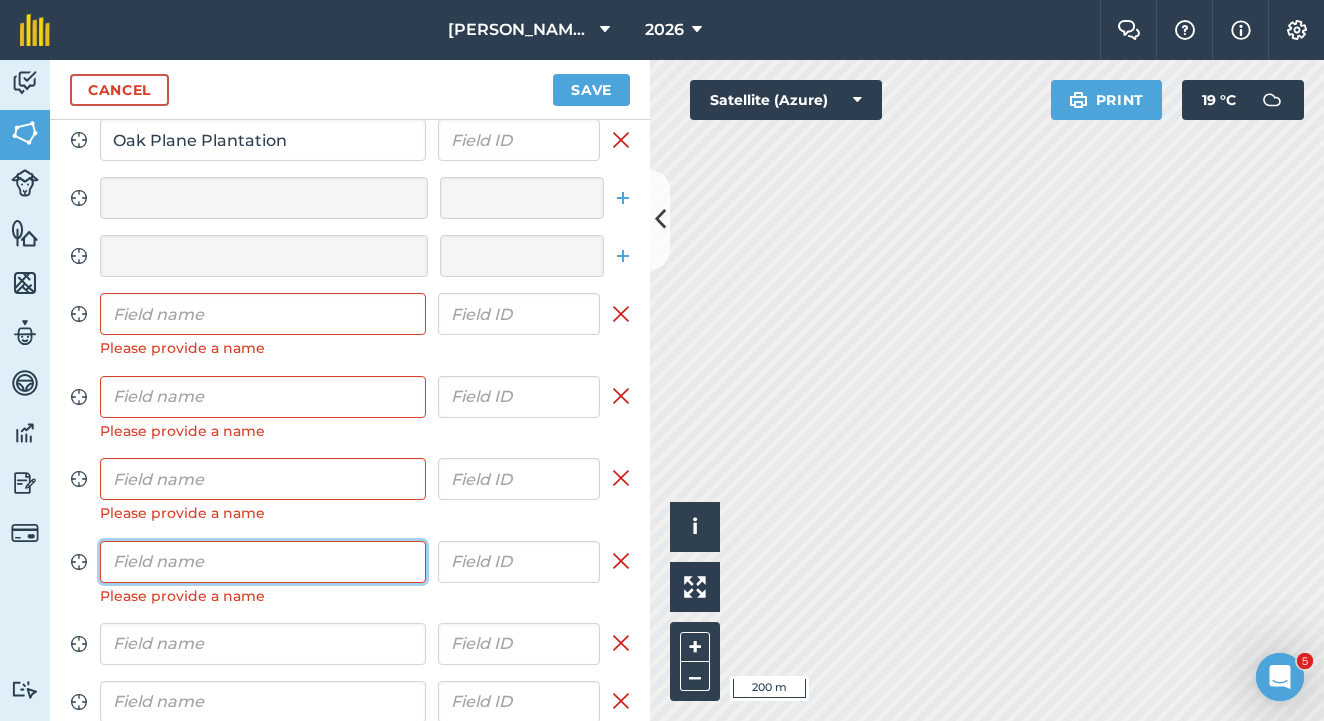 click at bounding box center (263, 562) 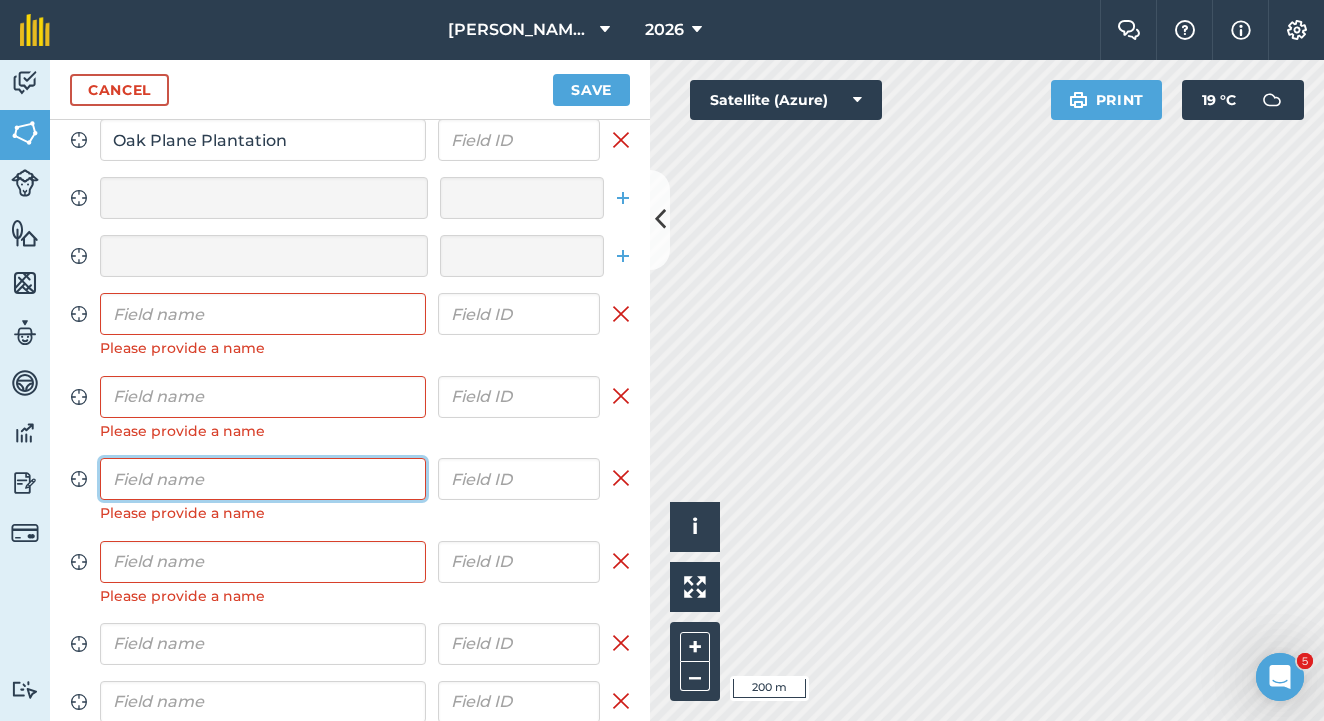 click at bounding box center [263, 479] 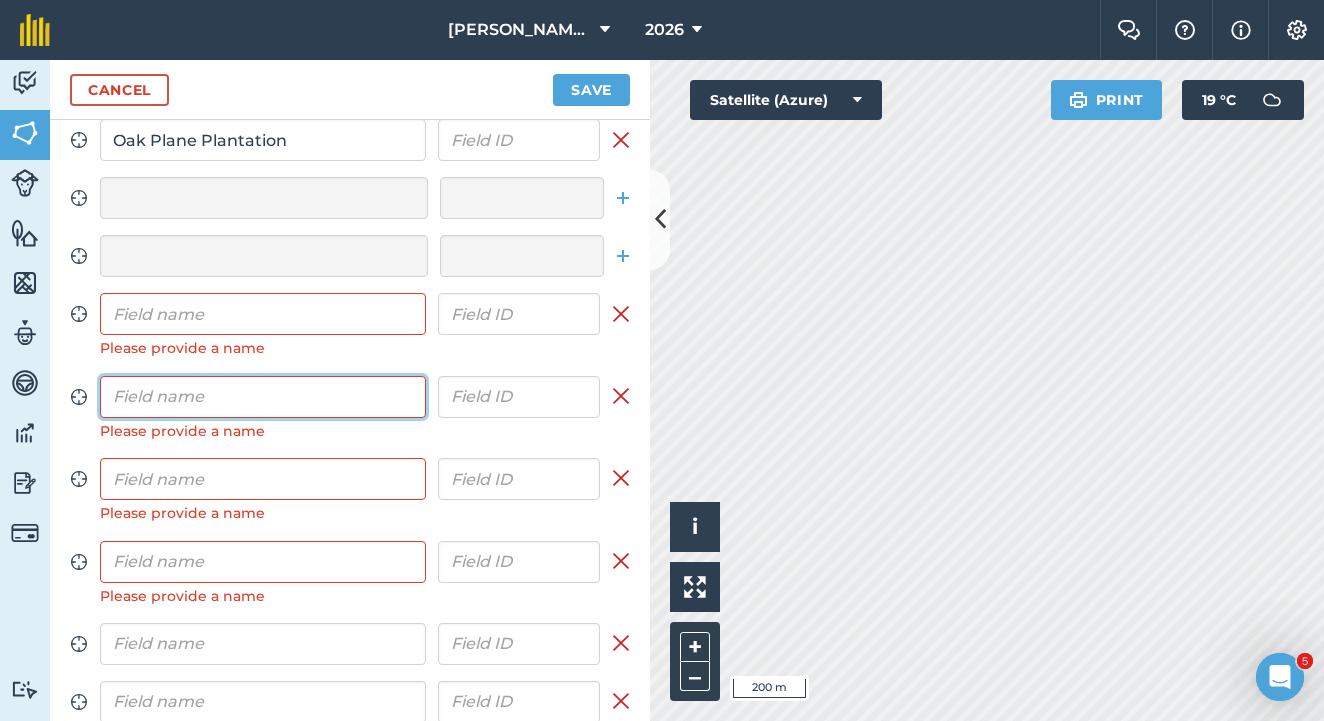 click at bounding box center (263, 397) 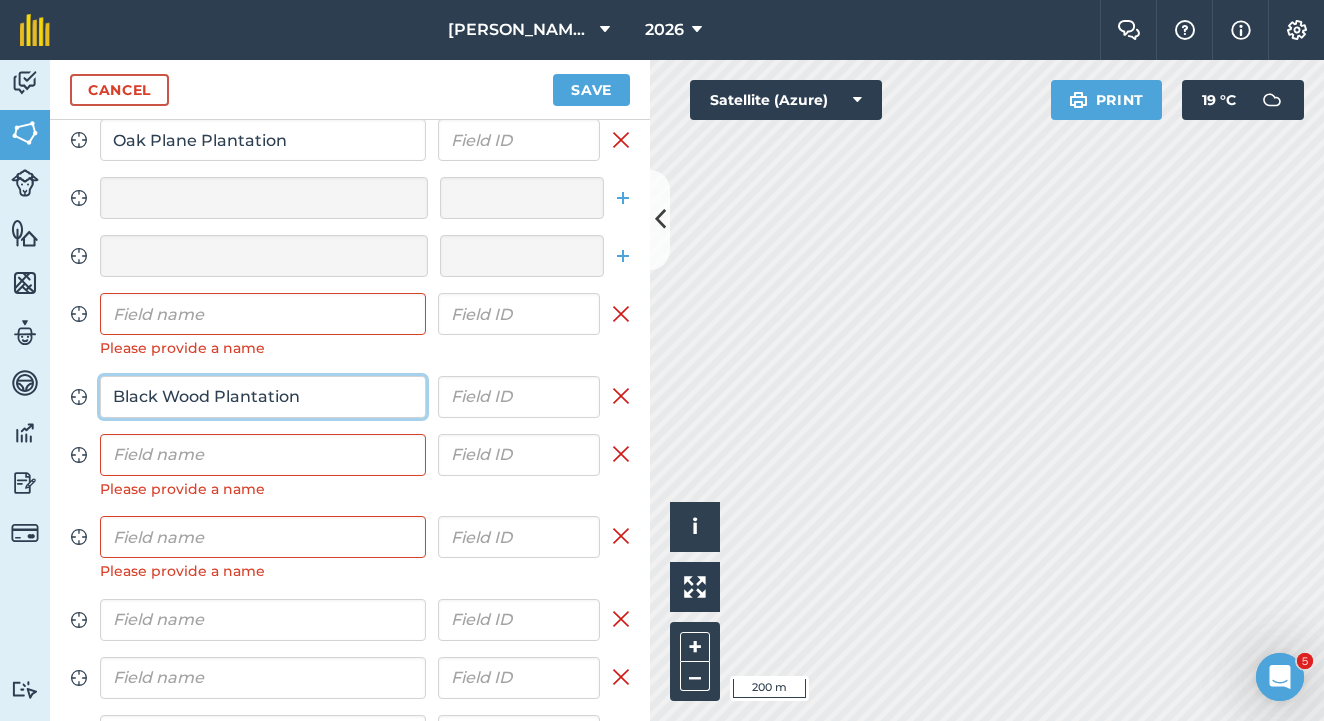 type on "Black Wood Plantation" 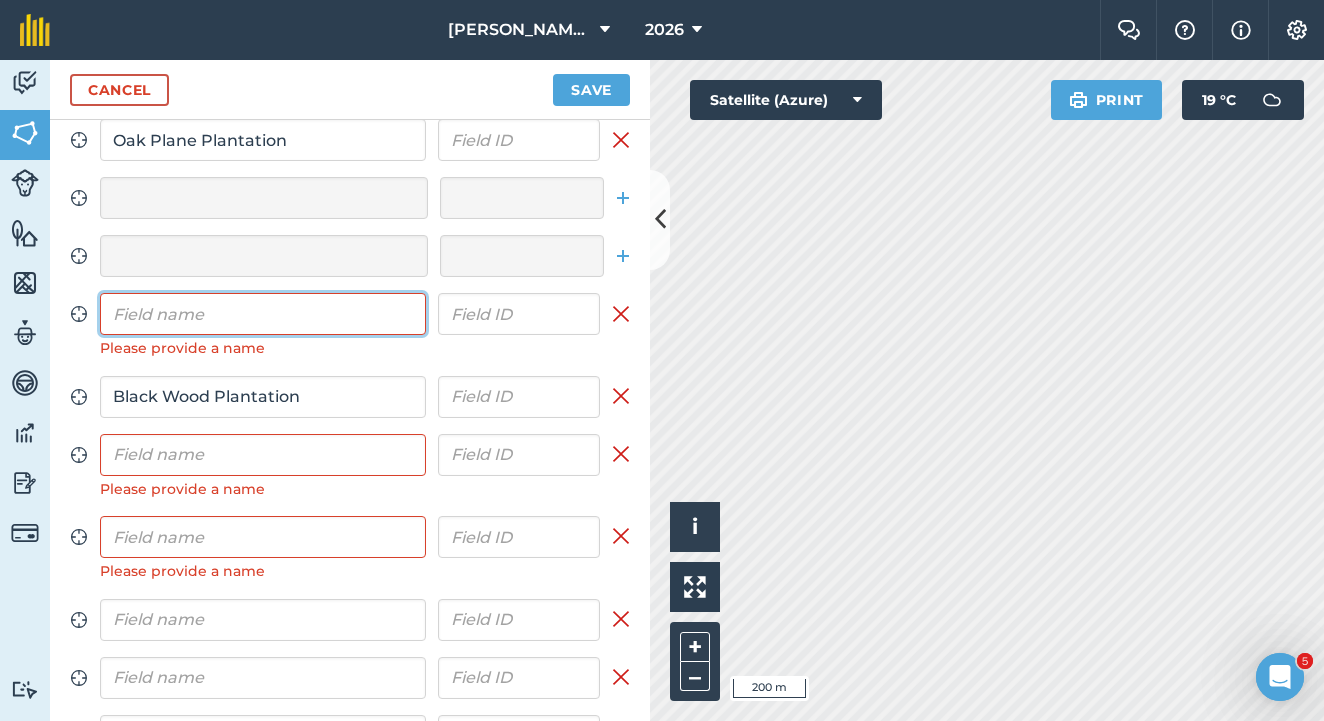 click at bounding box center [263, 314] 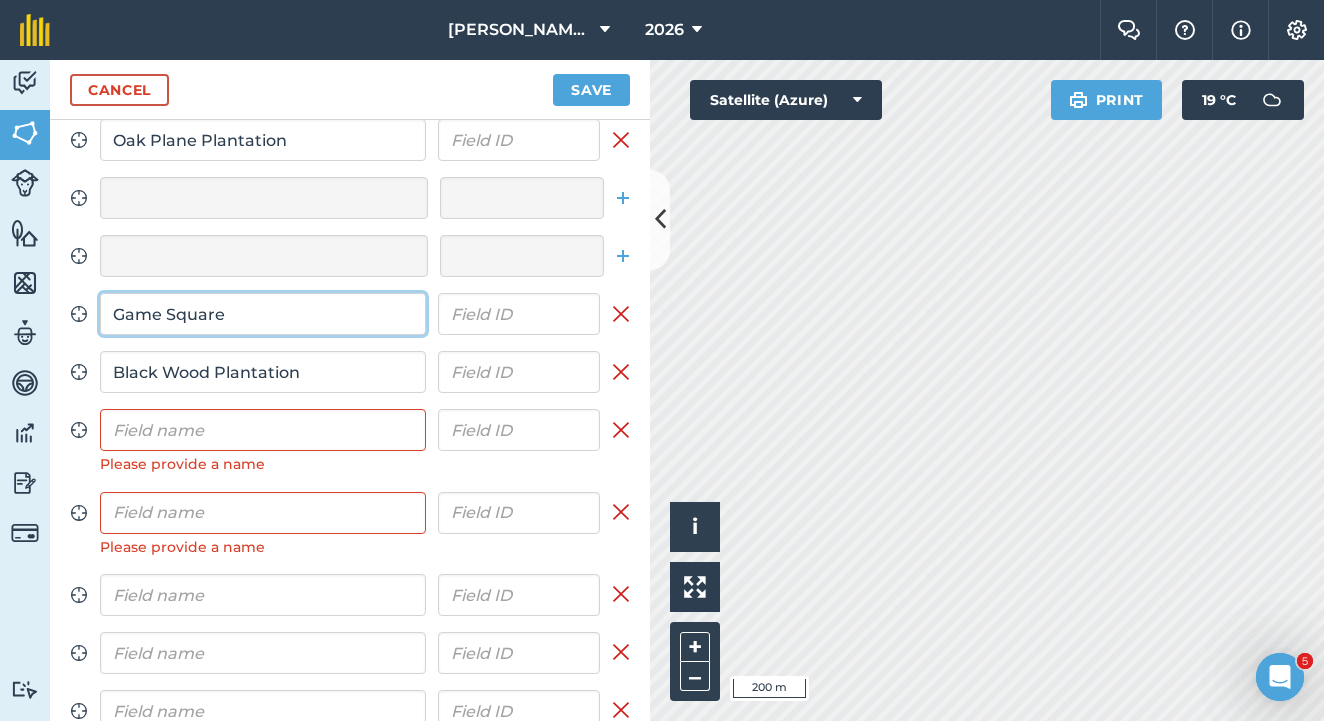 type on "Game Square" 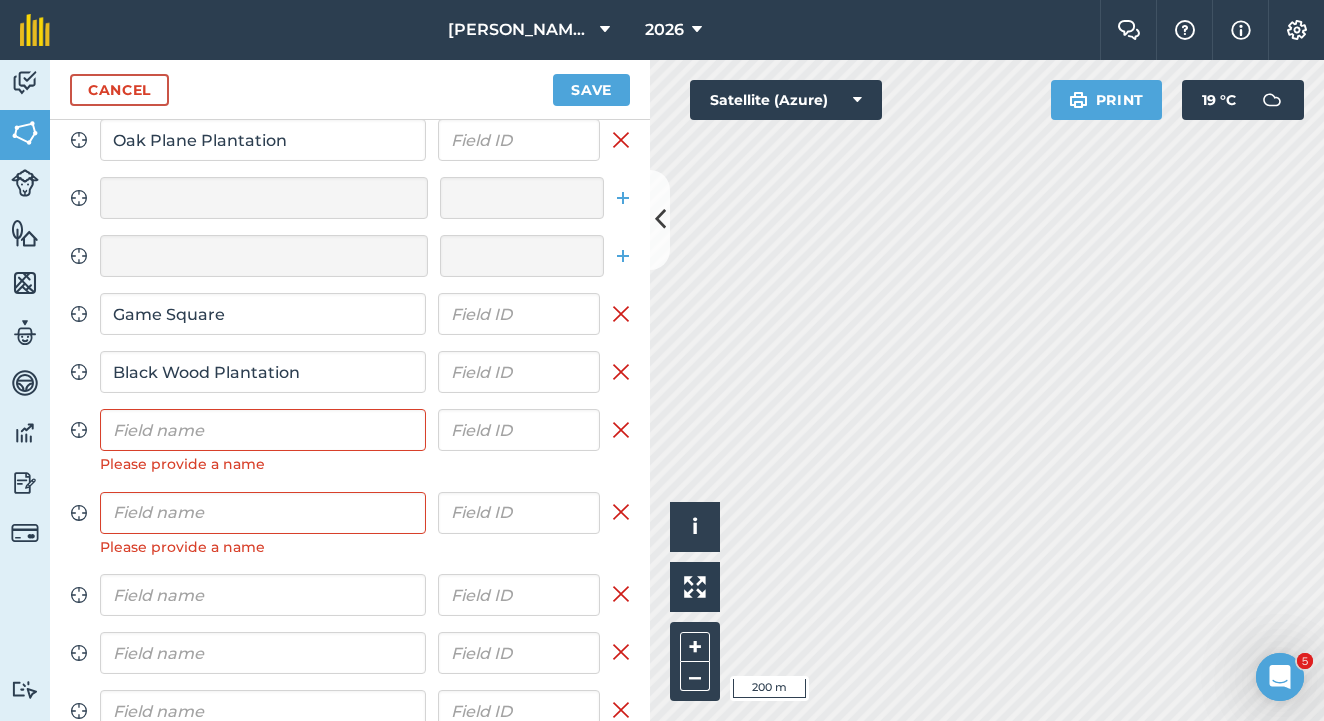click at bounding box center [264, 256] 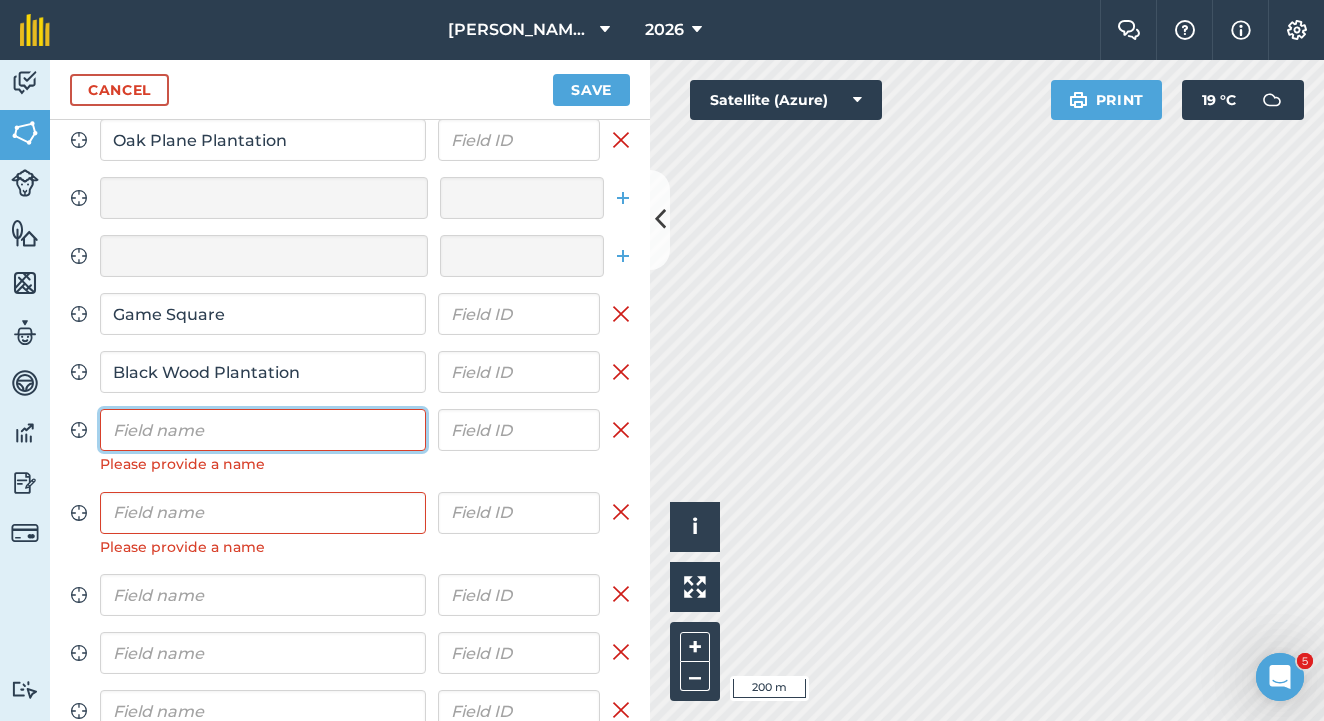 click at bounding box center [263, 430] 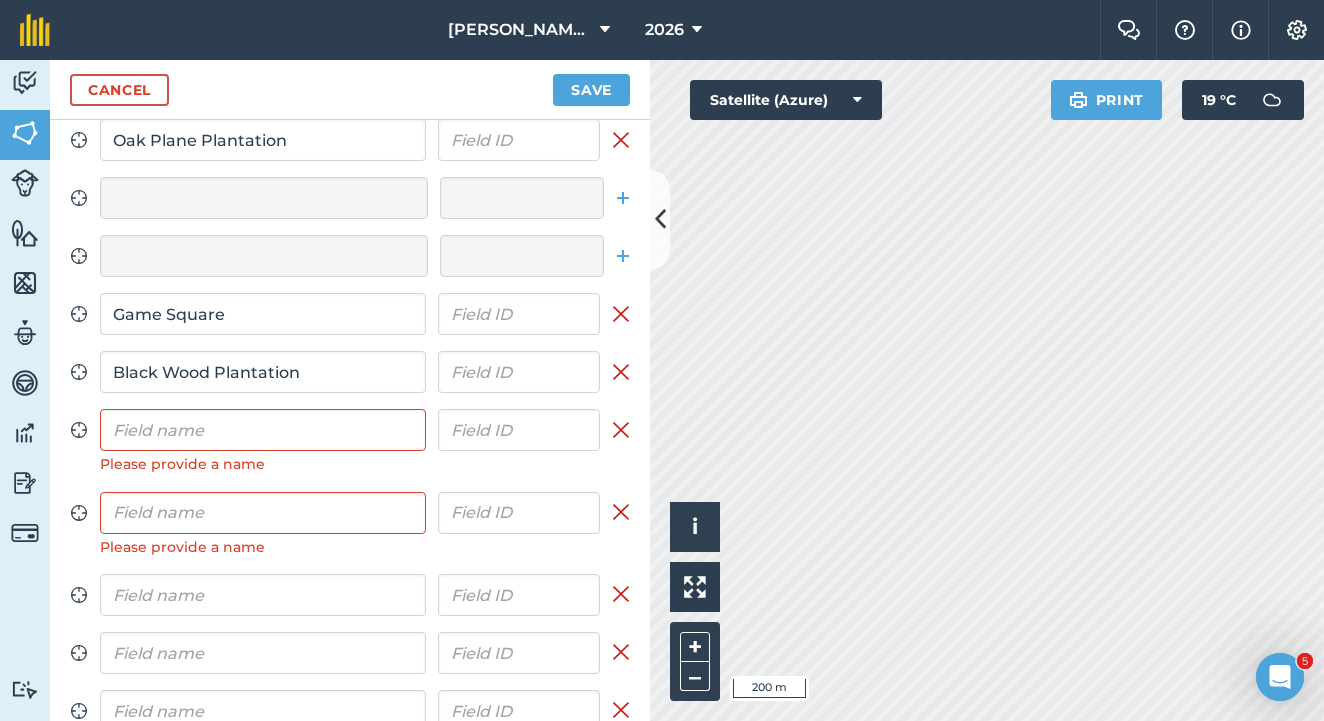 click at bounding box center [621, 430] 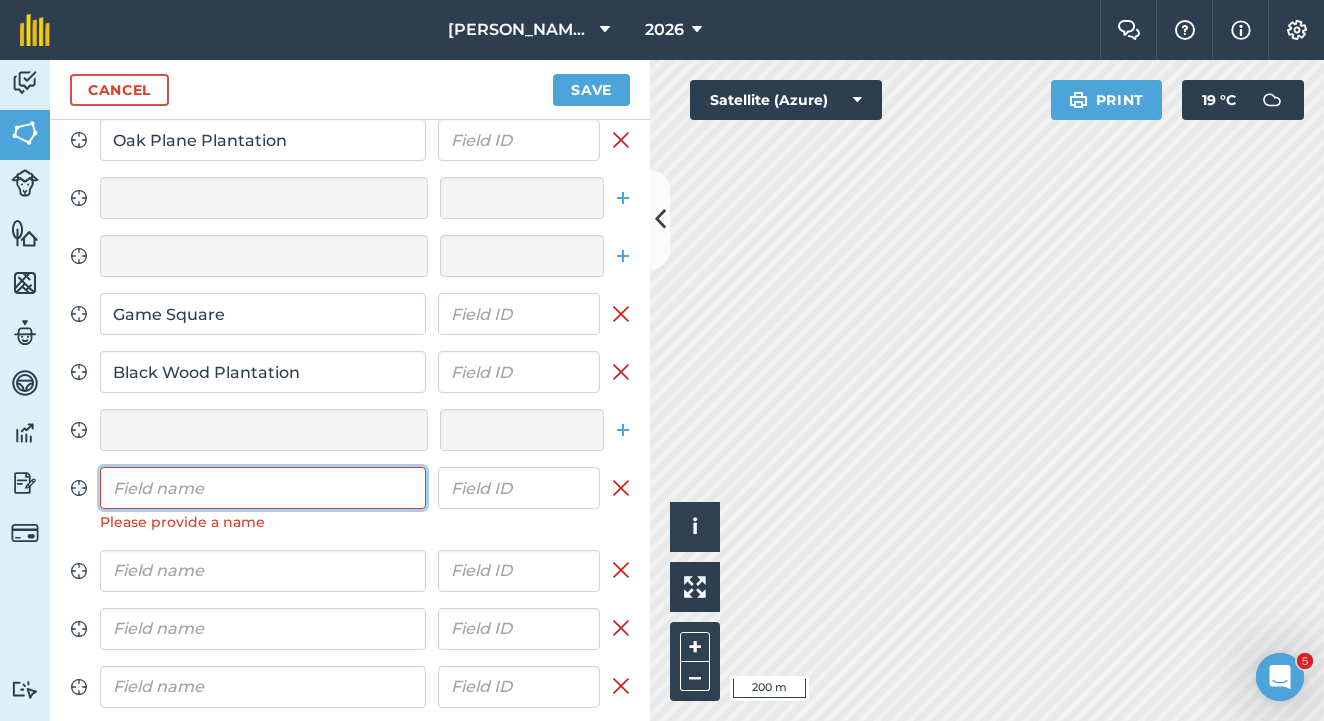 click at bounding box center (263, 488) 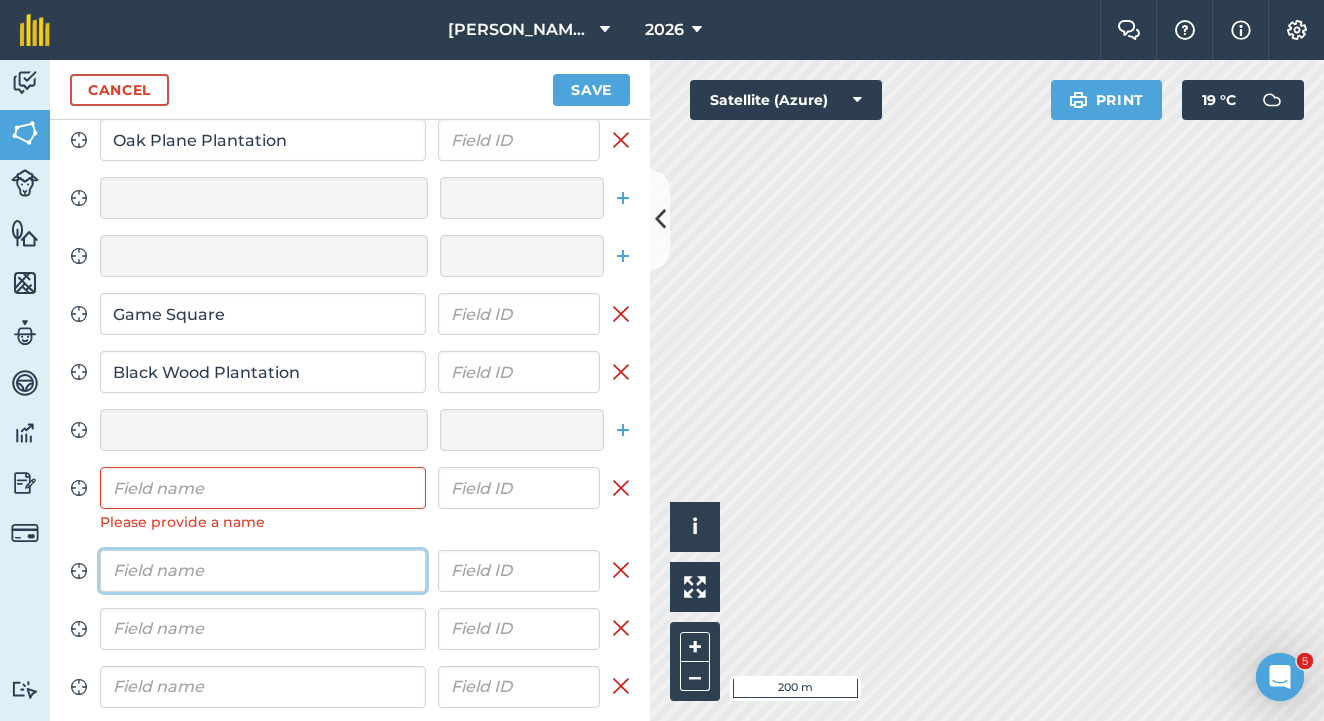 click at bounding box center [263, 571] 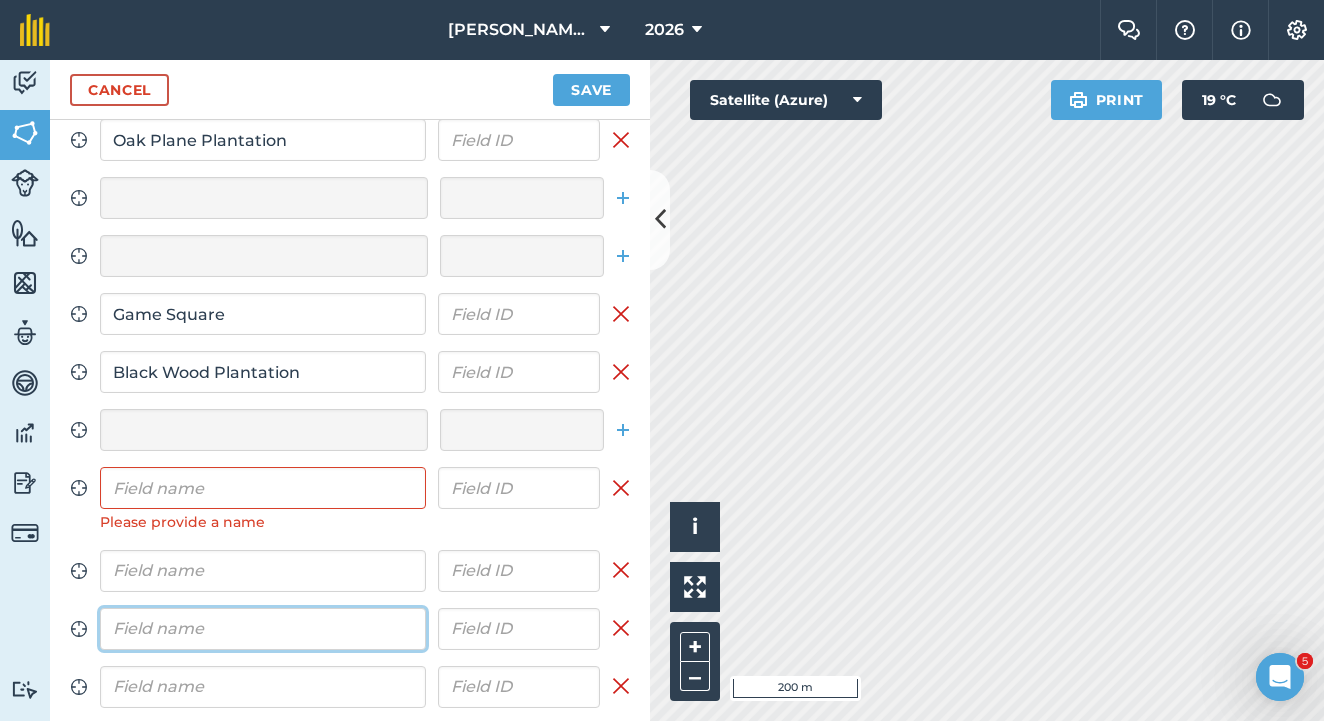 click on "Zoom to field Mill Pond Plantation Remove field Zoom to field Oak Plane Plantation Remove field Zoom to field Add field Zoom to field Add field Zoom to field Game Square Remove field Zoom to field Black Wood Plantation Remove field Zoom to field Add field Zoom to field Please provide a name Remove field Zoom to field Remove field Zoom to field Remove field Zoom to field Remove field Zoom to field Remove field Zoom to field Remove field Zoom to field Remove field Zoom to field Remove field Zoom to field Remove field" at bounding box center [350, 529] 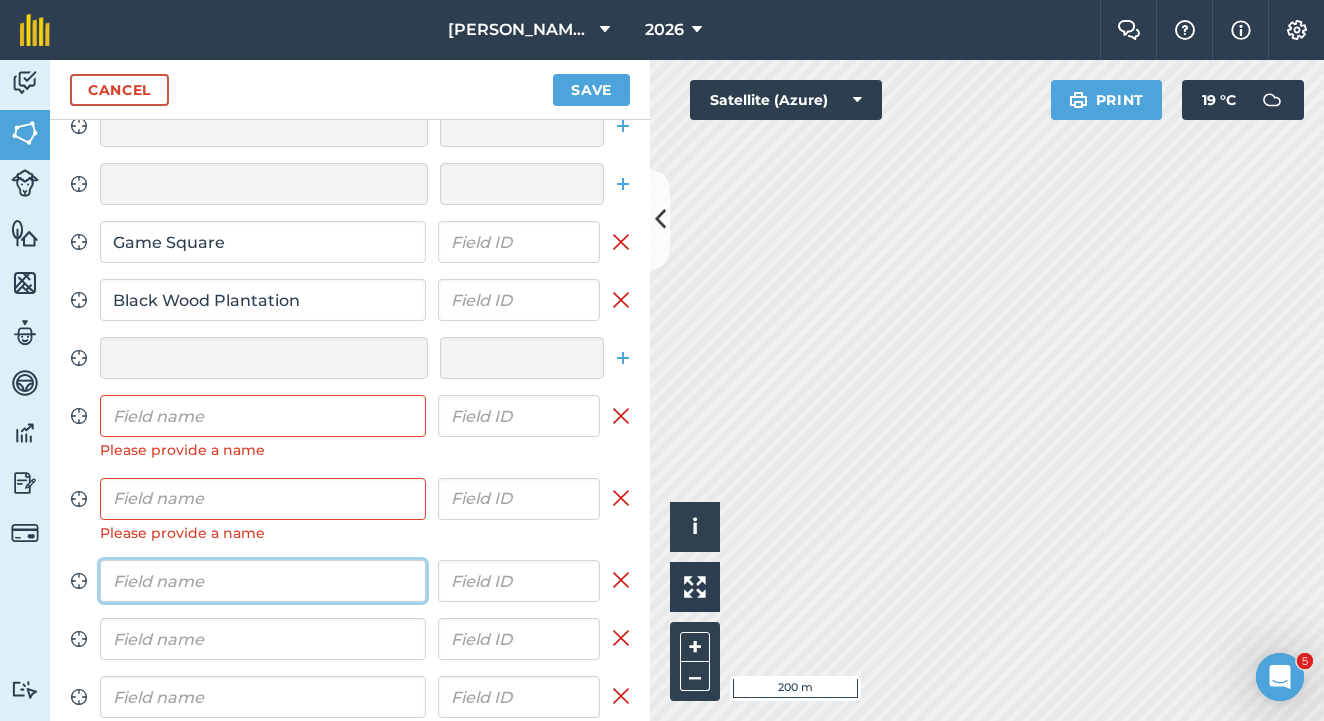 scroll, scrollTop: 163, scrollLeft: 0, axis: vertical 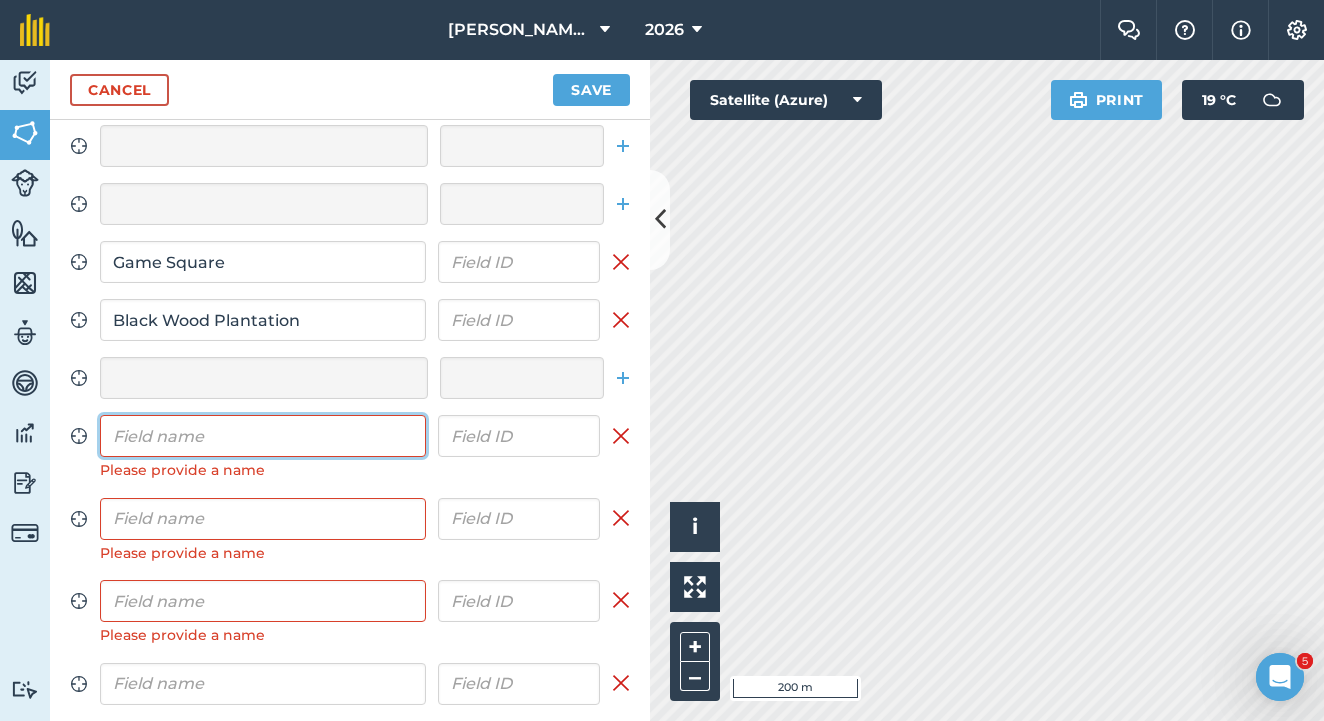 click at bounding box center (263, 436) 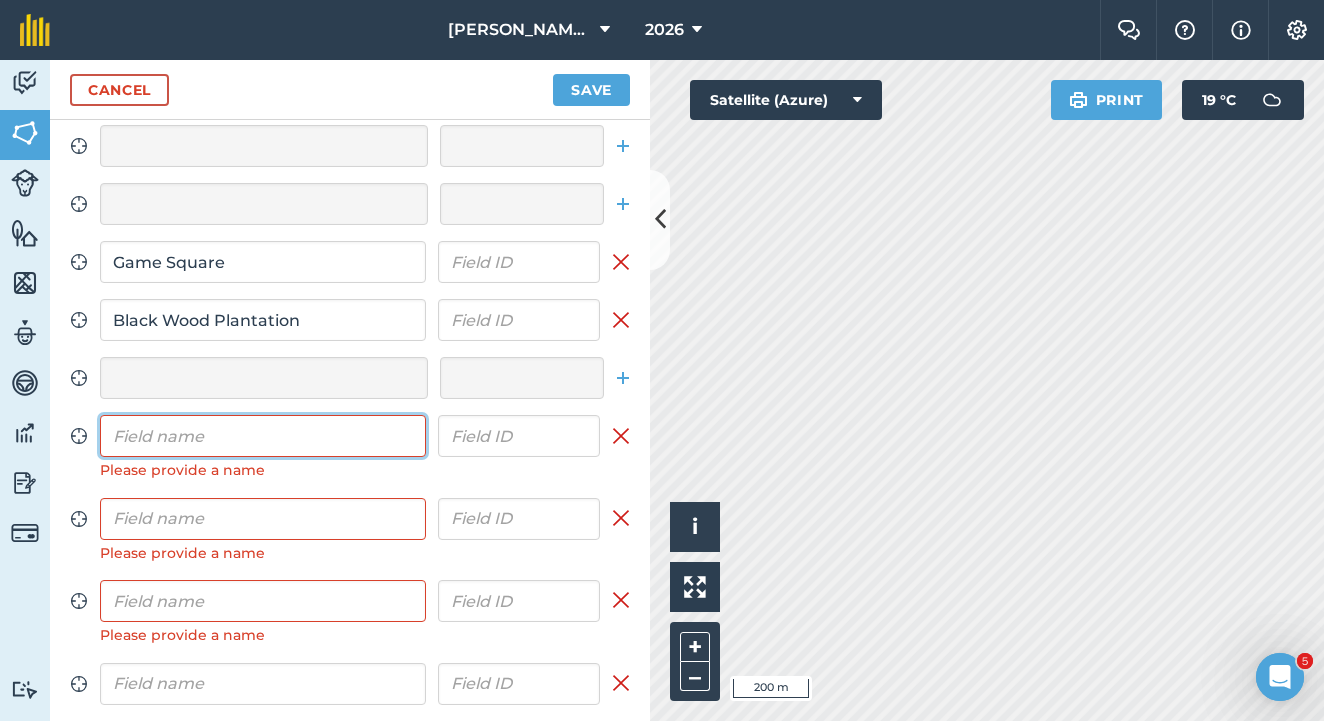 click at bounding box center (263, 436) 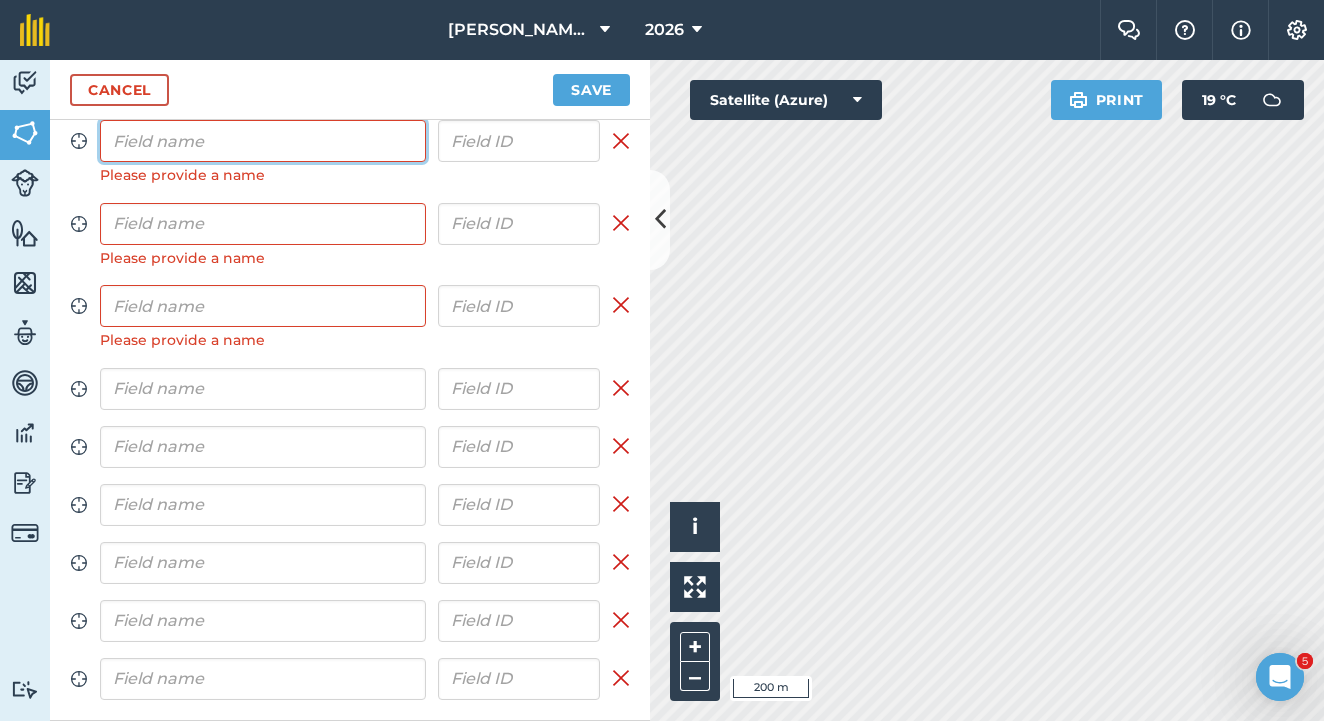 scroll, scrollTop: 456, scrollLeft: 0, axis: vertical 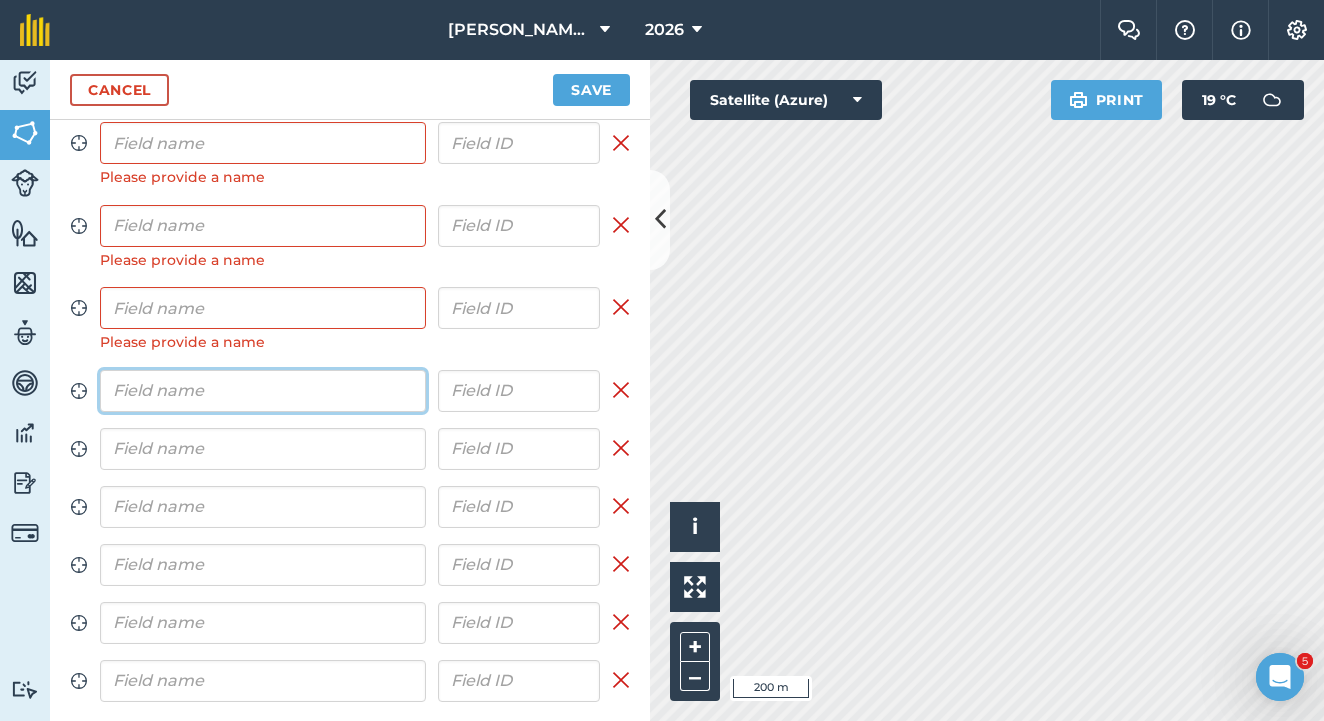 click at bounding box center [263, 391] 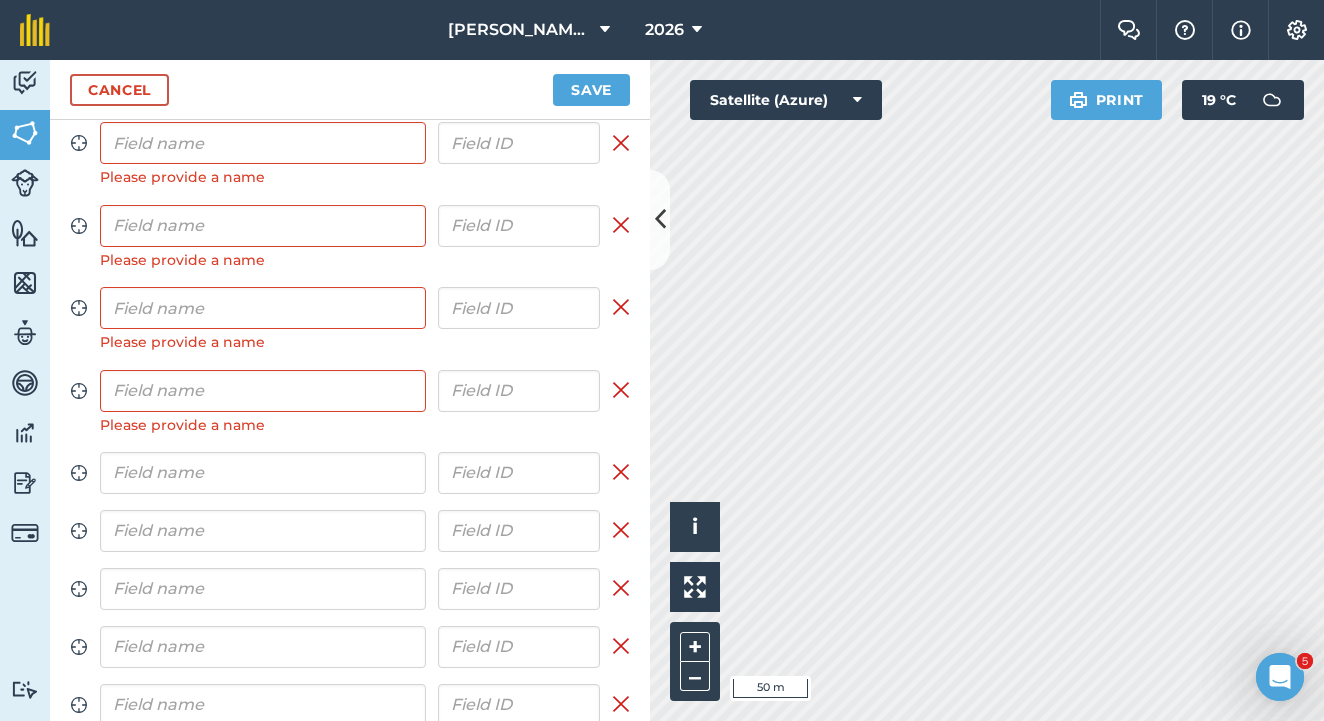 click on "[PERSON_NAME] Farm Partnership  2026 Farm Chat Help Info Settings Map printing is not available on our free plan Please upgrade to our Essentials, Plus or Pro plan to access this feature. Activity Fields Livestock Features Maps Team Vehicles Data Reporting Billing Tutorials Tutorials Cancel Save Name your fields Zoom to field Mill Pond Plantation Remove field Zoom to field Oak Plane Plantation Remove field Zoom to field Add field Zoom to field Add field Zoom to field Game Square Remove field Zoom to field Black Wood Plantation Remove field Zoom to field Add field Zoom to field Please provide a name Remove field Zoom to field Please provide a name Remove field Zoom to field Please provide a name Remove field Zoom to field Please provide a name Remove field Zoom to field Remove field Zoom to field Remove field Zoom to field Remove field Zoom to field Remove field Zoom to field Remove field Click to start drawing i © 2025 TomTom, Microsoft 50 m + – Satellite (Azure) Print 19   ° C" at bounding box center [662, 360] 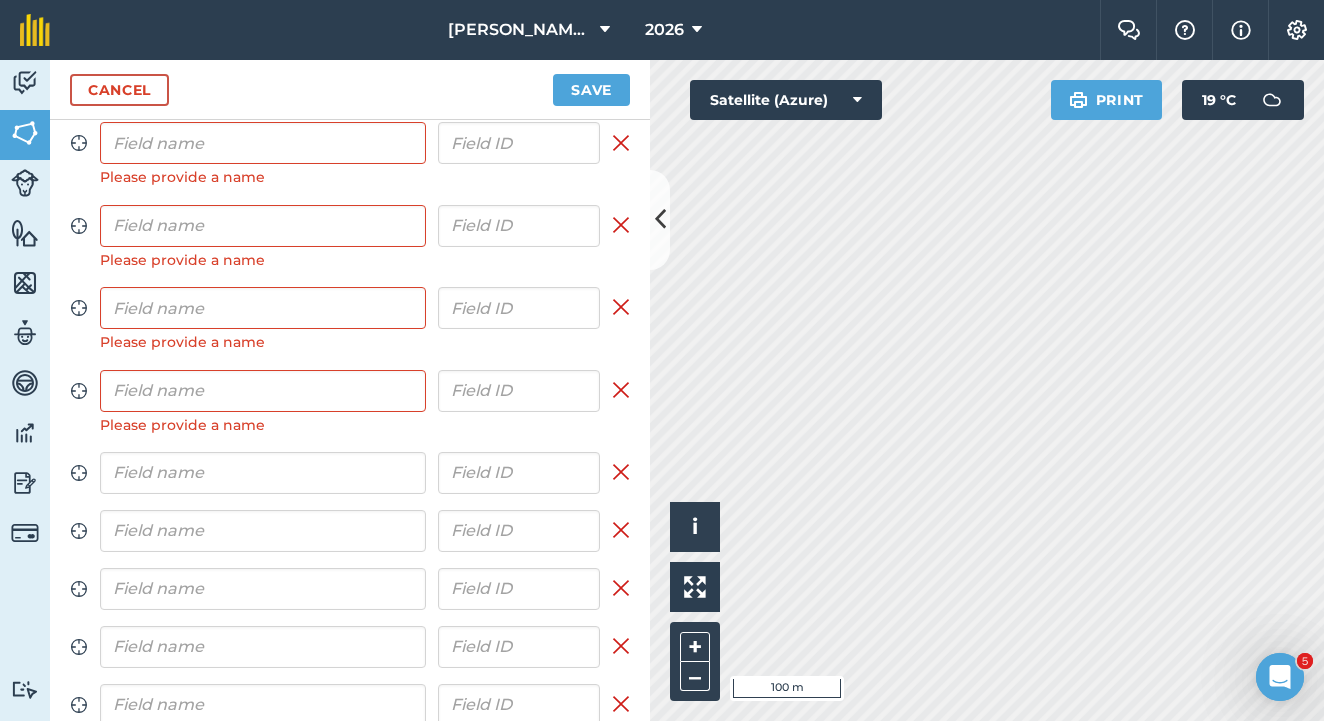 click on "[PERSON_NAME] Farm Partnership  2026 Farm Chat Help Info Settings Map printing is not available on our free plan Please upgrade to our Essentials, Plus or Pro plan to access this feature. Activity Fields Livestock Features Maps Team Vehicles Data Reporting Billing Tutorials Tutorials Cancel Save Name your fields Zoom to field Mill Pond Plantation Remove field Zoom to field Oak Plane Plantation Remove field Zoom to field Add field Zoom to field Add field Zoom to field Game Square Remove field Zoom to field Black Wood Plantation Remove field Zoom to field Add field Zoom to field Please provide a name Remove field Zoom to field Please provide a name Remove field Zoom to field Please provide a name Remove field Zoom to field Please provide a name Remove field Zoom to field Remove field Zoom to field Remove field Zoom to field Remove field Zoom to field Remove field Zoom to field Remove field Click to start drawing i © 2025 TomTom, Microsoft 100 m + – Satellite (Azure) Print 19   ° C" at bounding box center [662, 360] 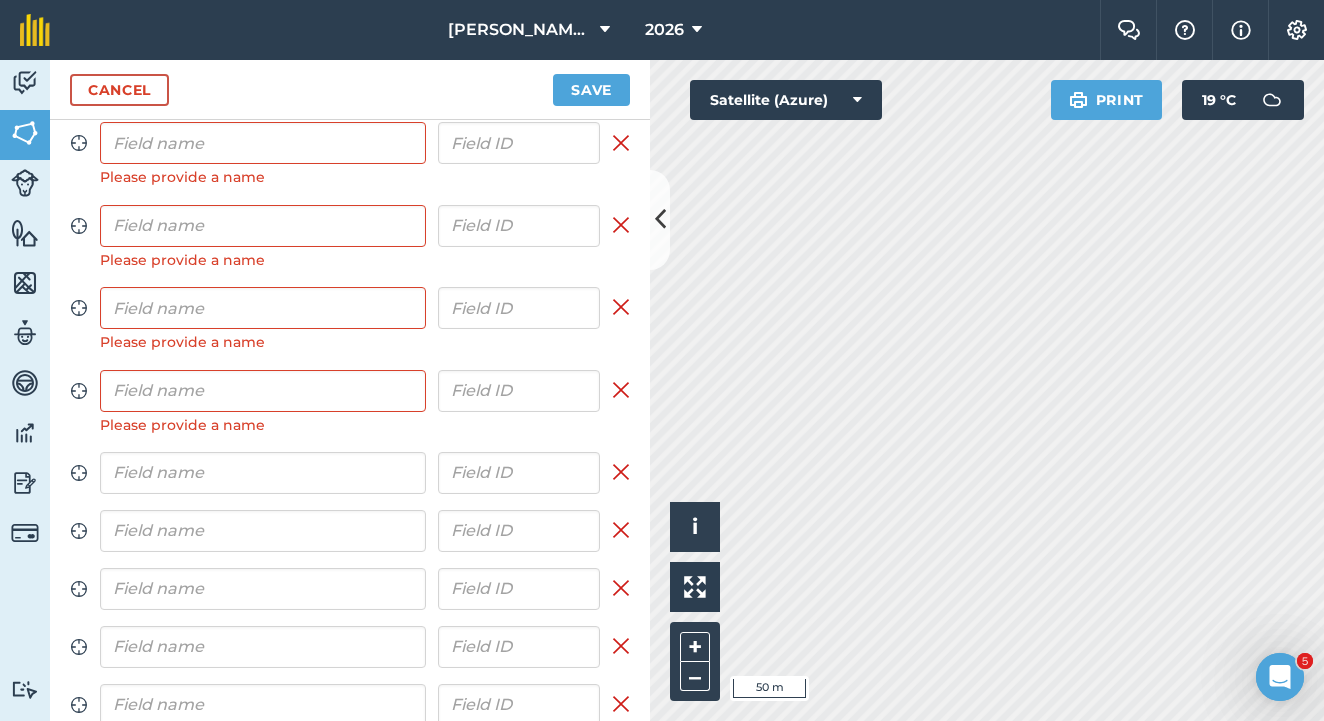 click on "[PERSON_NAME] Farm Partnership  2026 Farm Chat Help Info Settings Map printing is not available on our free plan Please upgrade to our Essentials, Plus or Pro plan to access this feature. Activity Fields Livestock Features Maps Team Vehicles Data Reporting Billing Tutorials Tutorials Cancel Save Name your fields Zoom to field Mill Pond Plantation Remove field Zoom to field Oak Plane Plantation Remove field Zoom to field Add field Zoom to field Add field Zoom to field Game Square Remove field Zoom to field Black Wood Plantation Remove field Zoom to field Add field Zoom to field Please provide a name Remove field Zoom to field Please provide a name Remove field Zoom to field Please provide a name Remove field Zoom to field Please provide a name Remove field Zoom to field Remove field Zoom to field Remove field Zoom to field Remove field Zoom to field Remove field Zoom to field Remove field Click to start drawing i © 2025 TomTom, Microsoft 50 m + – Satellite (Azure) Print 19   ° C" at bounding box center [662, 360] 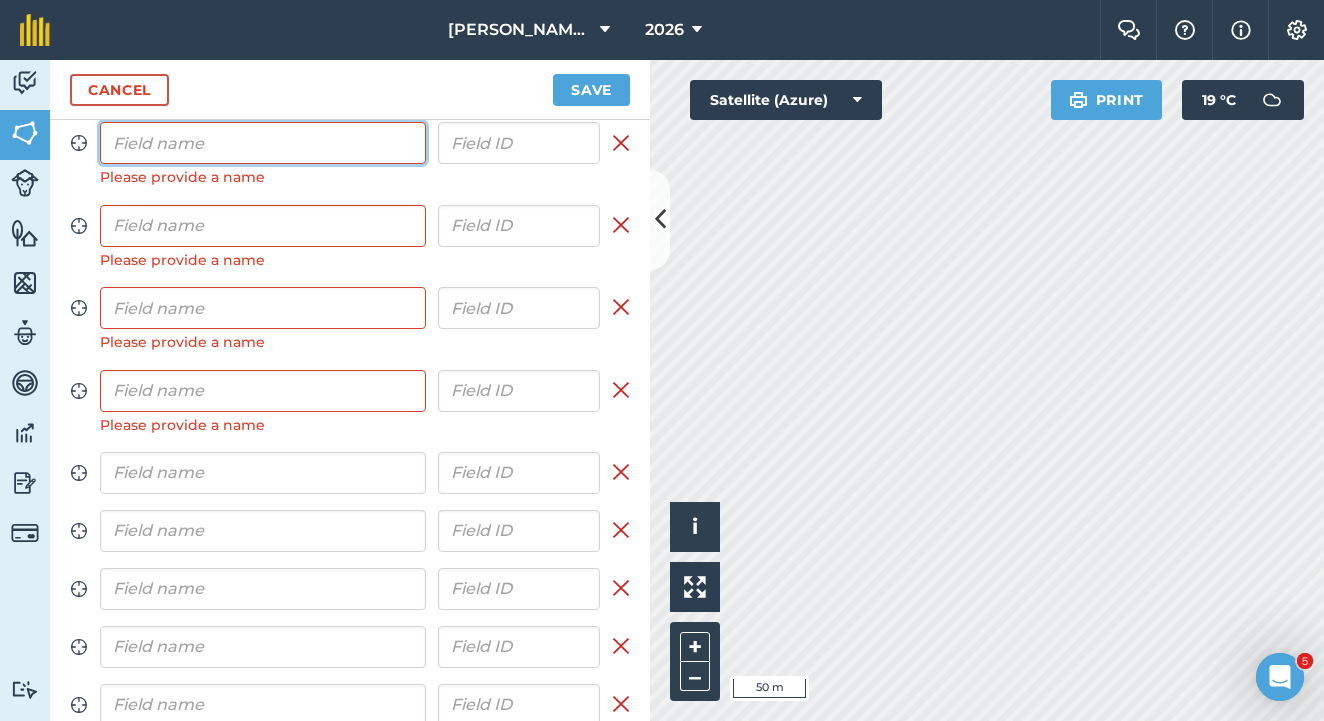 click at bounding box center (263, 143) 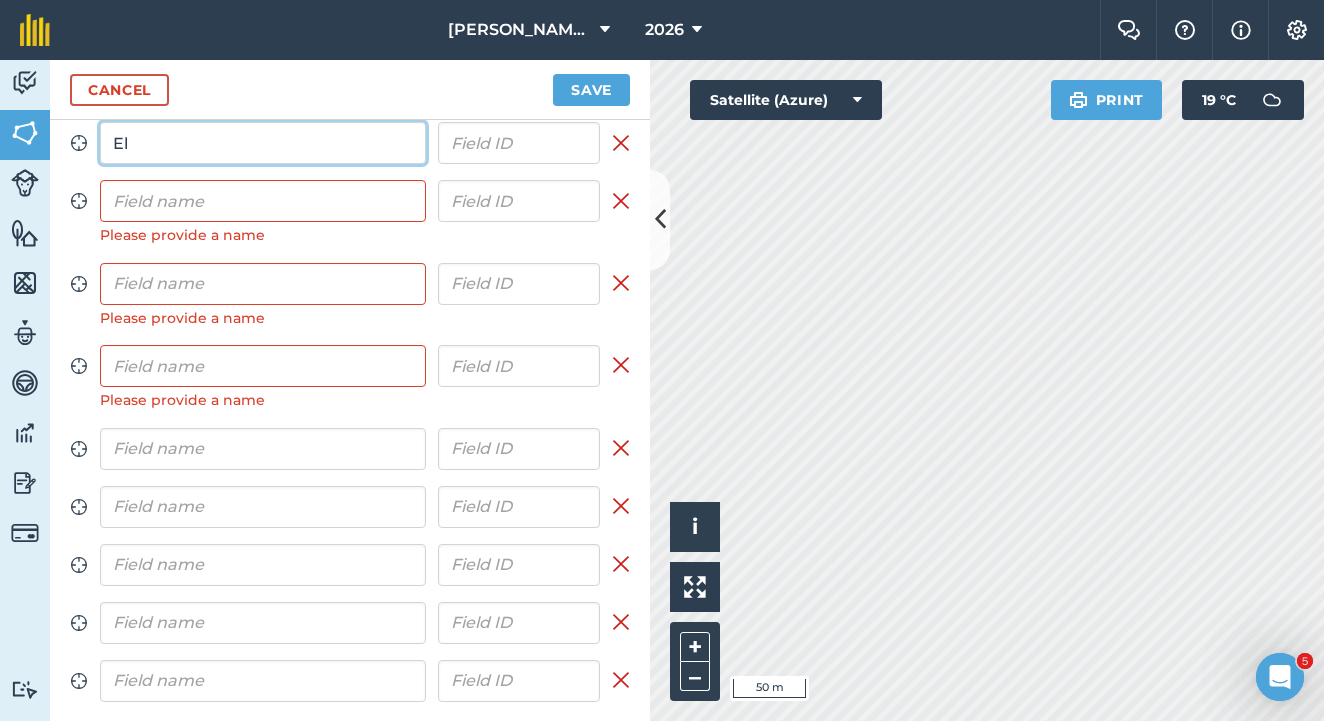 type on "E" 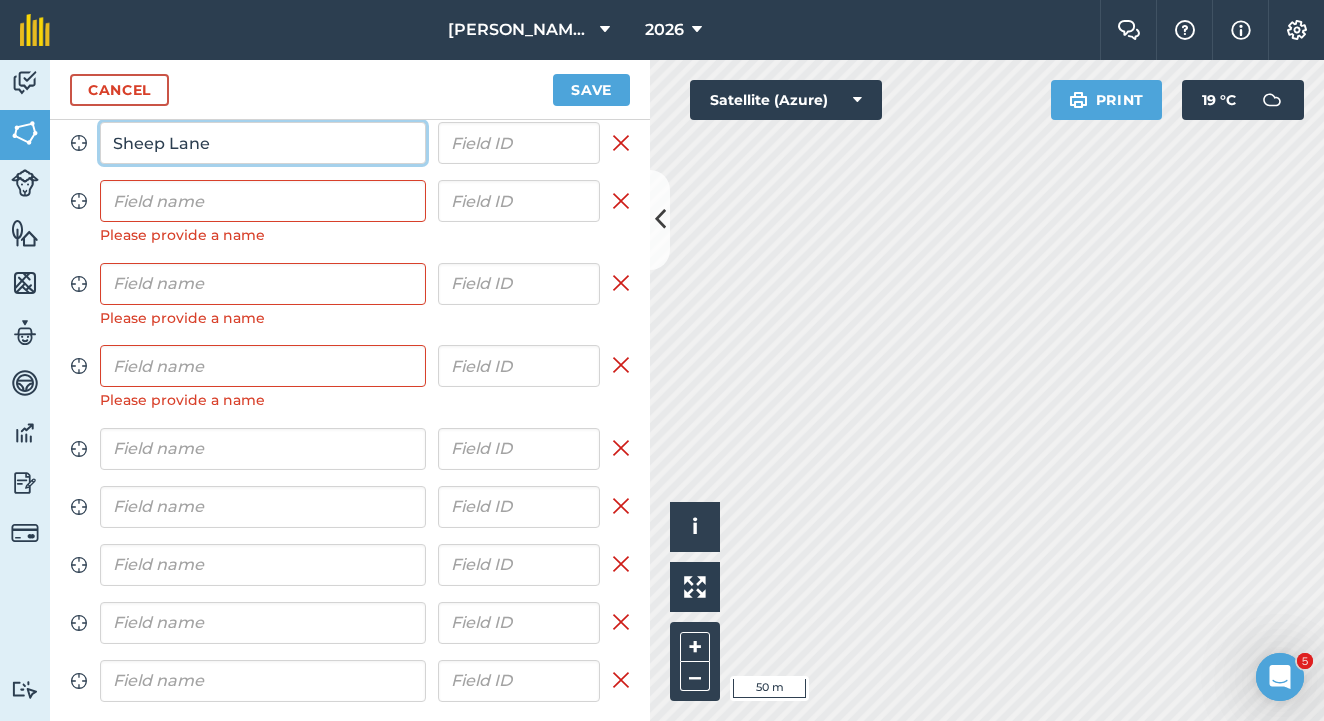 type on "Sheep Lane" 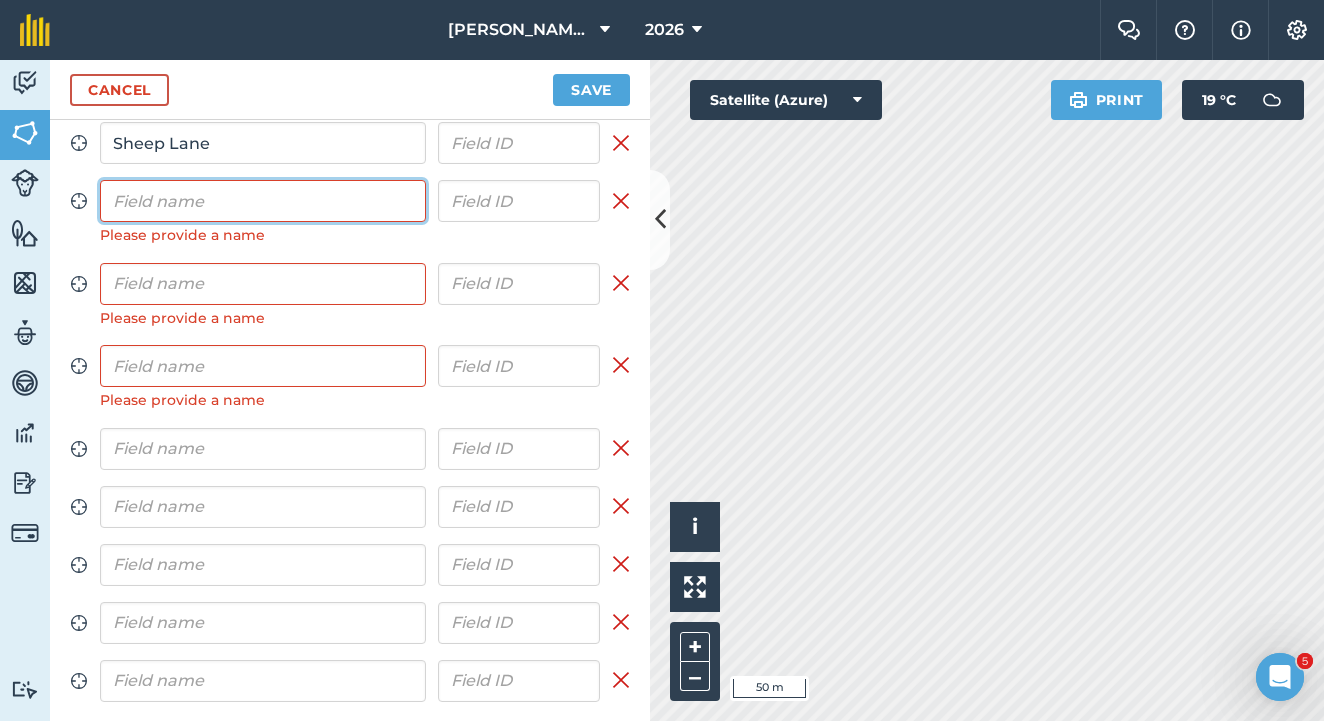 click at bounding box center (263, 201) 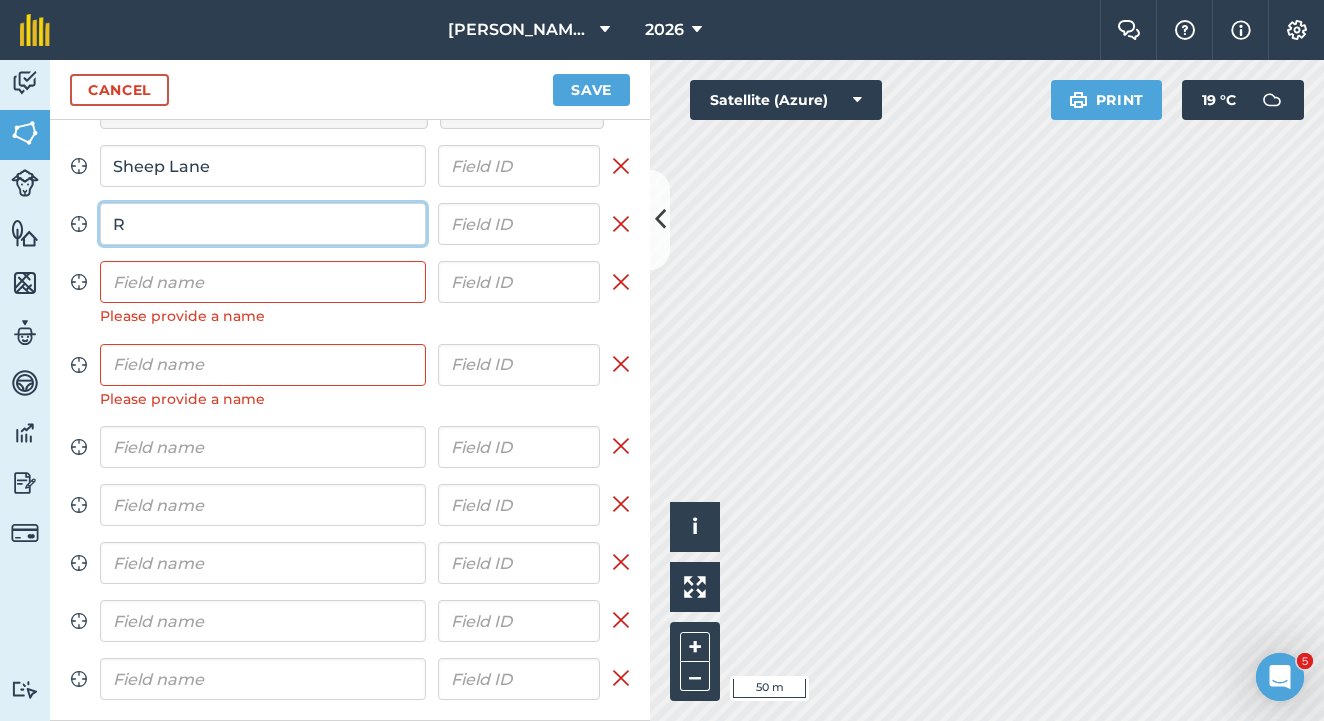 scroll, scrollTop: 432, scrollLeft: 0, axis: vertical 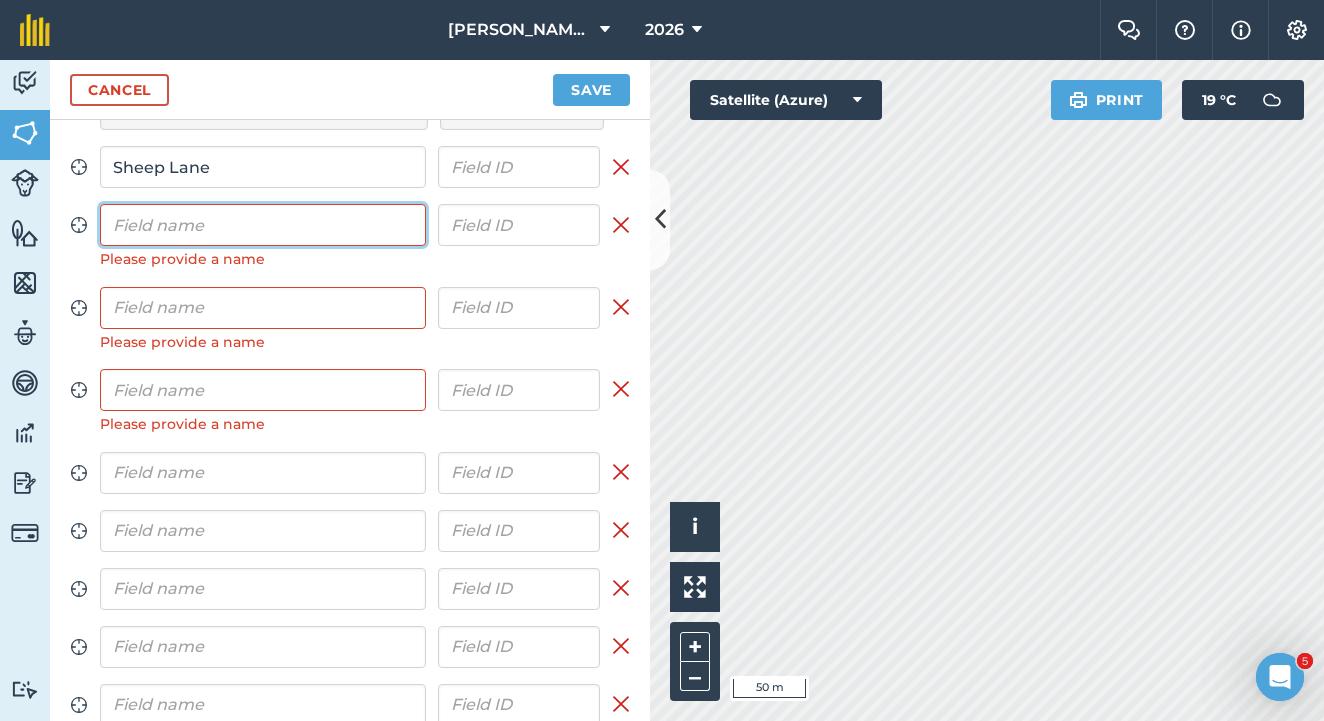 click at bounding box center (263, 225) 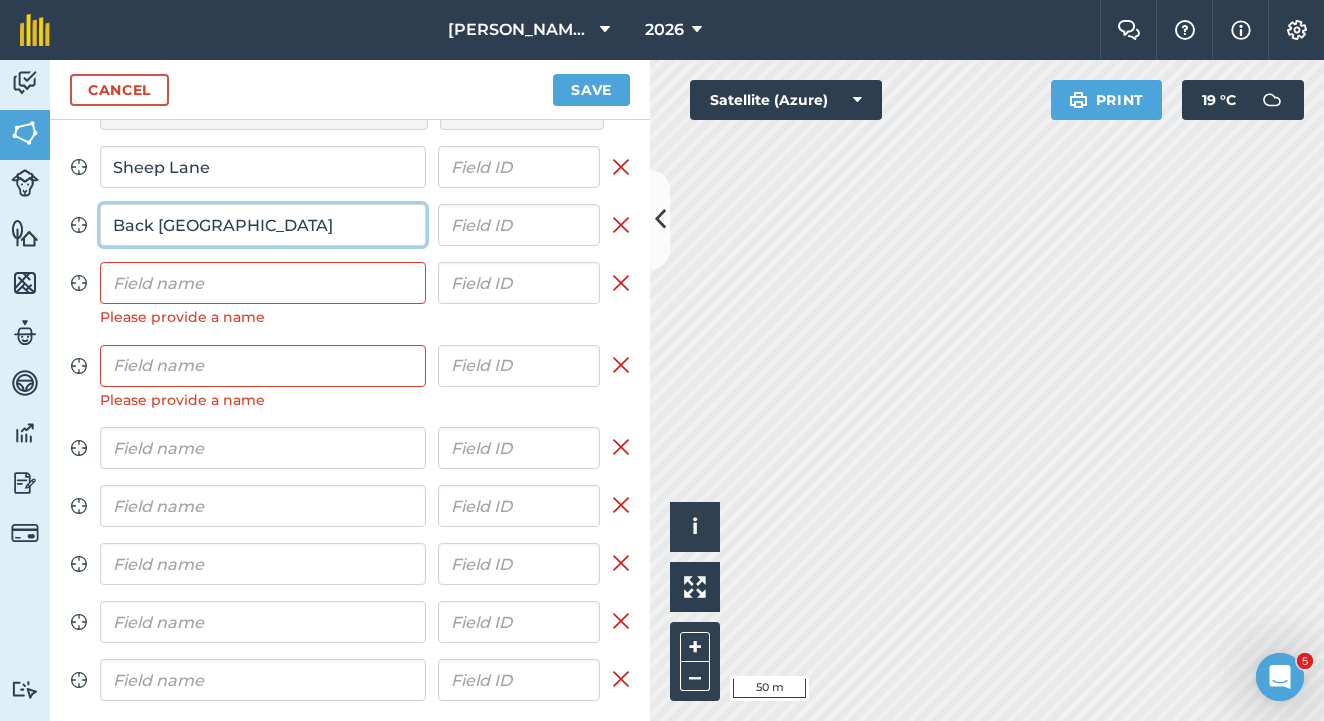 type on "Back [GEOGRAPHIC_DATA]" 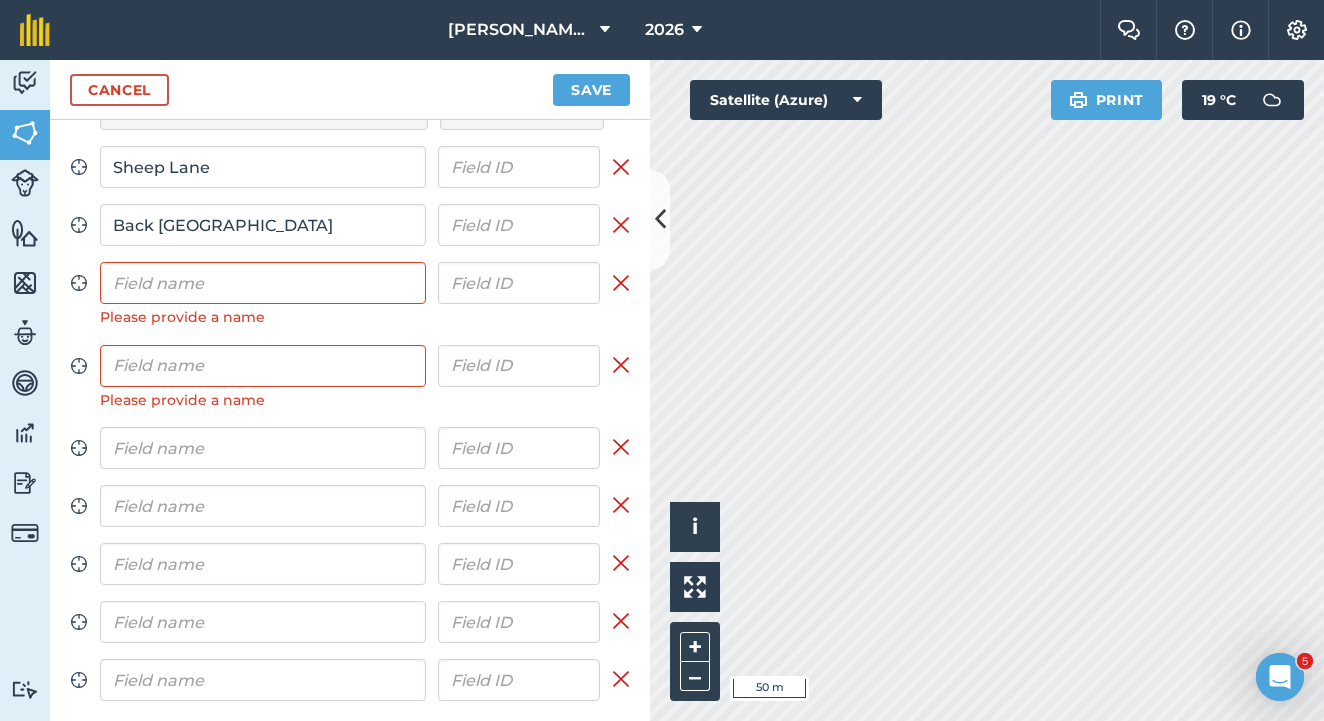 click on "Please provide a name" at bounding box center [263, 317] 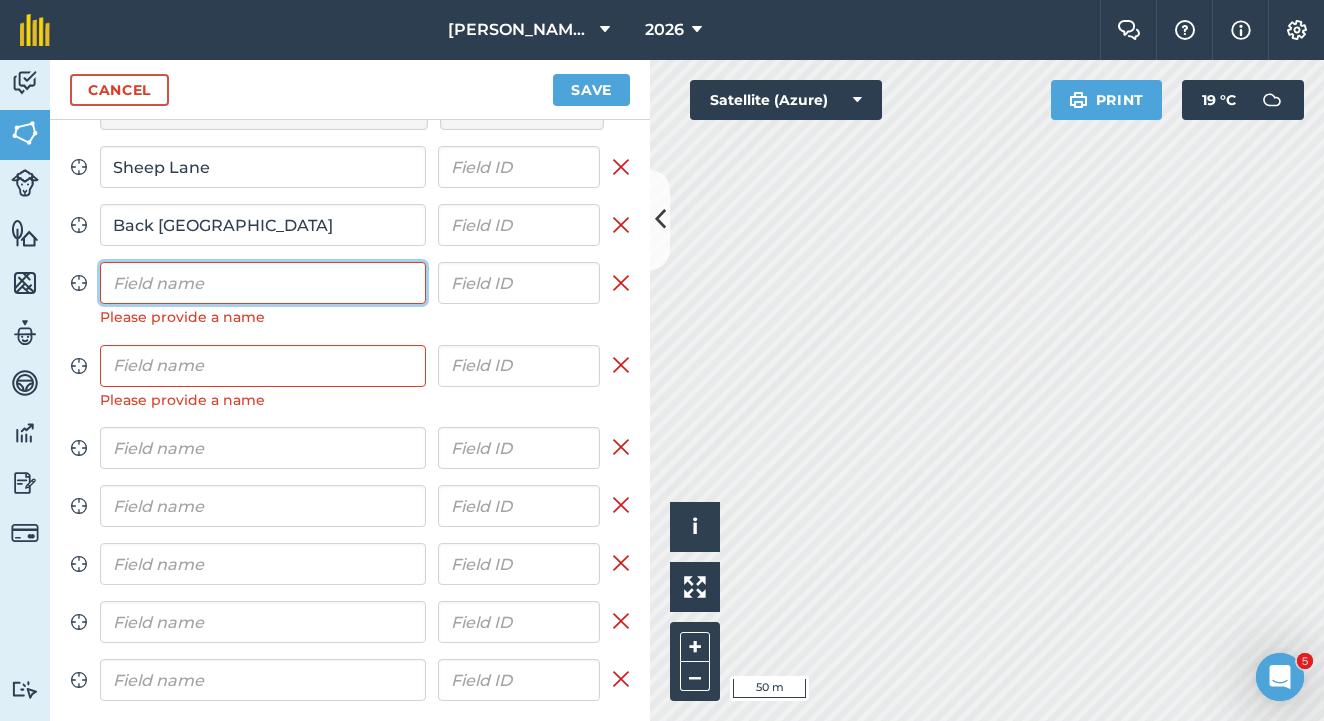 click at bounding box center (263, 283) 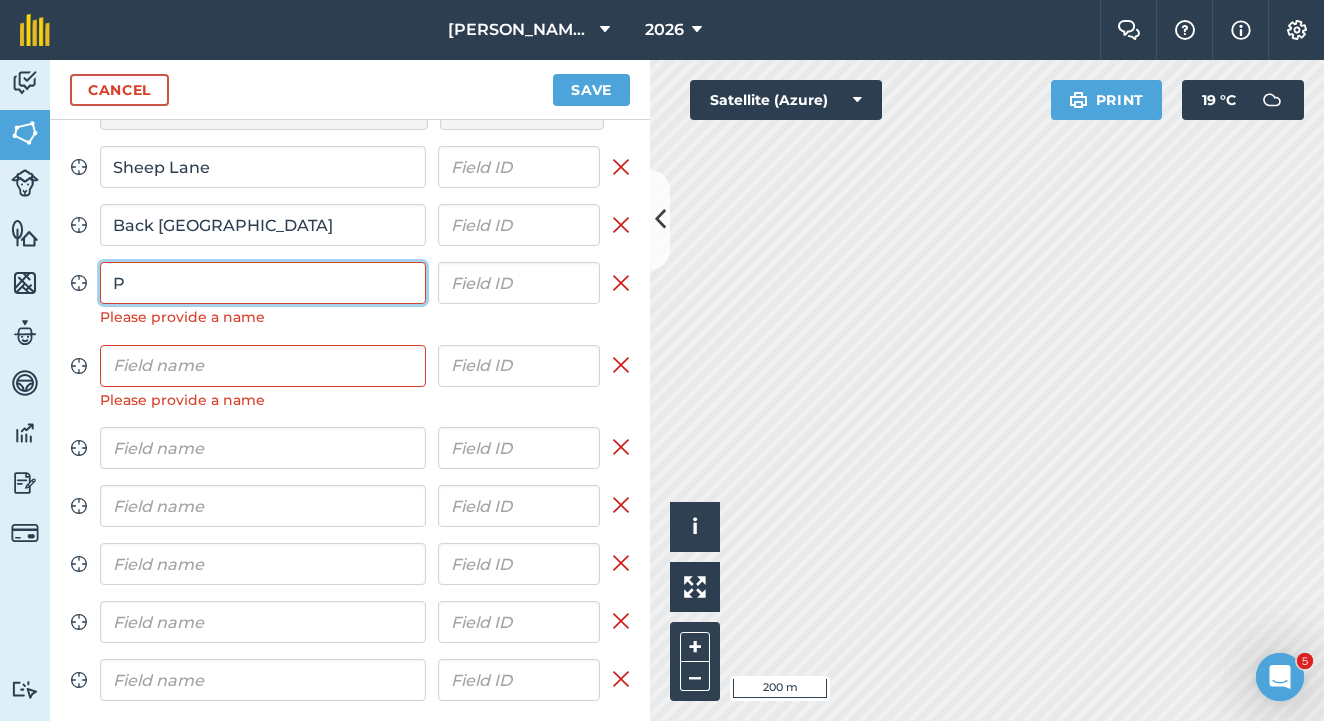 scroll, scrollTop: 408, scrollLeft: 0, axis: vertical 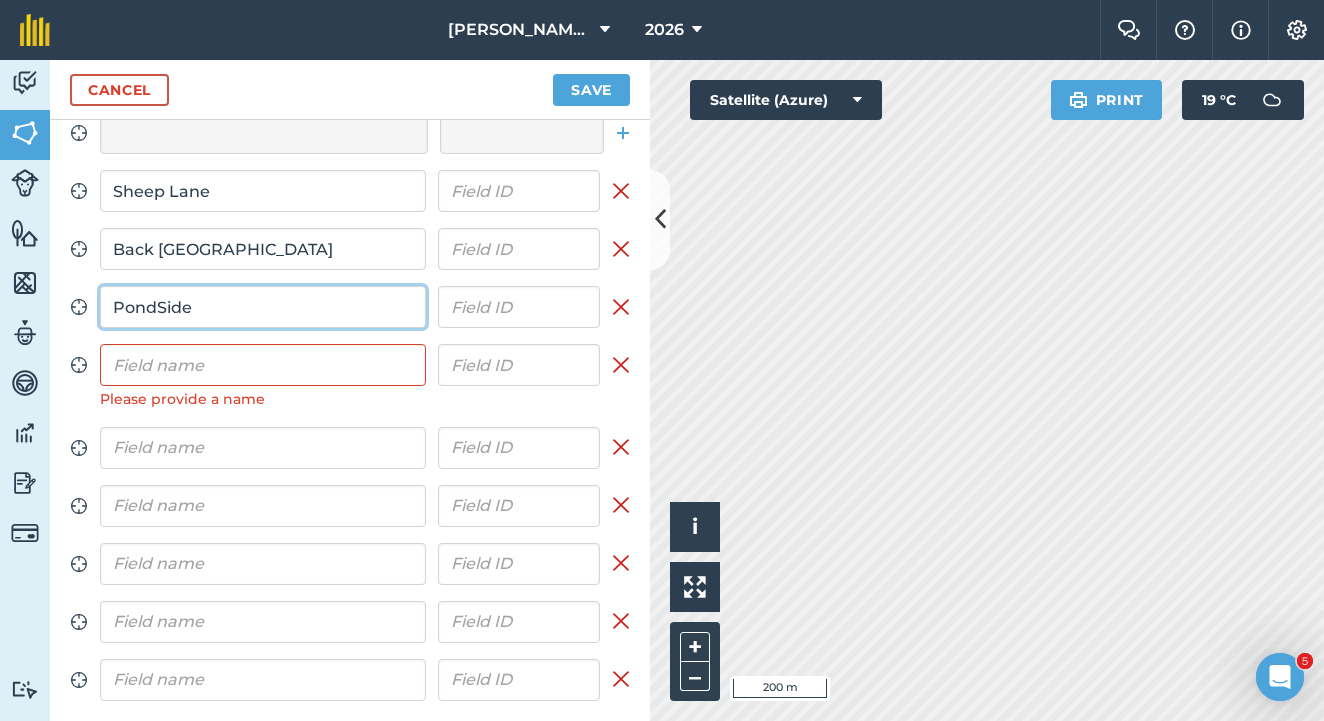 type on "PondSide" 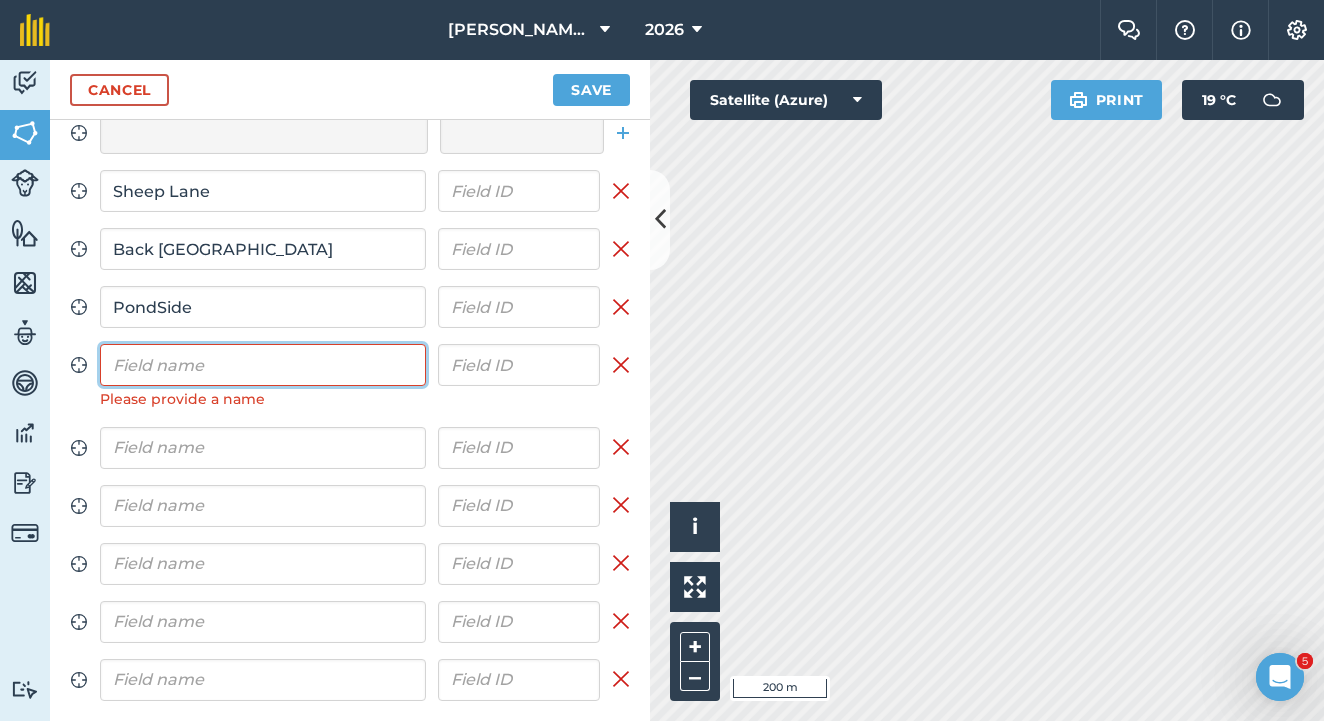 click at bounding box center [263, 365] 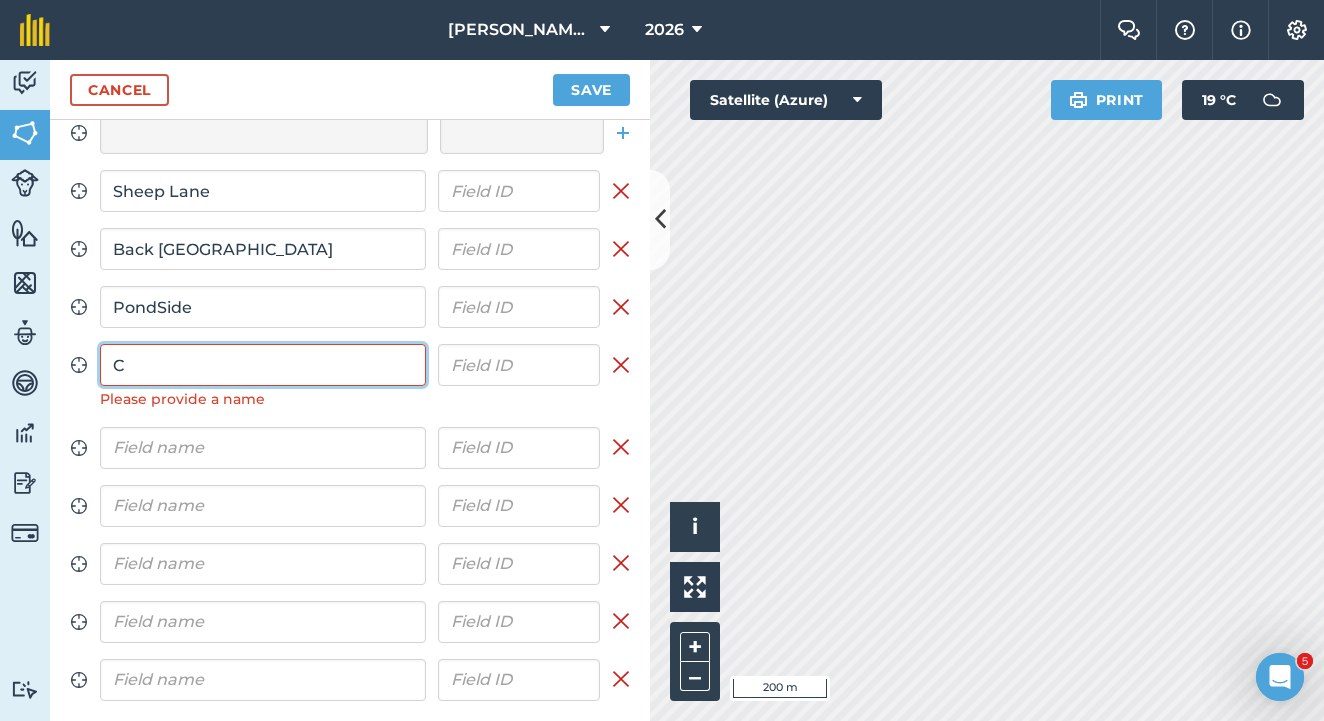 scroll, scrollTop: 384, scrollLeft: 0, axis: vertical 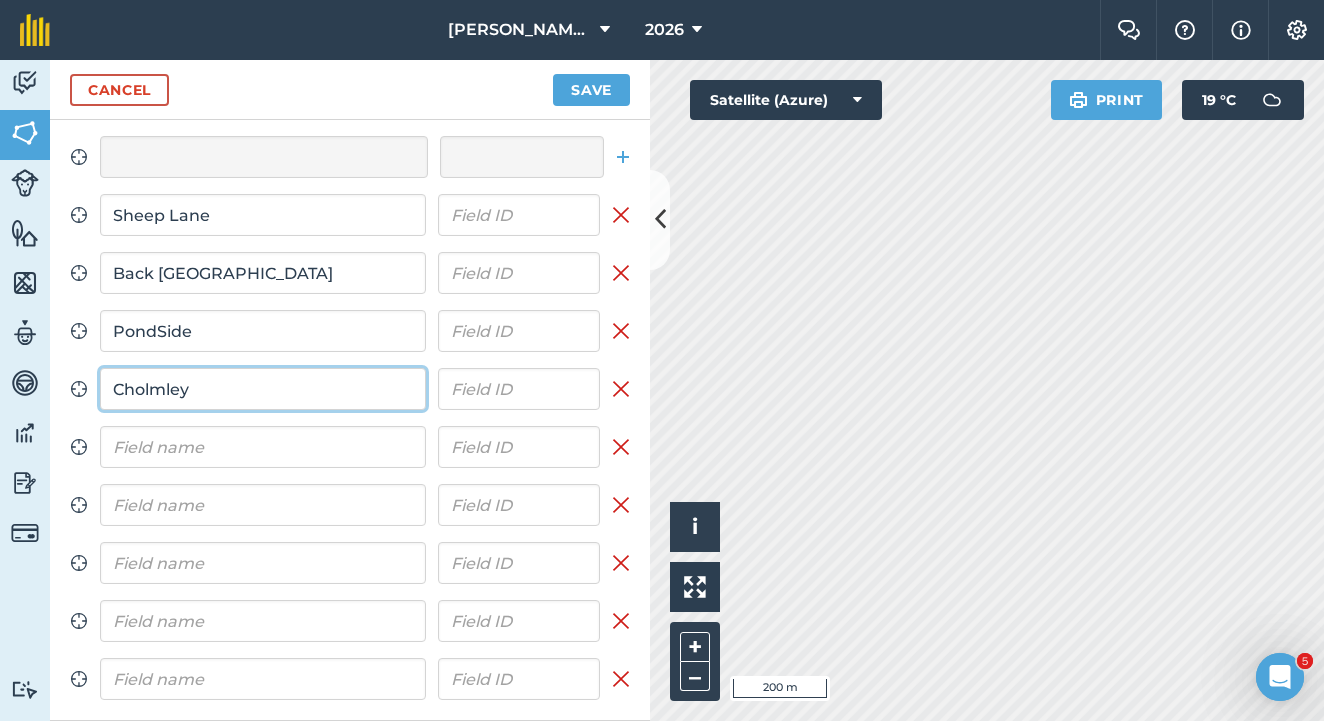 type on "Cholmley" 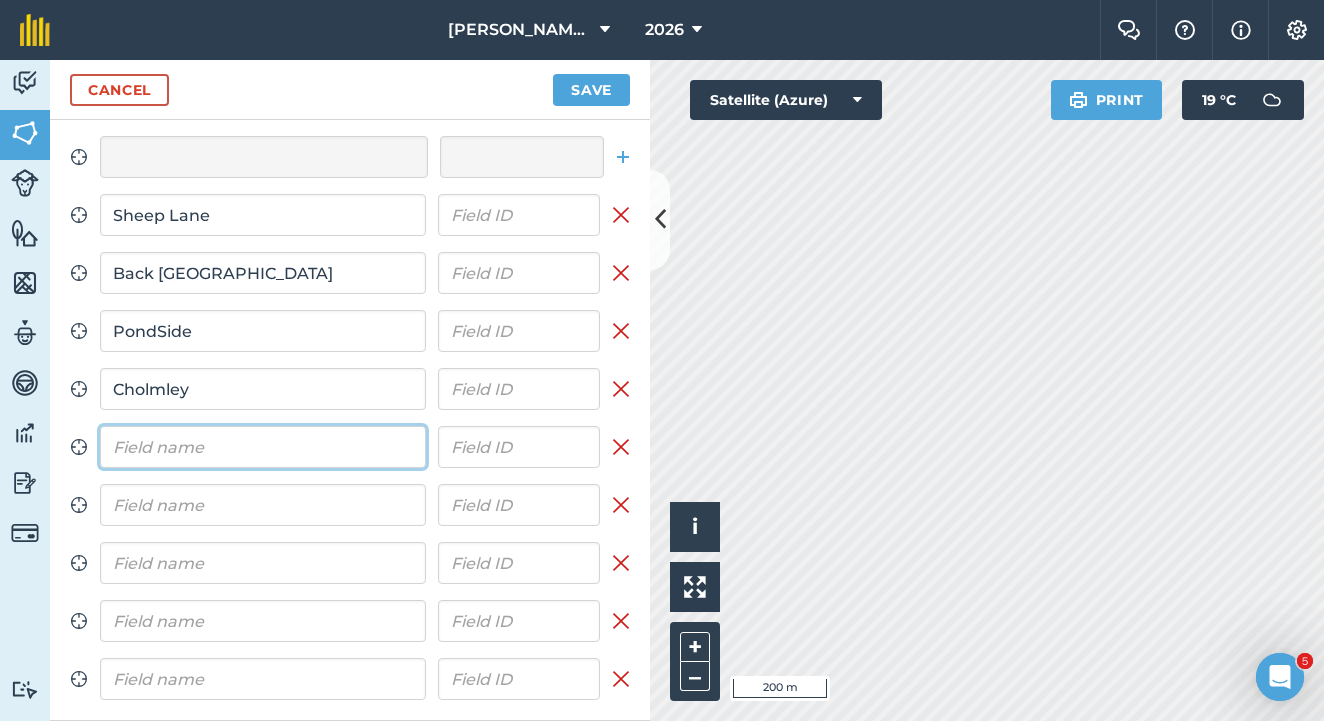 click at bounding box center (263, 447) 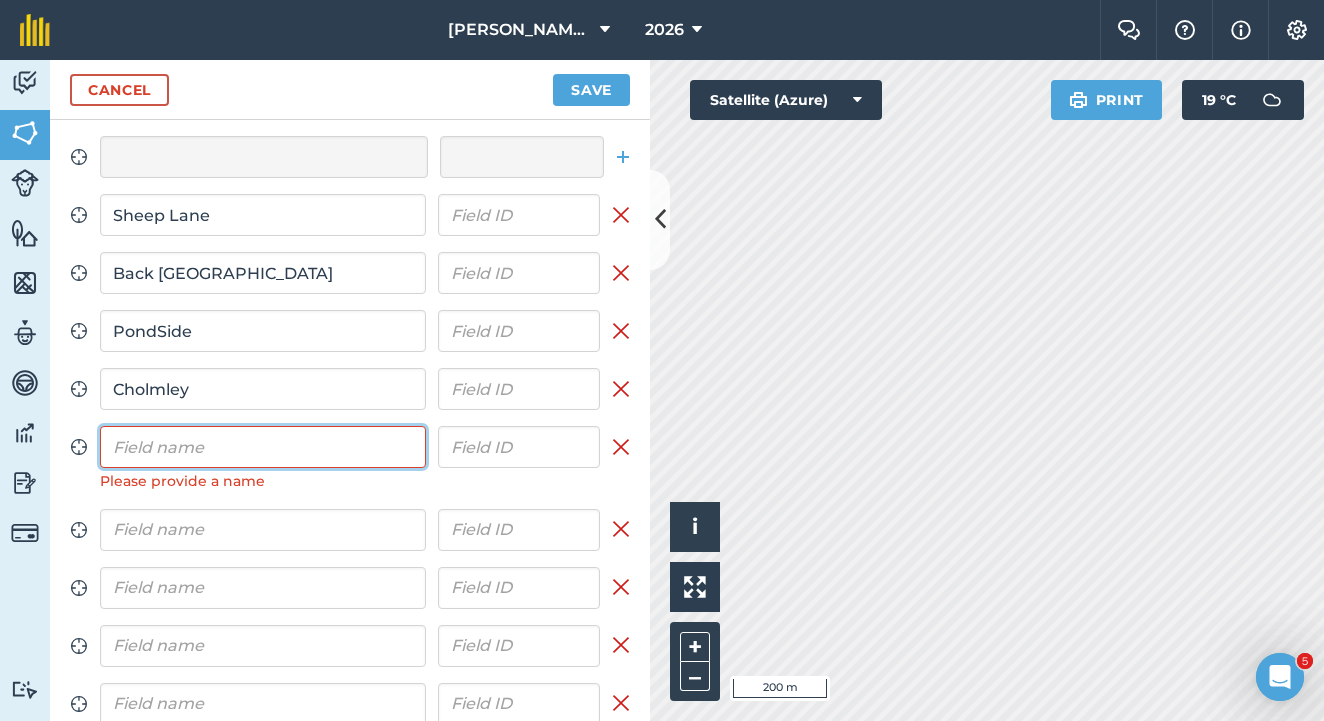 click at bounding box center (263, 447) 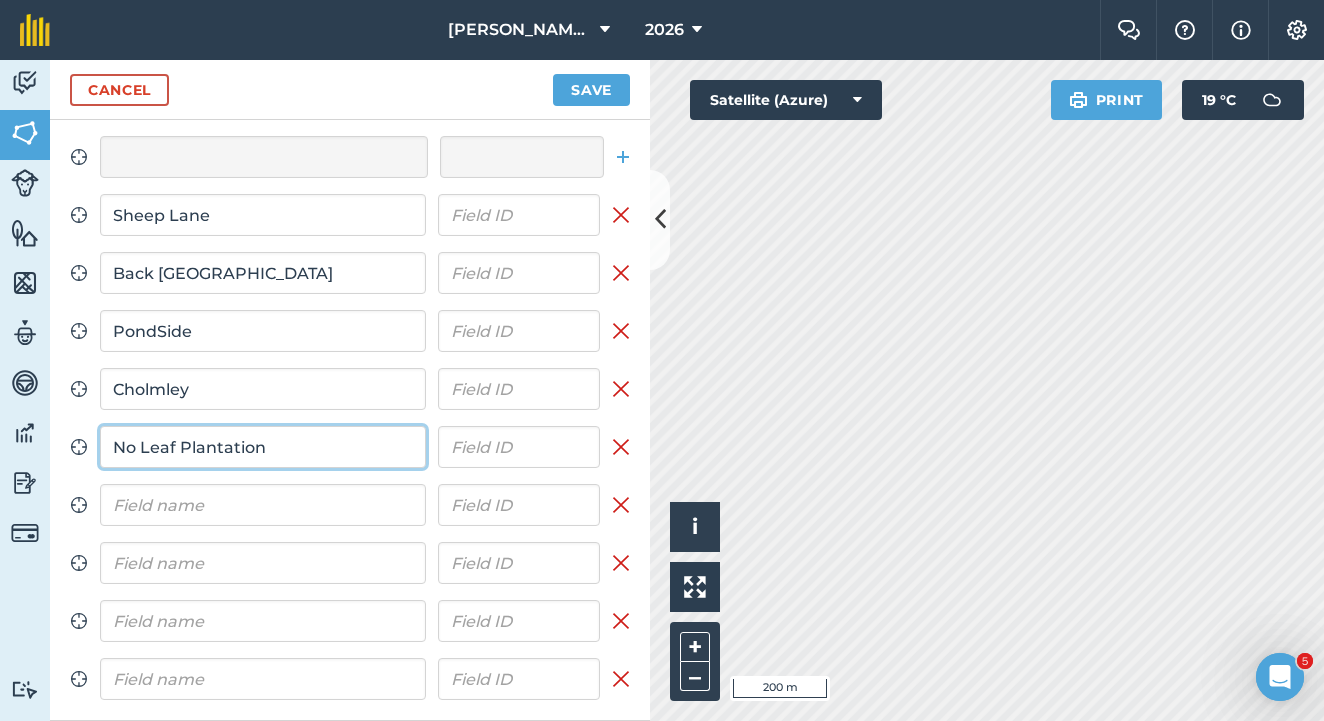 type on "No Leaf Plantation" 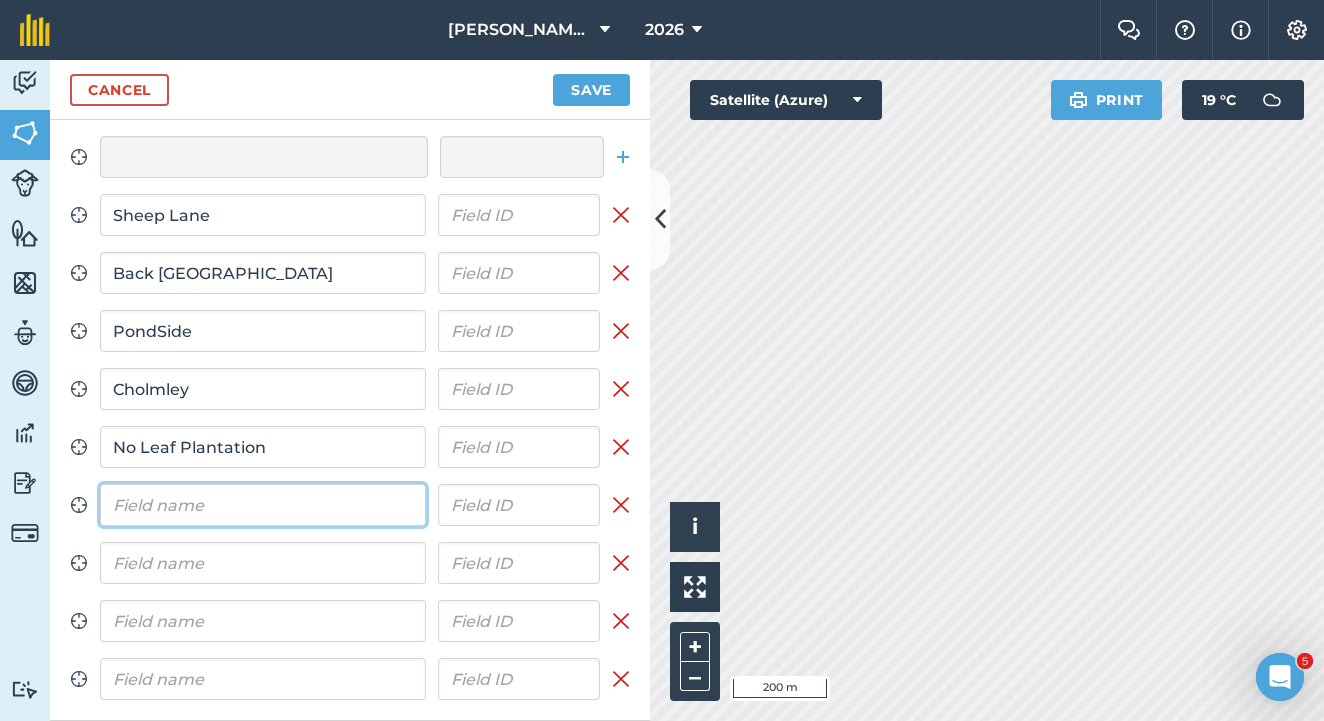 click at bounding box center (263, 505) 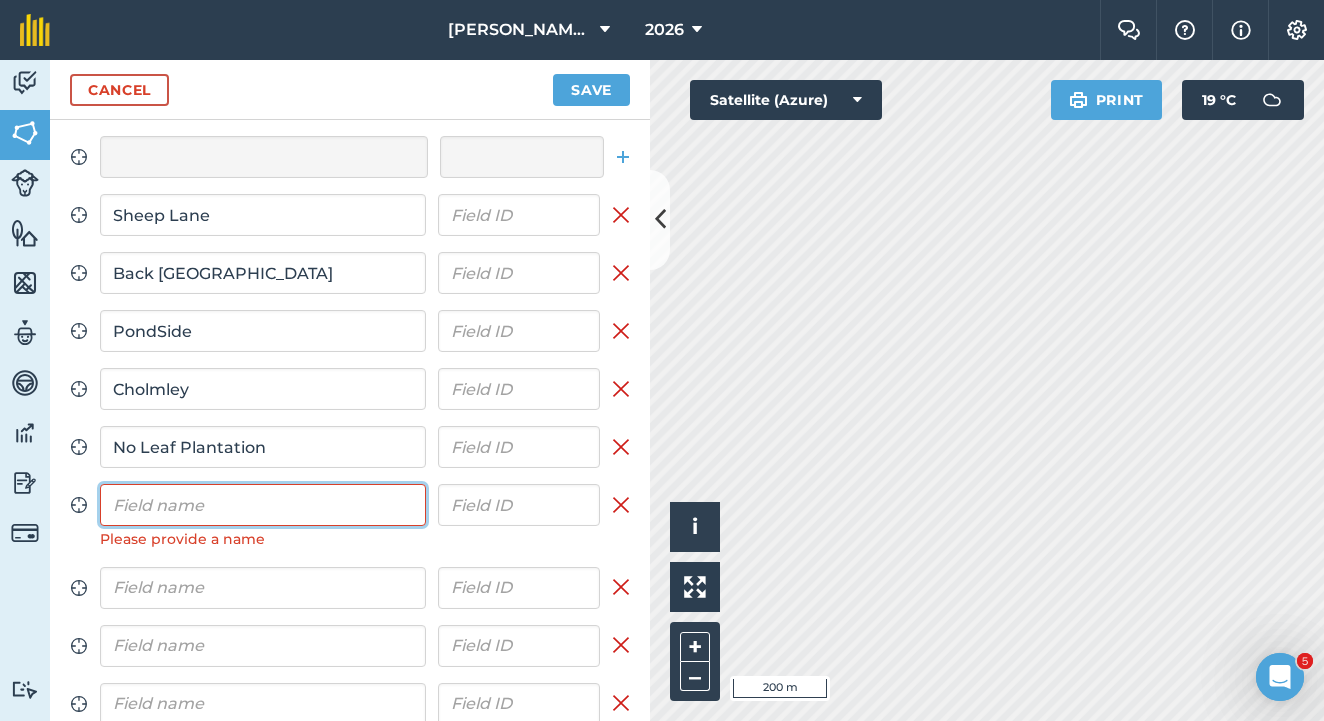 click at bounding box center [263, 505] 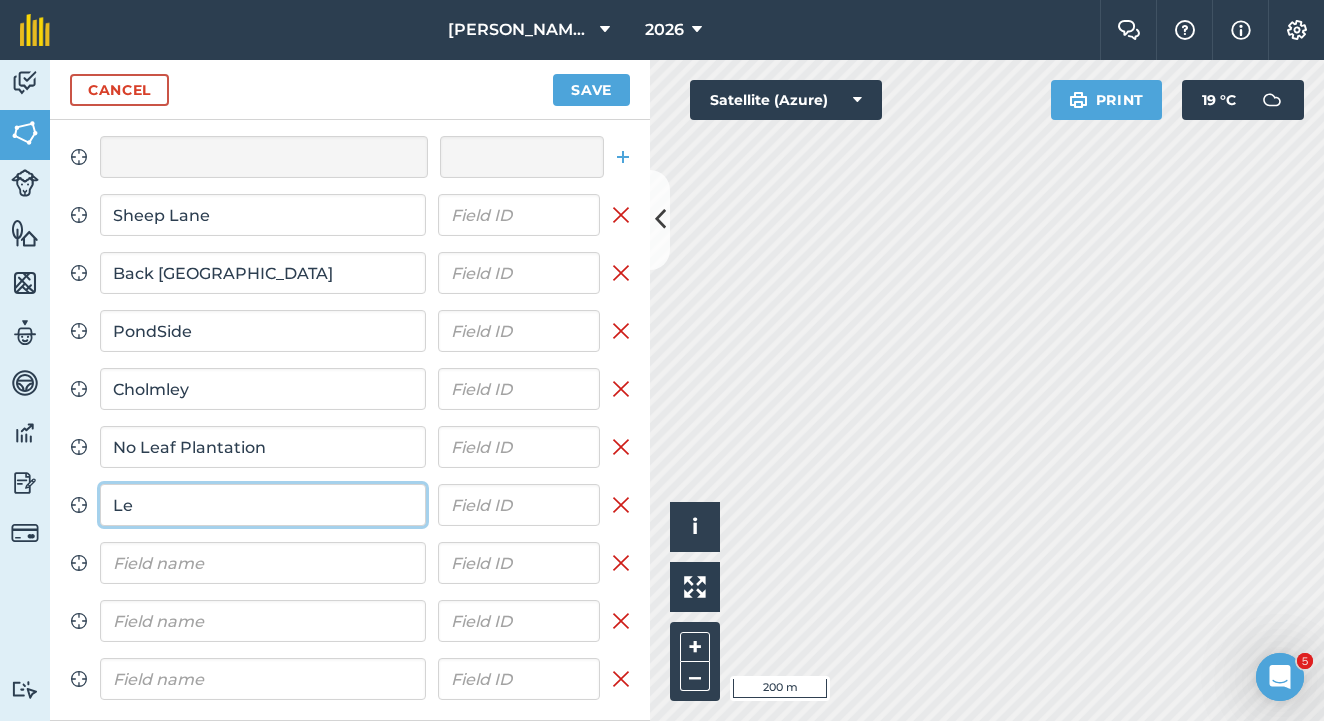 type on "L" 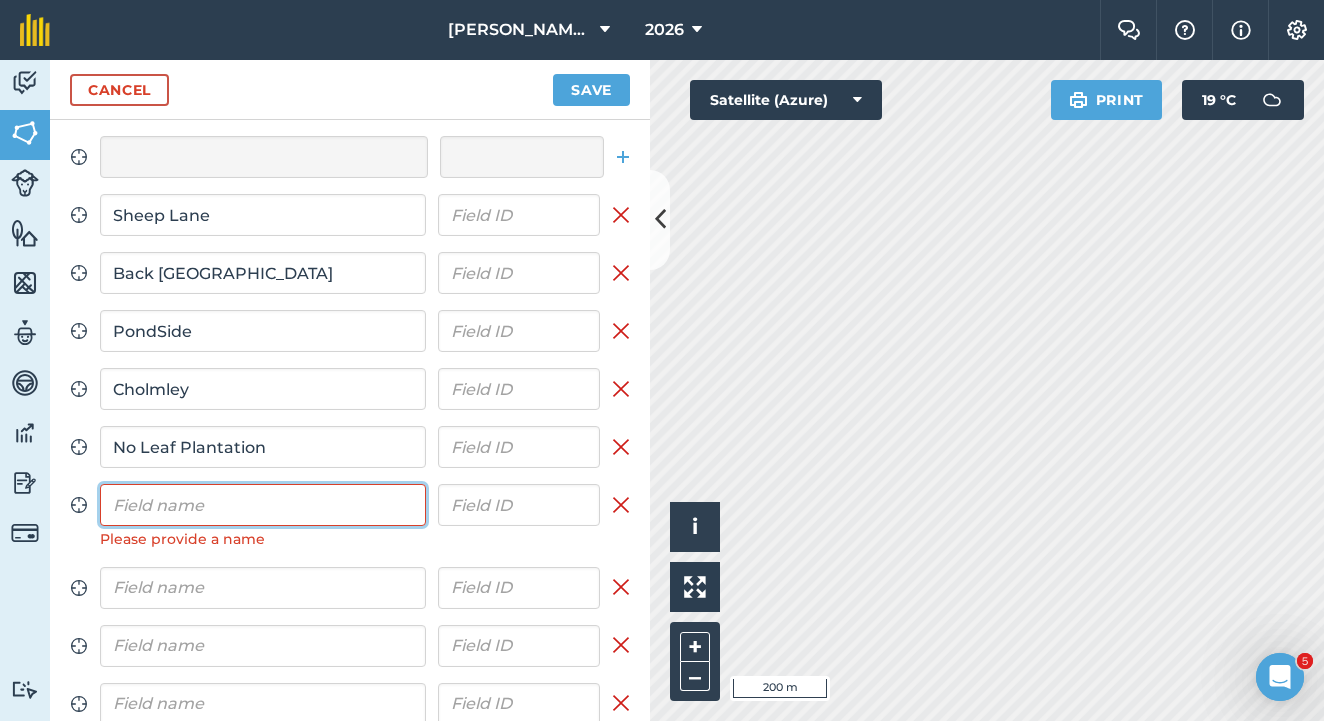 type on "V" 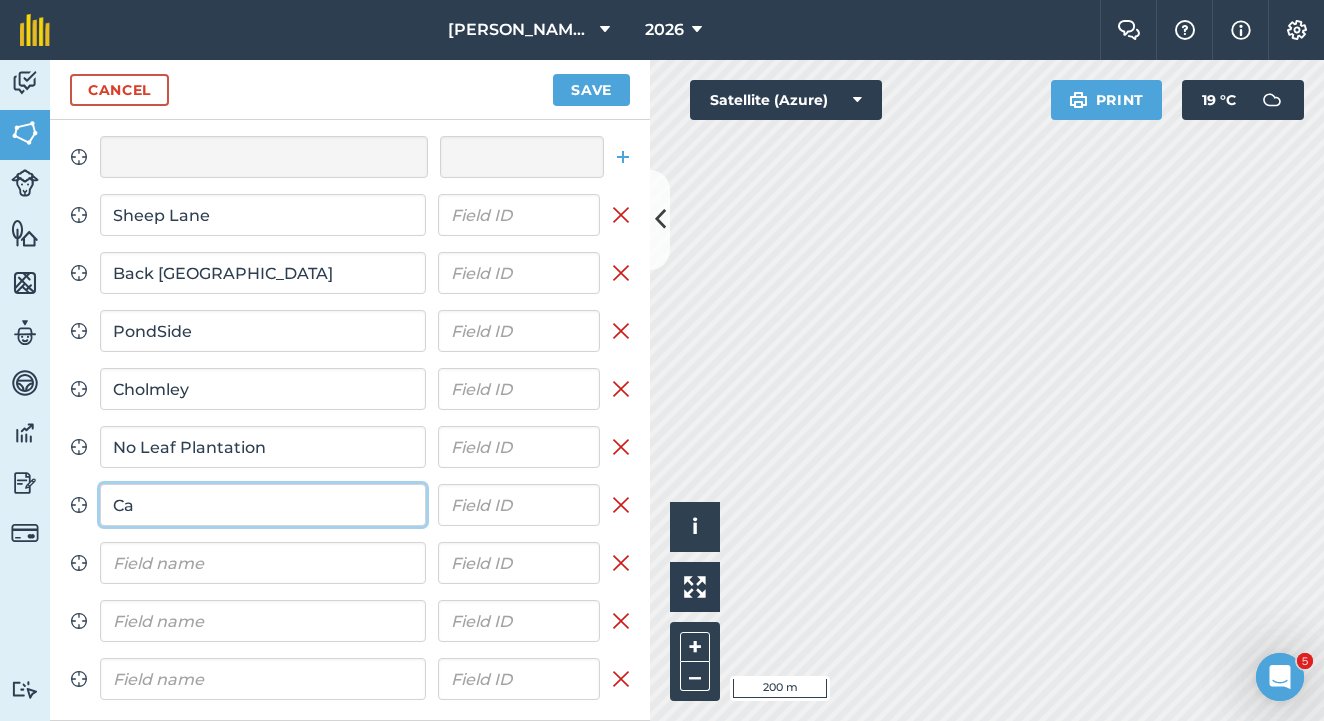 type on "C" 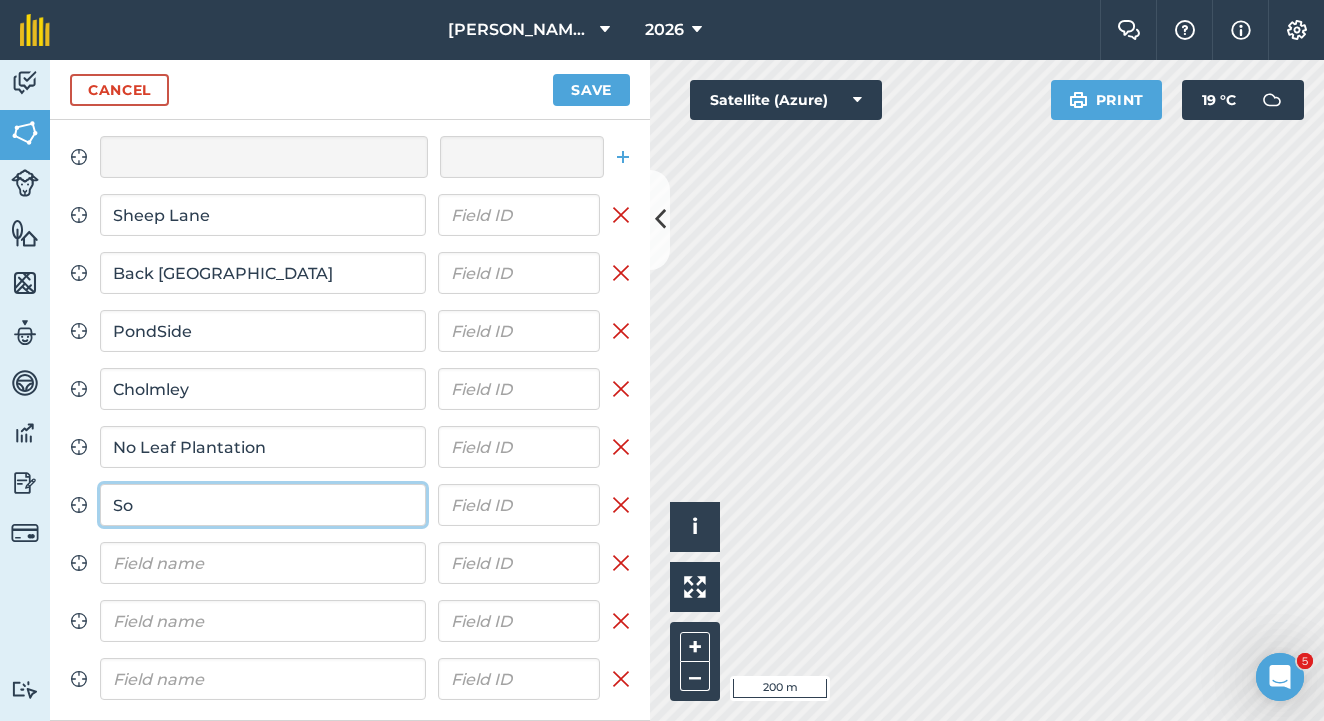 type on "S" 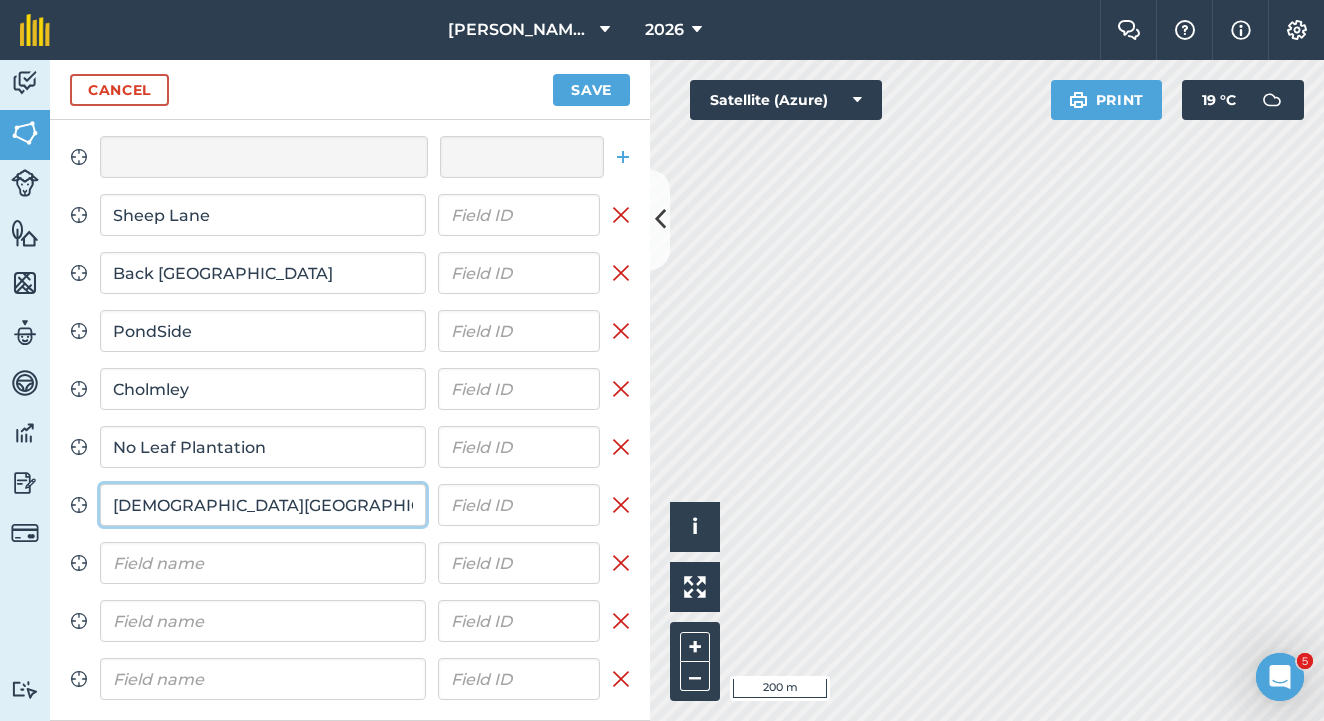 type on "[DEMOGRAPHIC_DATA][GEOGRAPHIC_DATA]" 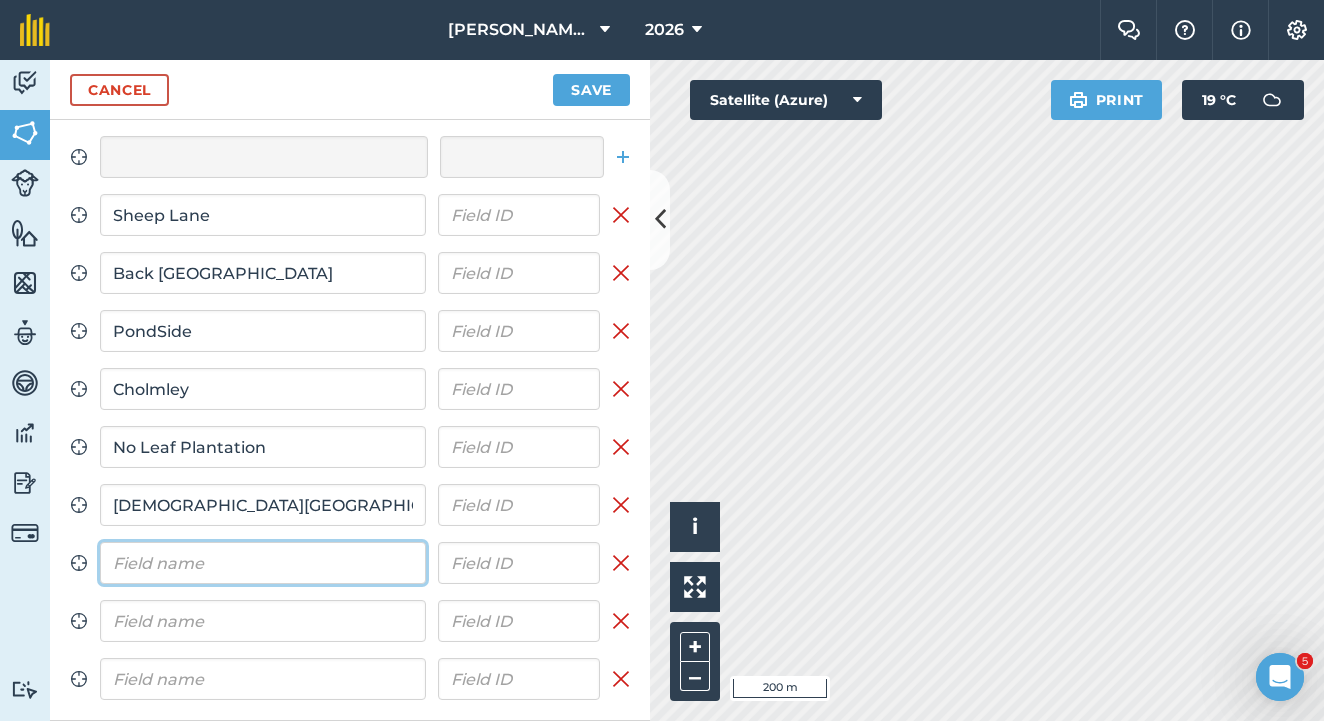 click at bounding box center (263, 563) 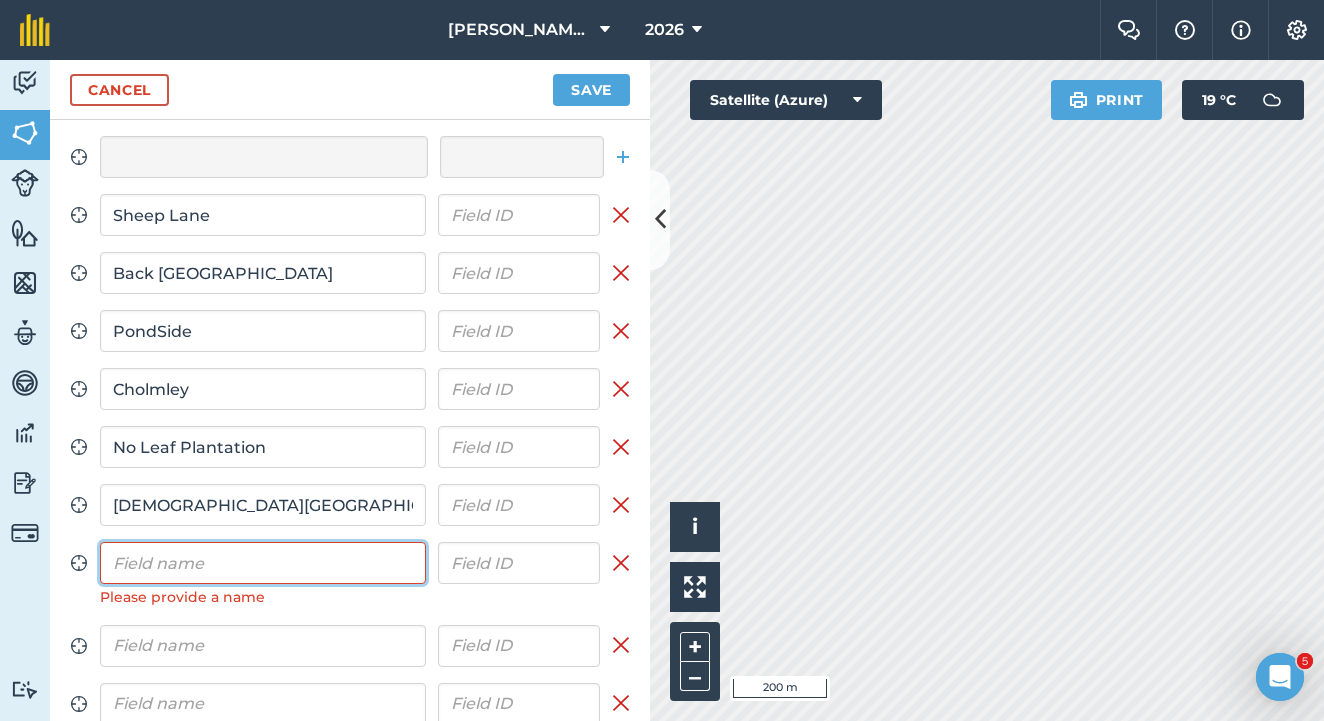 click at bounding box center [263, 563] 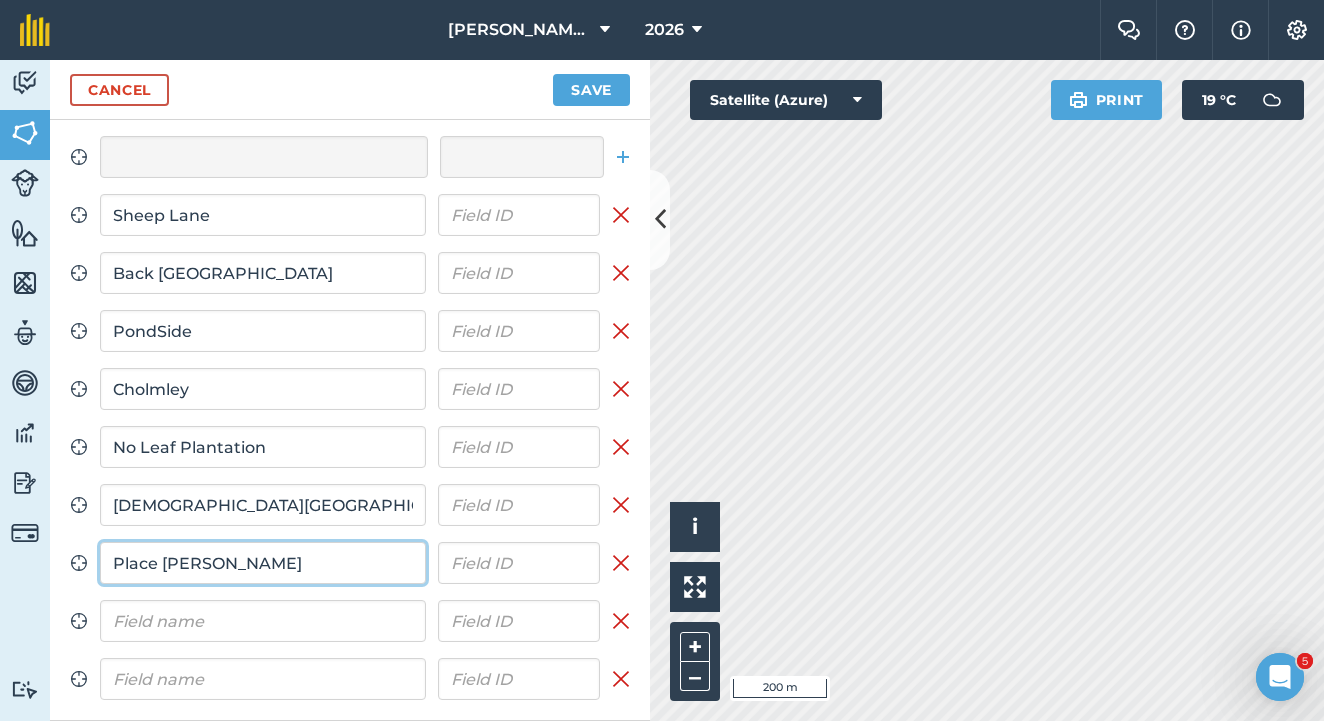 type on "Place [PERSON_NAME]" 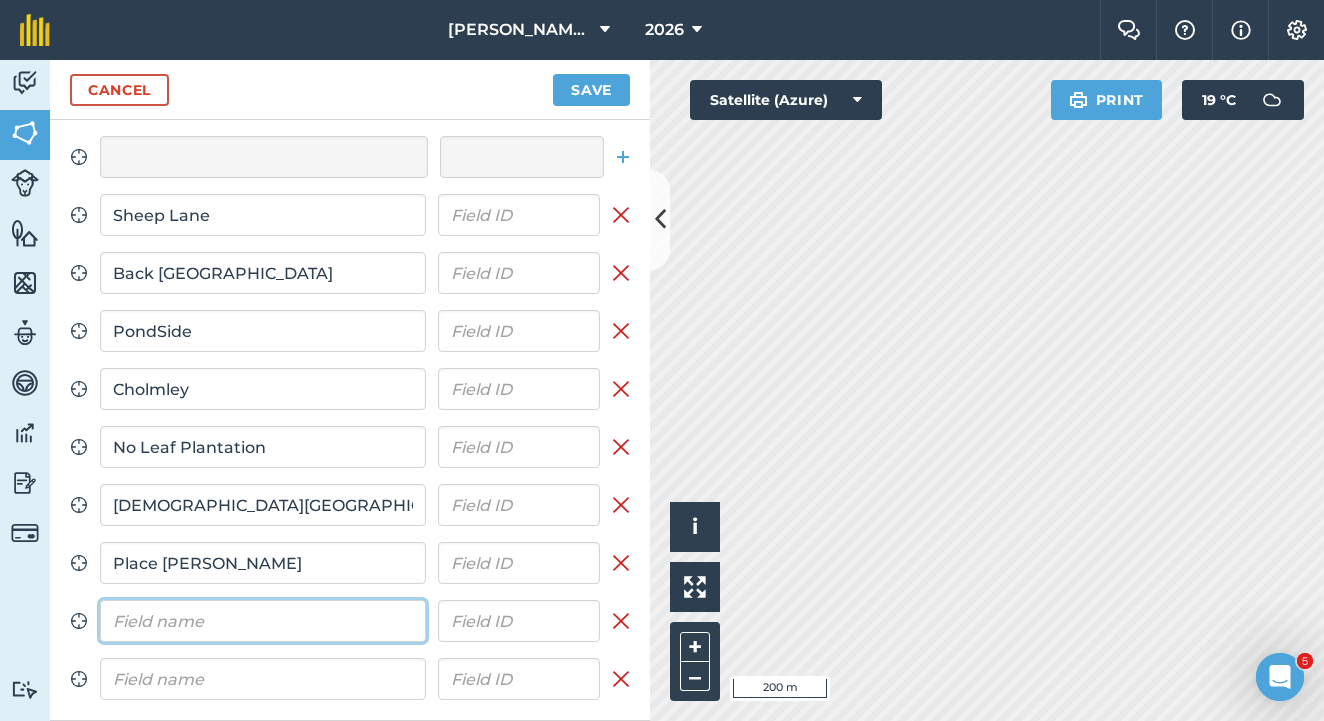click at bounding box center (263, 621) 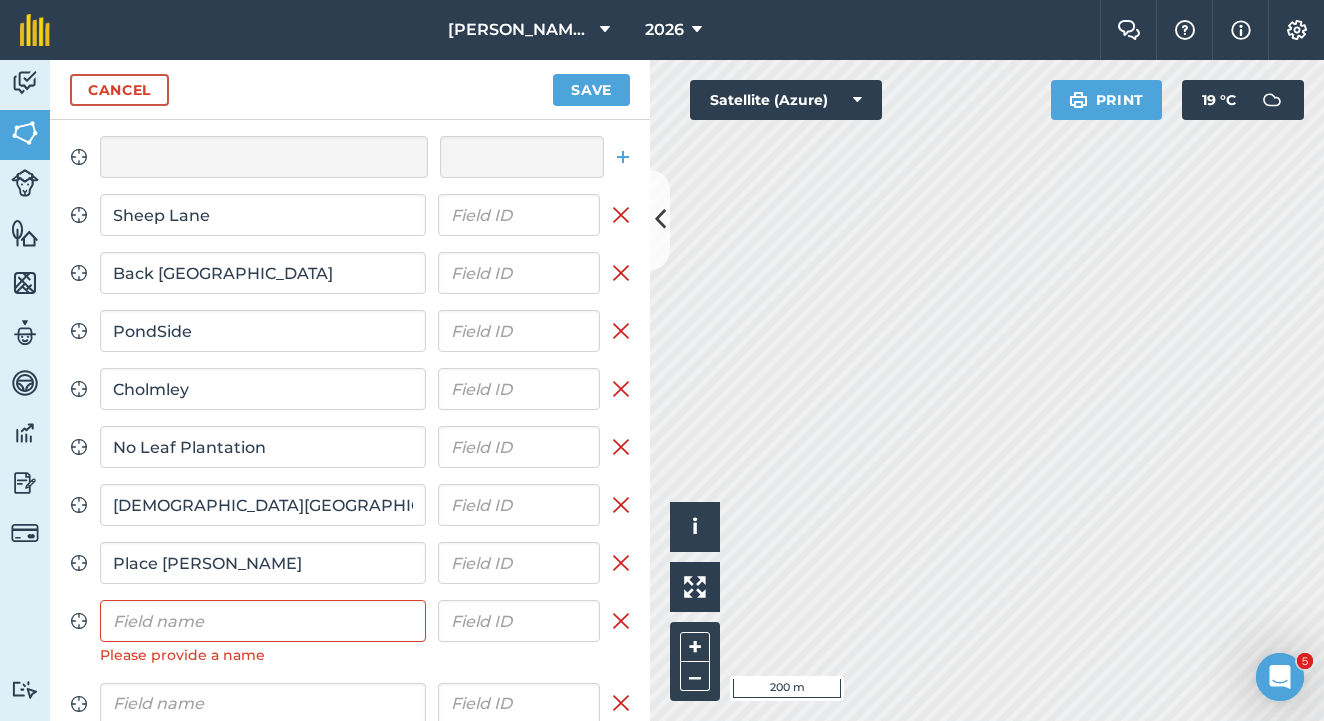 click at bounding box center [621, 621] 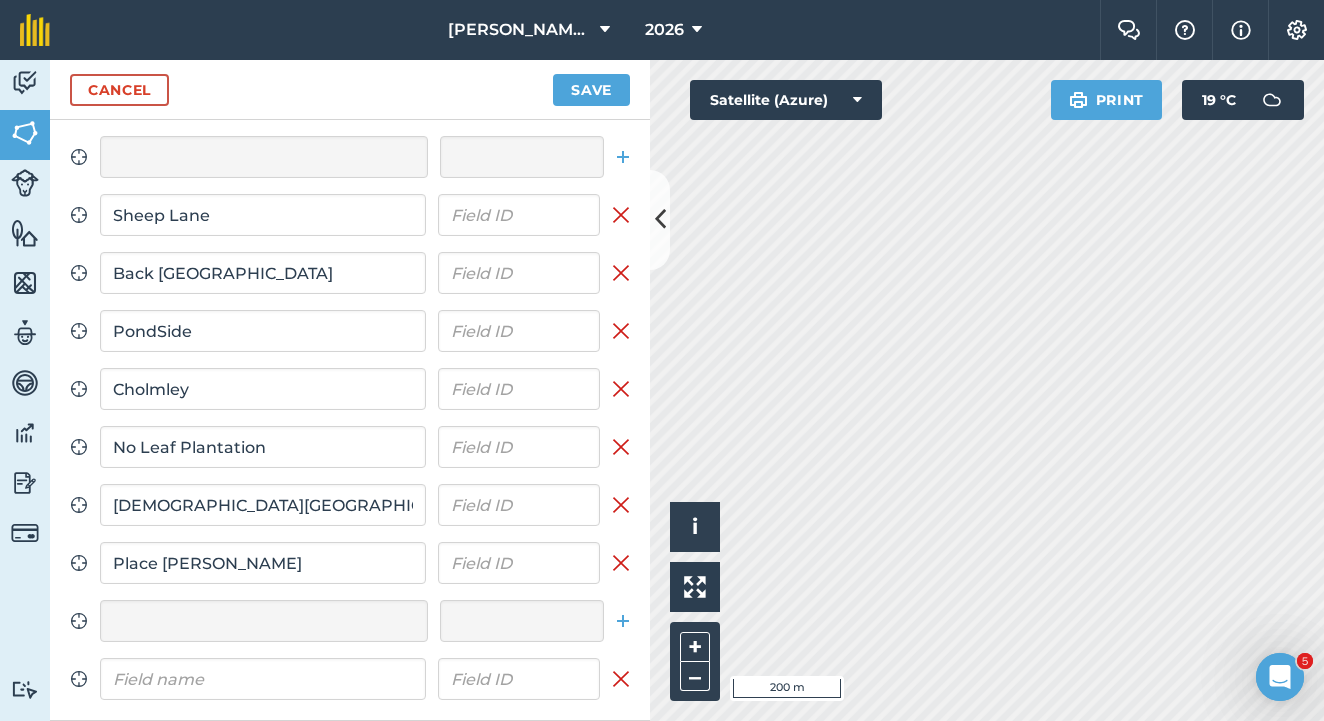 scroll, scrollTop: 0, scrollLeft: 0, axis: both 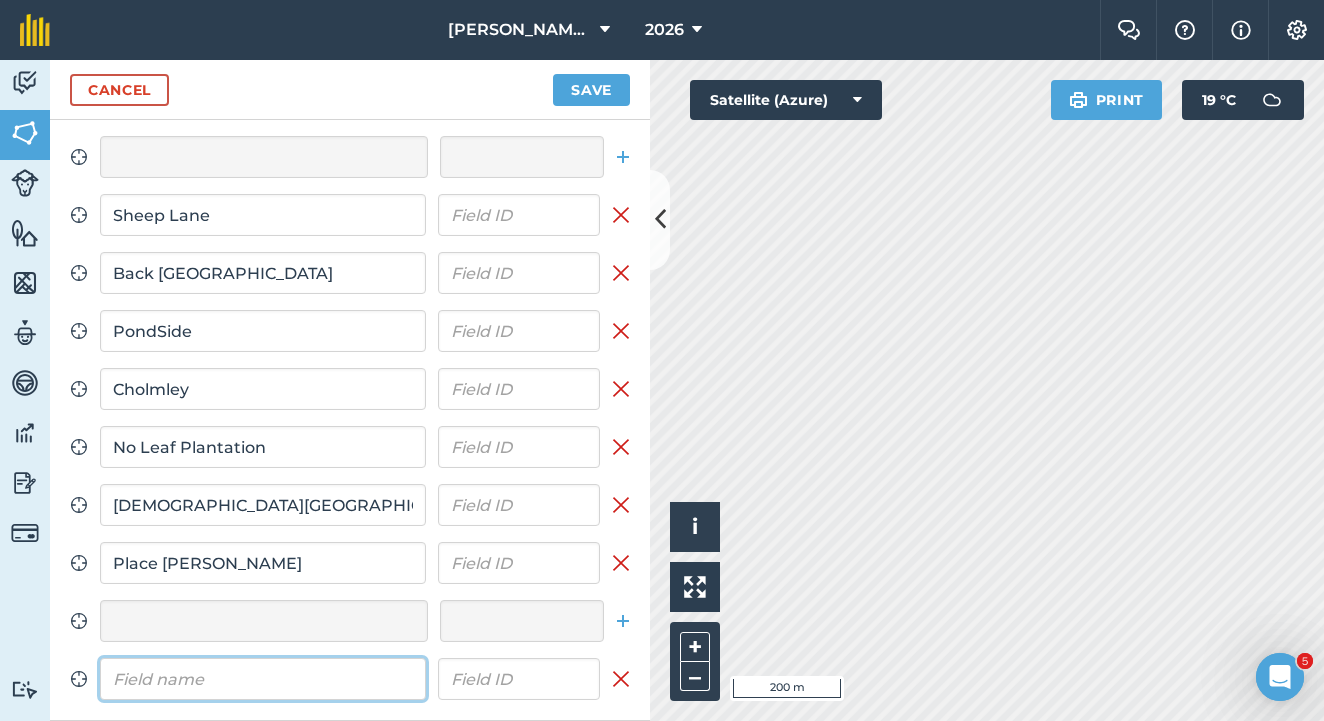 click at bounding box center [263, 679] 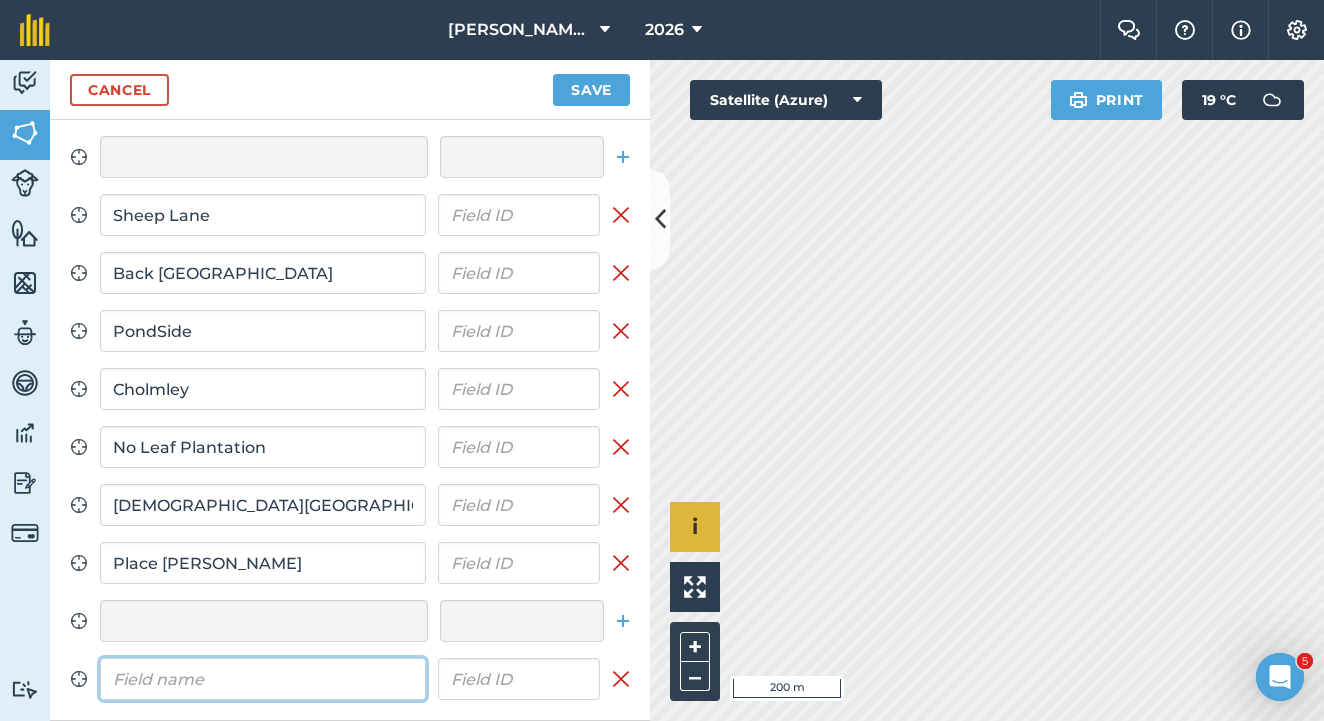 type on "Hi perfect alright" 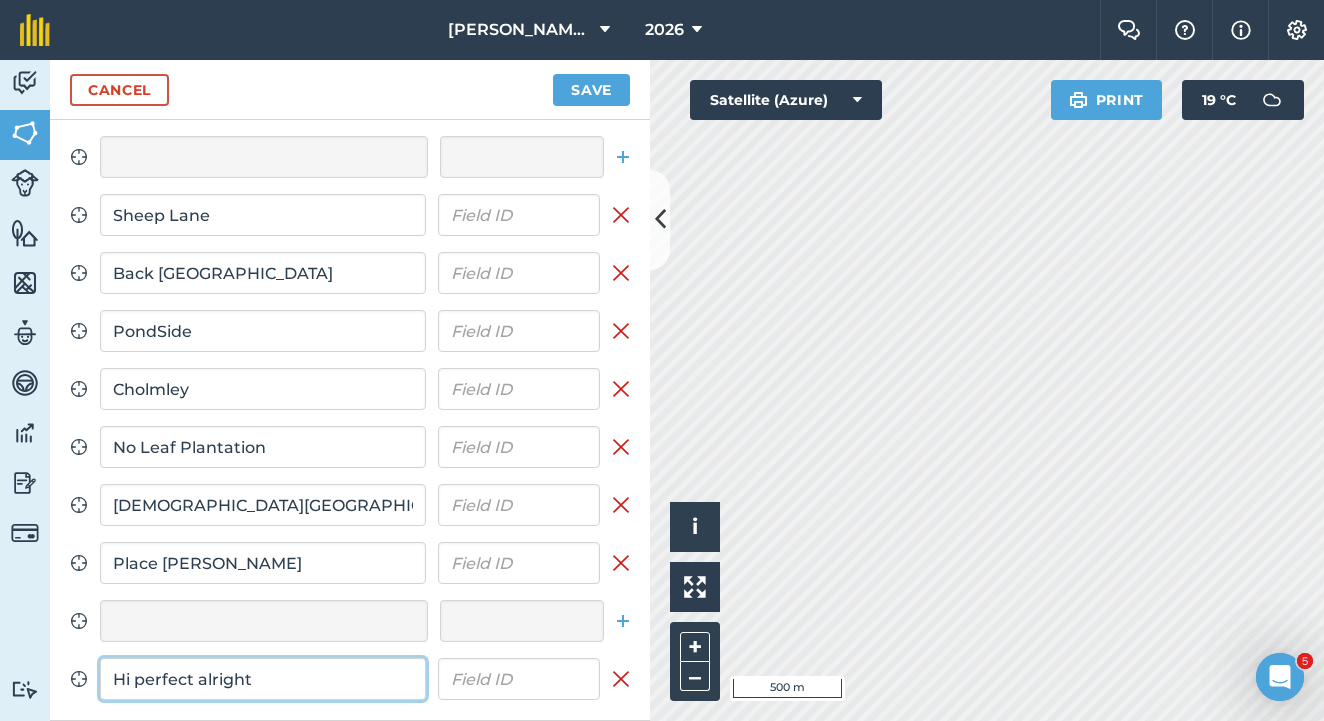 scroll, scrollTop: 0, scrollLeft: 0, axis: both 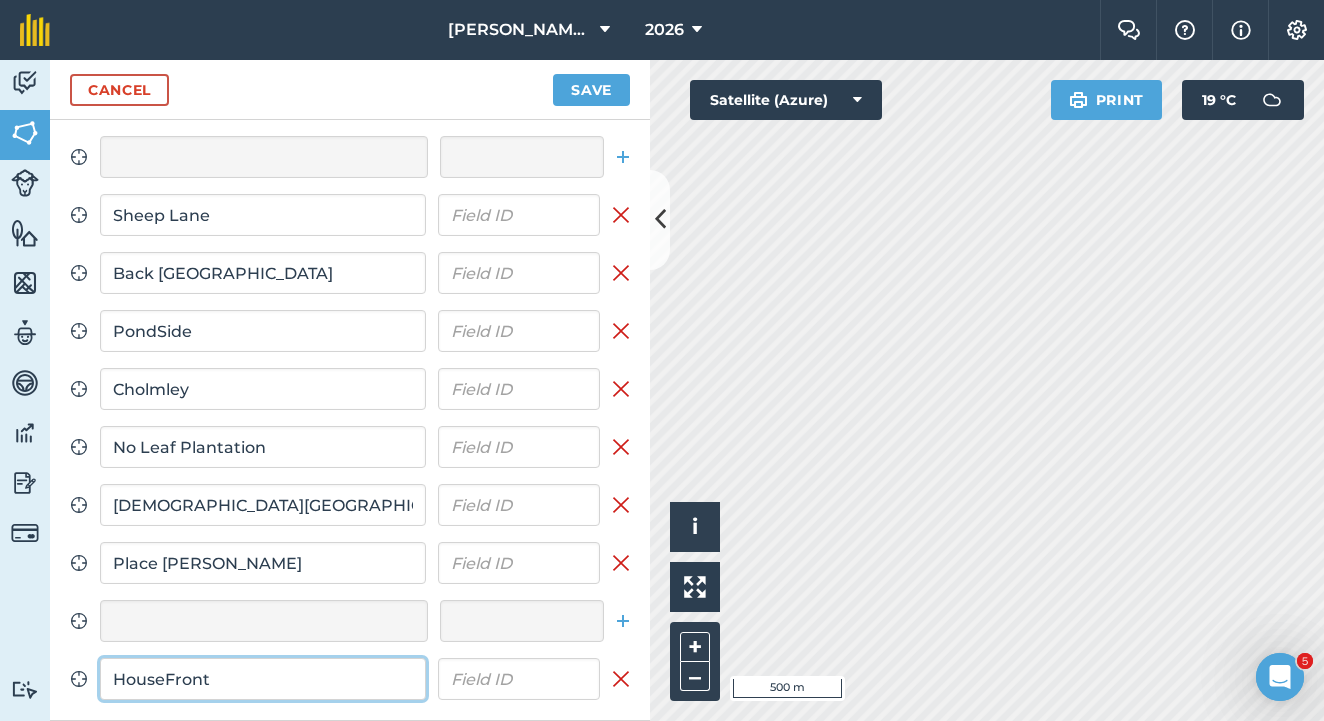 type on "HouseFront" 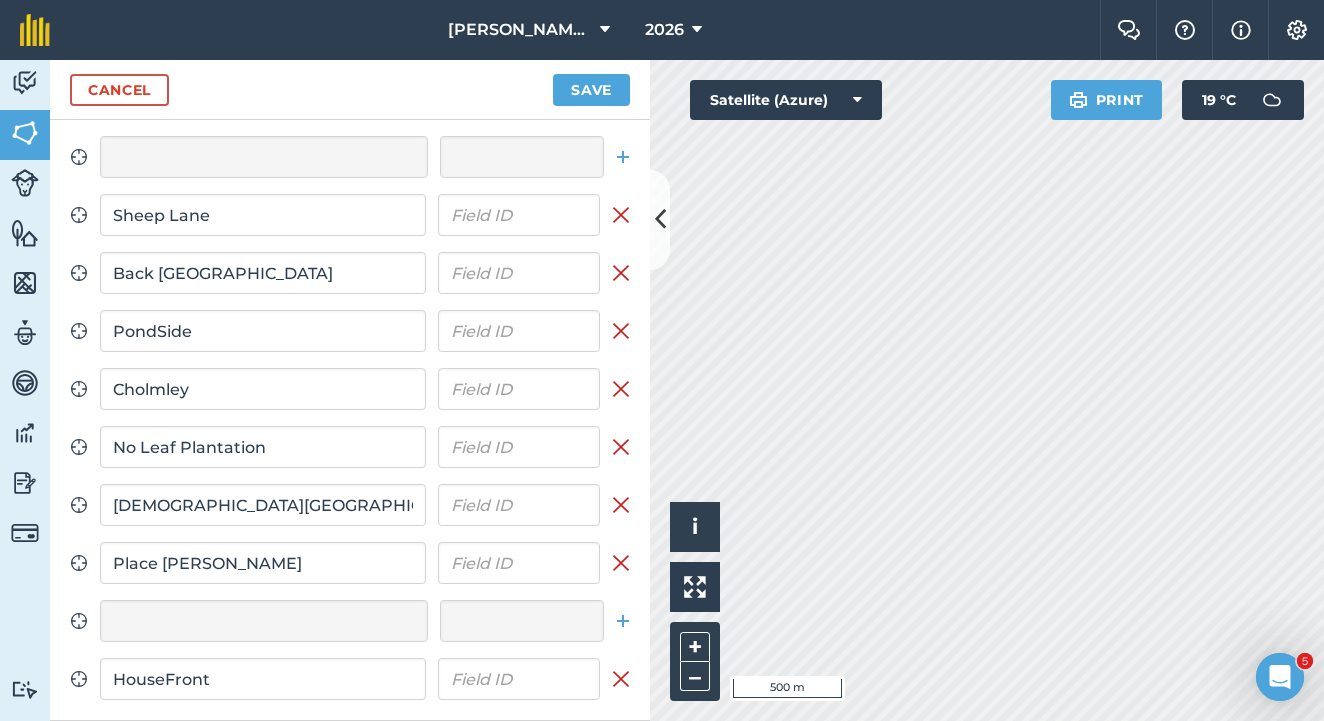 click on "Save" at bounding box center (591, 90) 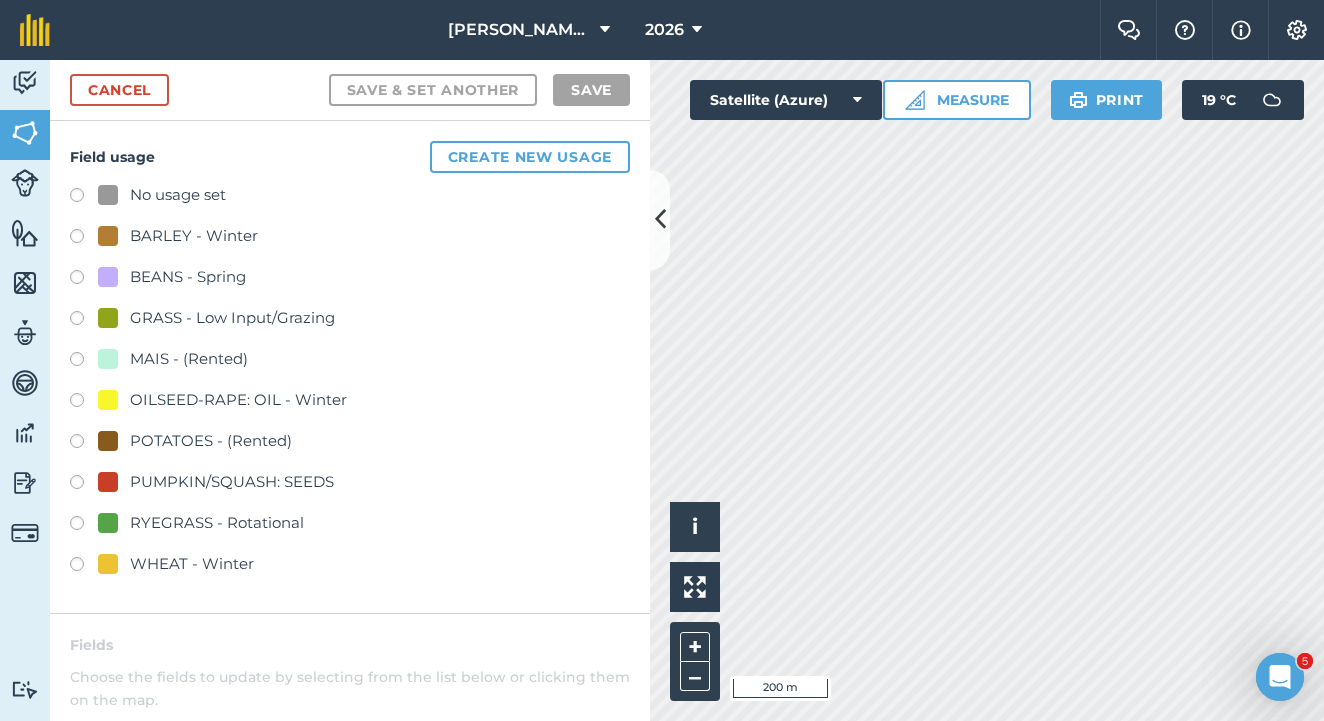click on "Cancel" at bounding box center [119, 90] 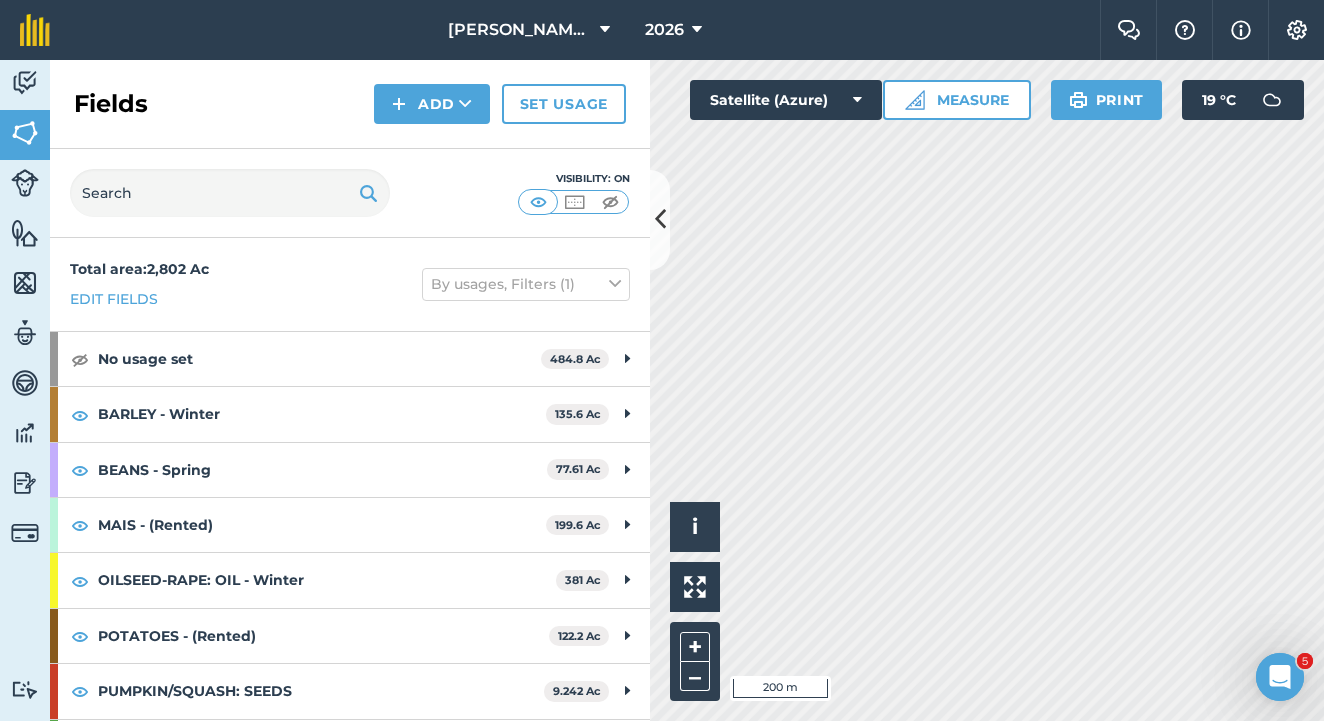 click at bounding box center (465, 104) 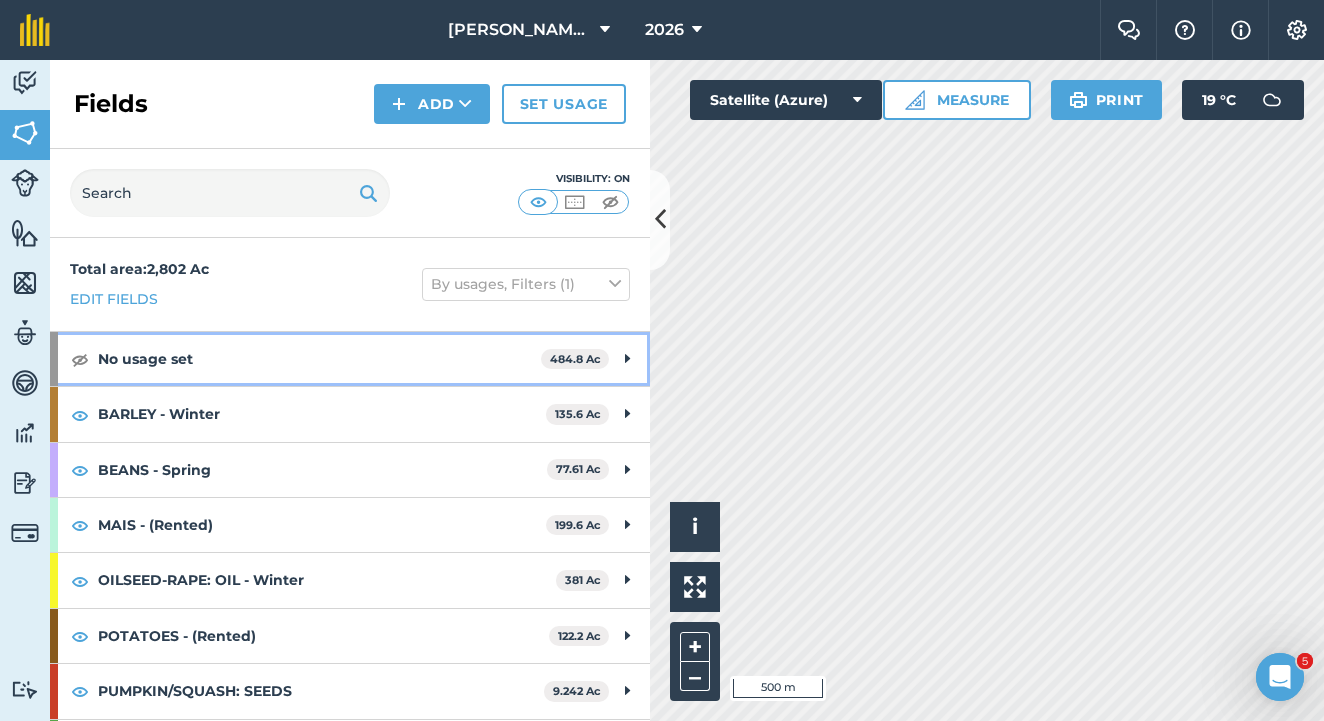 click on "No usage set" at bounding box center (319, 359) 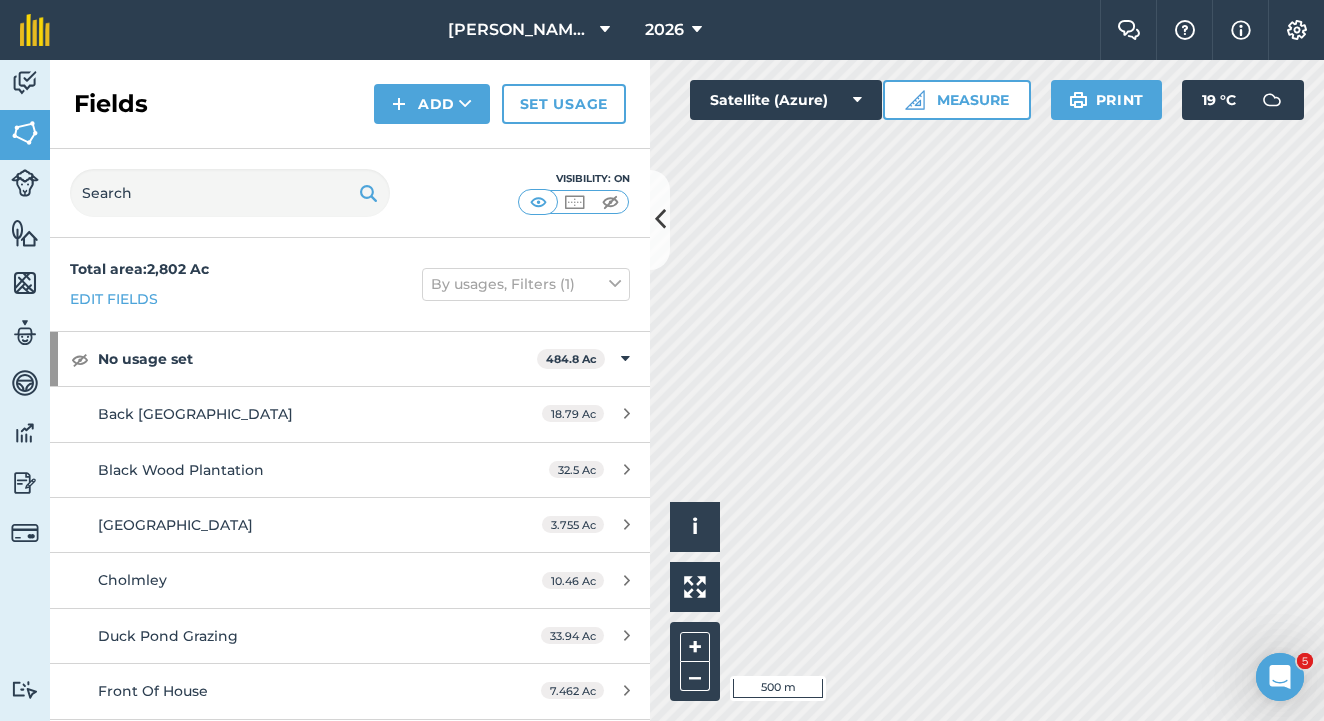click on "Back [GEOGRAPHIC_DATA]" at bounding box center (286, 414) 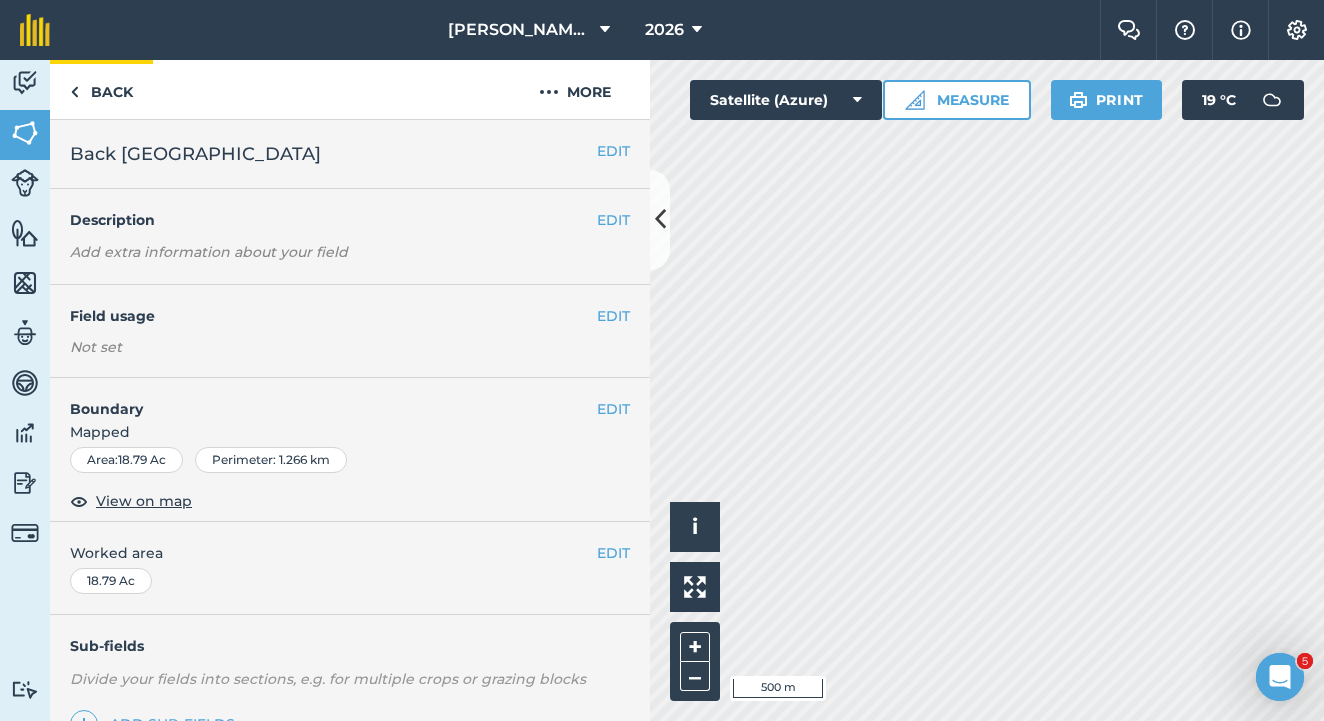 click on "Back" at bounding box center [101, 89] 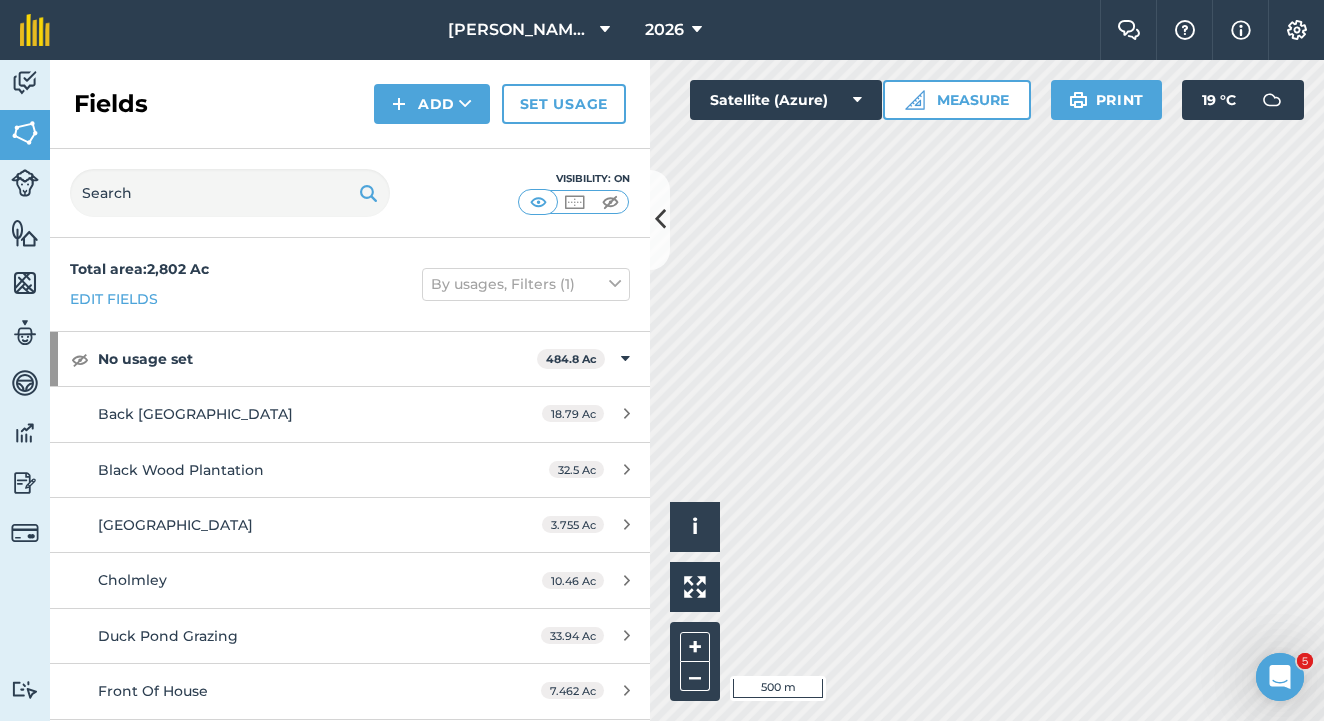 click on "Set usage" at bounding box center (564, 104) 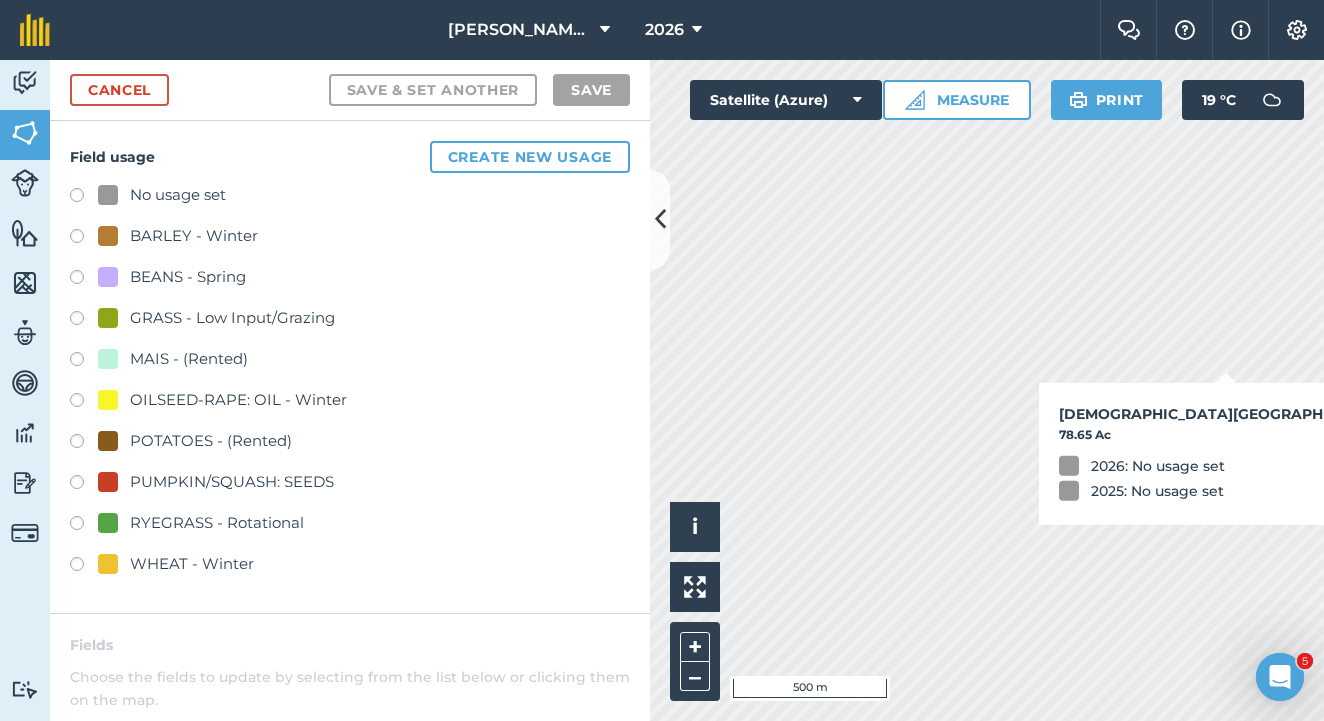 checkbox on "true" 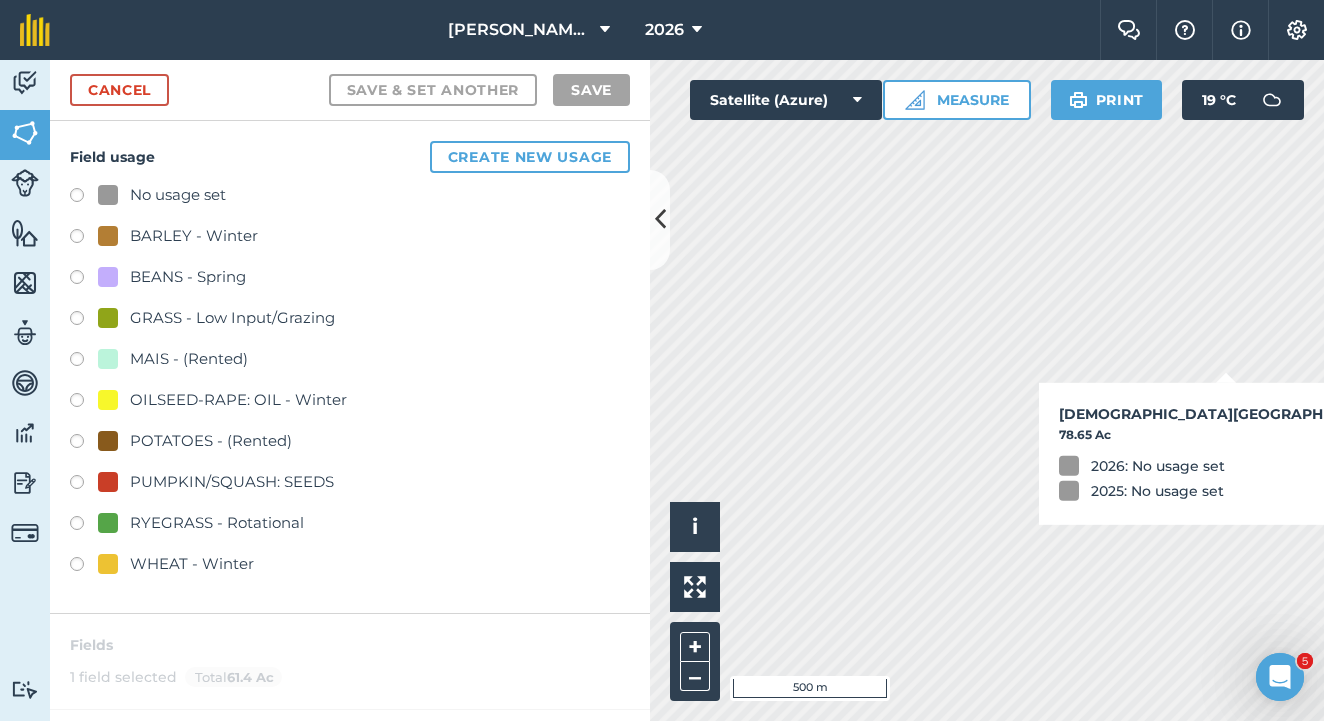 checkbox on "true" 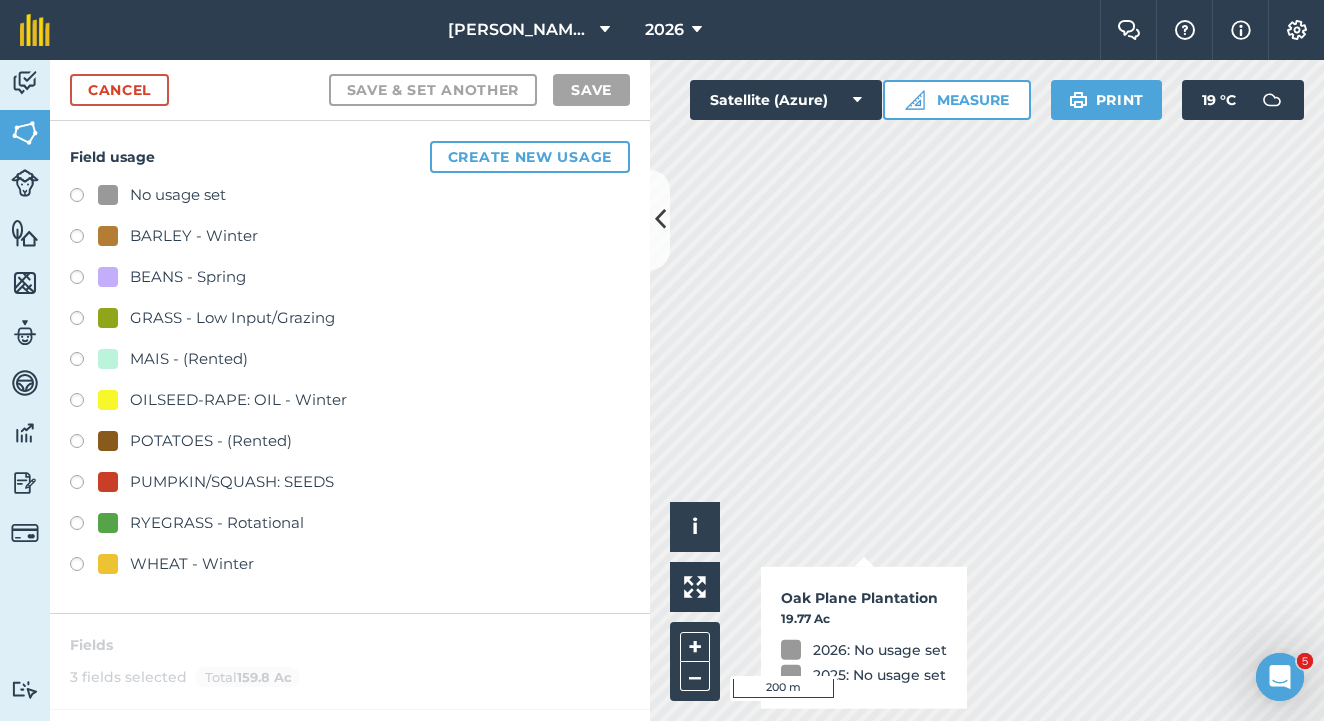 checkbox on "true" 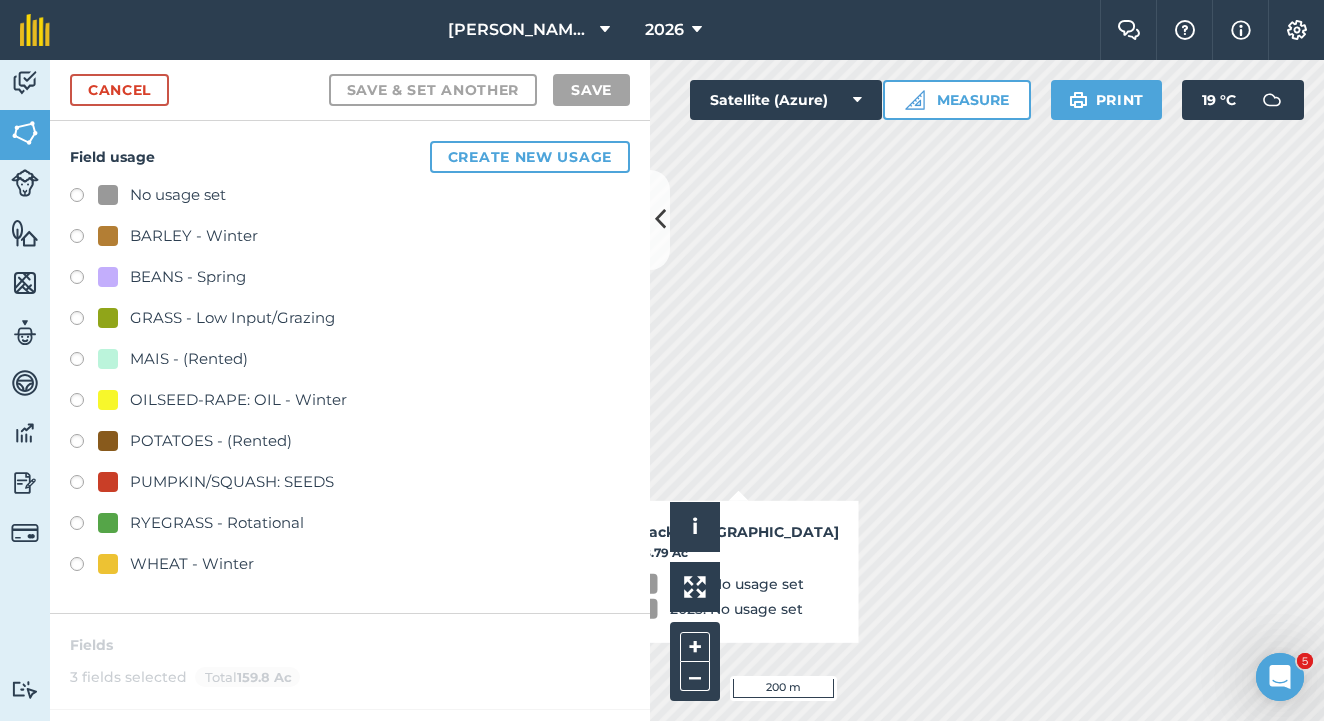 checkbox on "true" 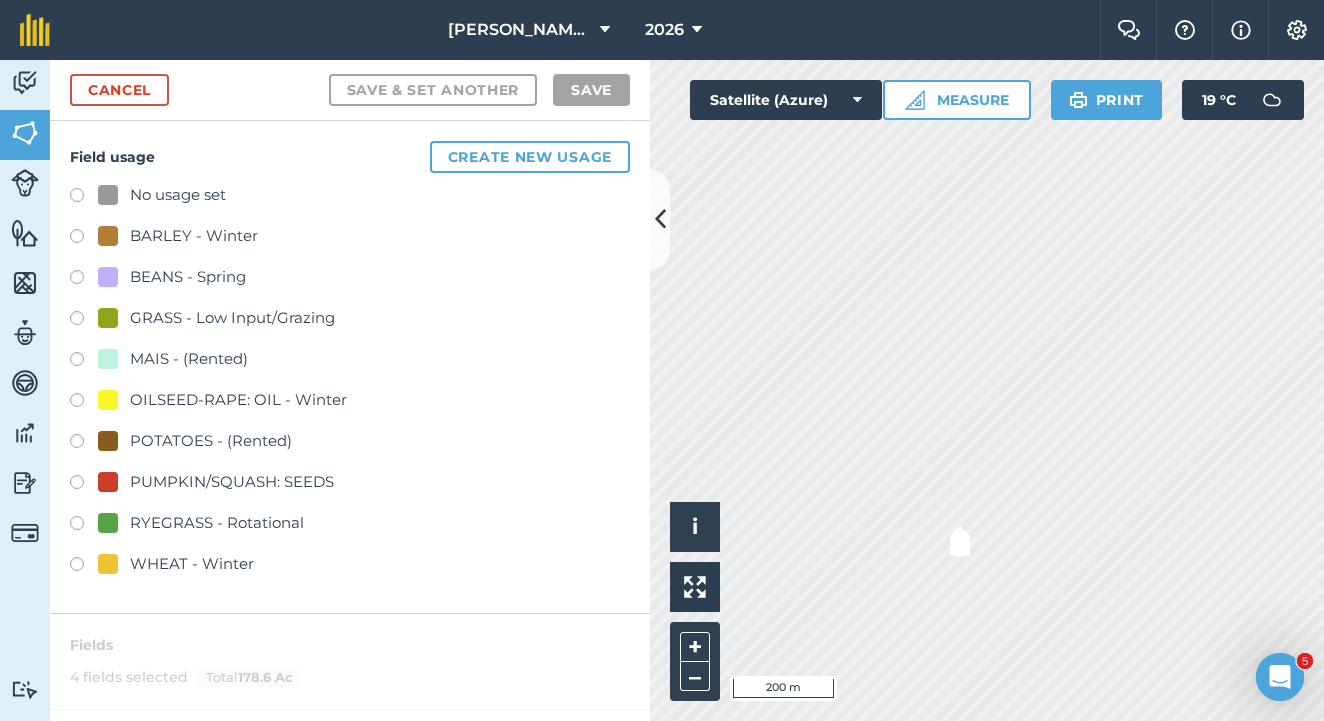 checkbox on "true" 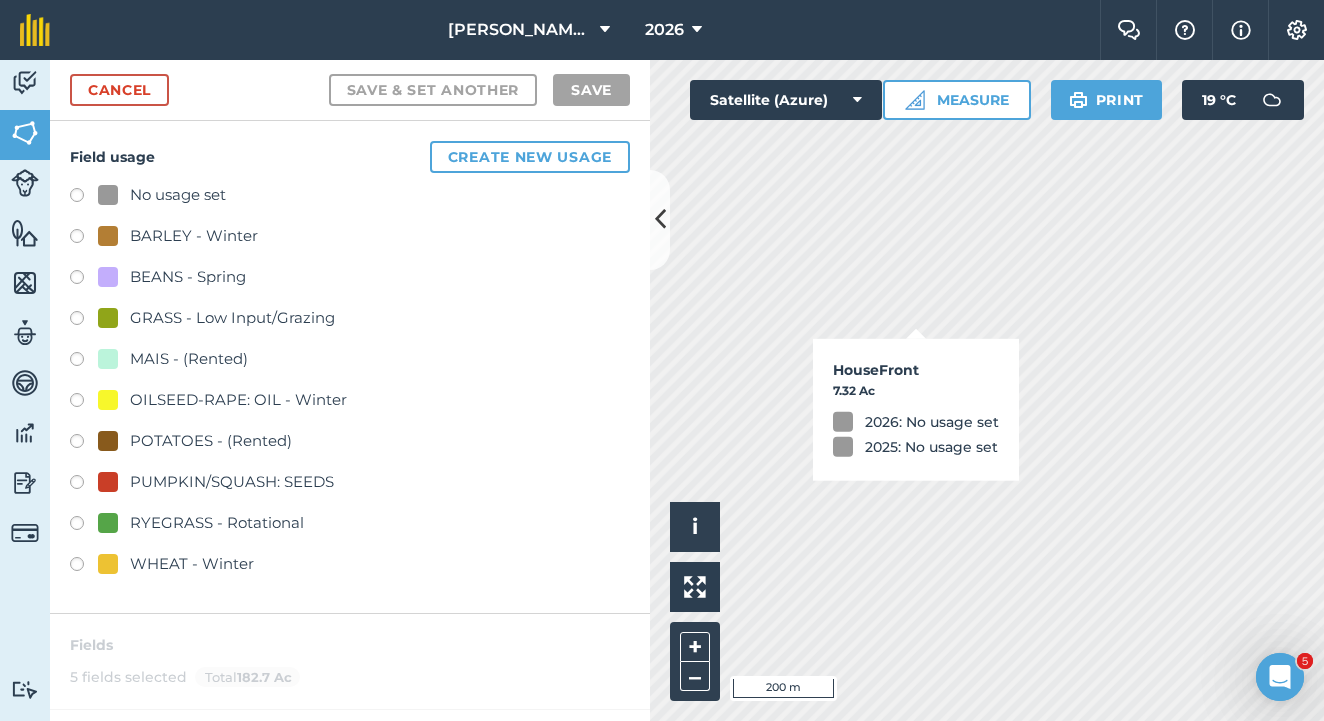 checkbox on "true" 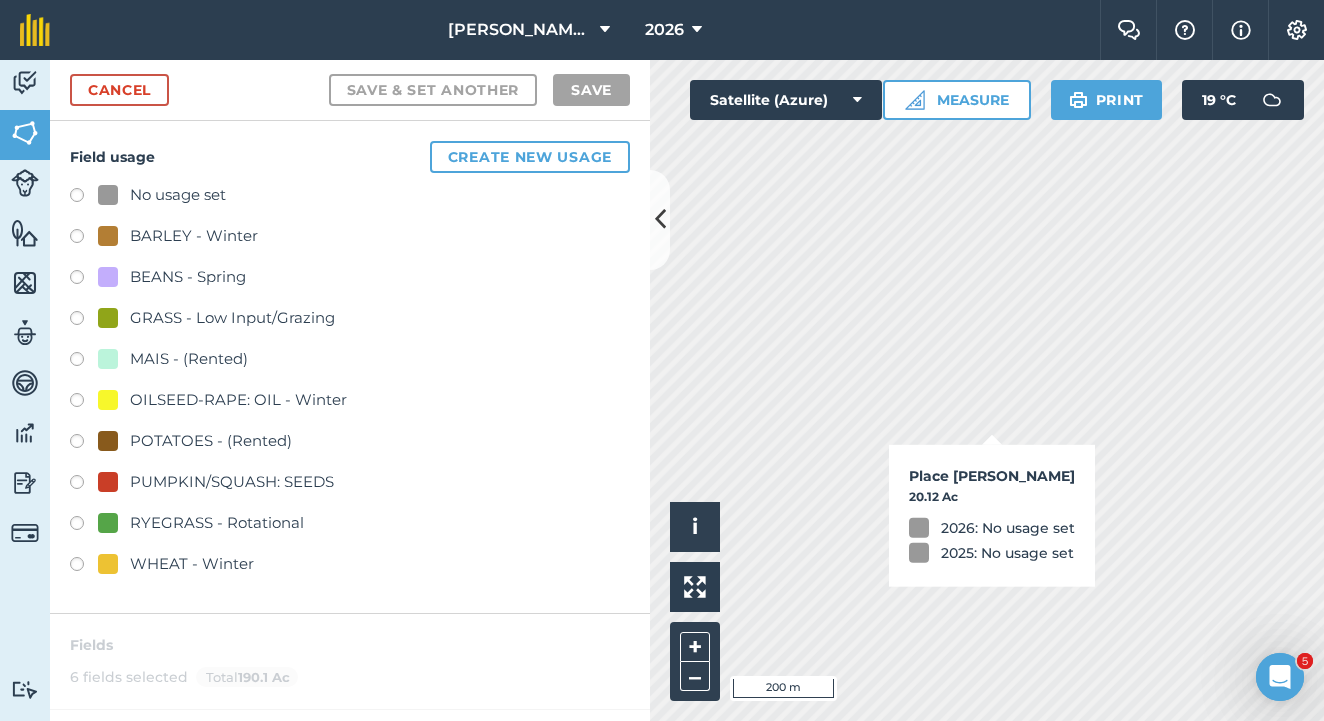 checkbox on "true" 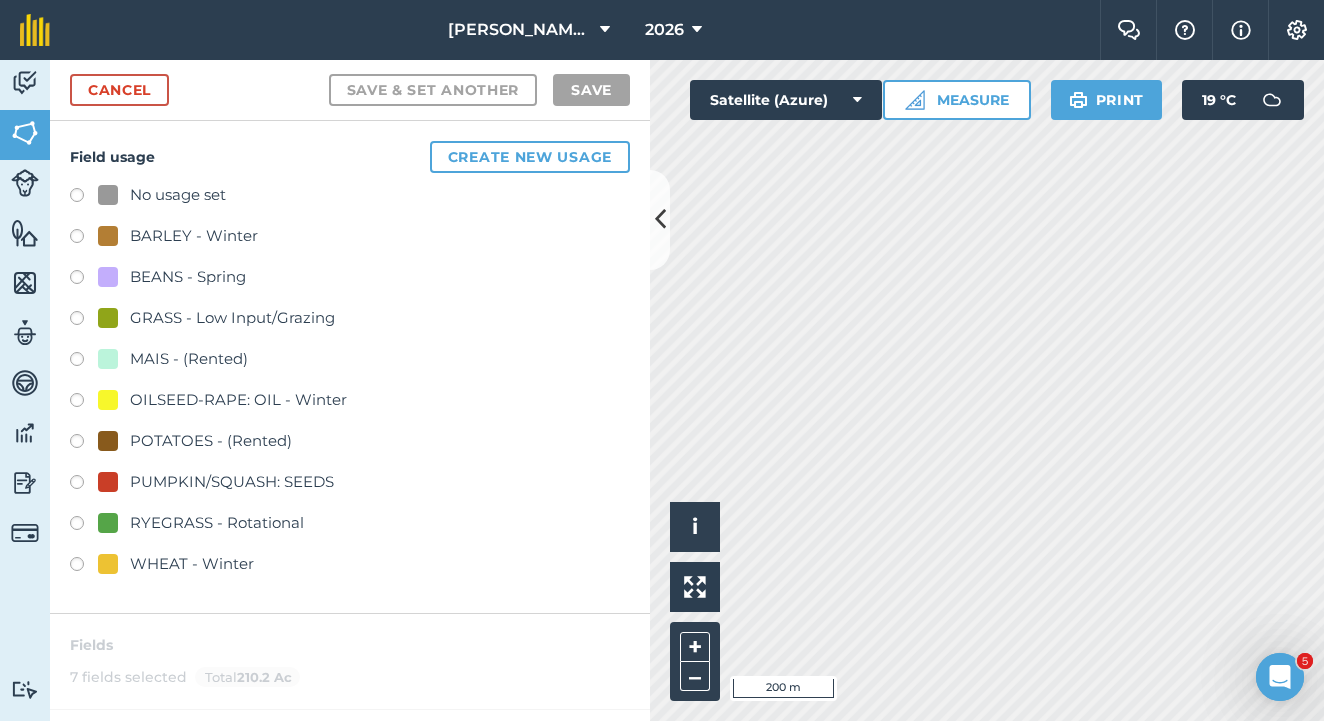 click at bounding box center (84, 567) 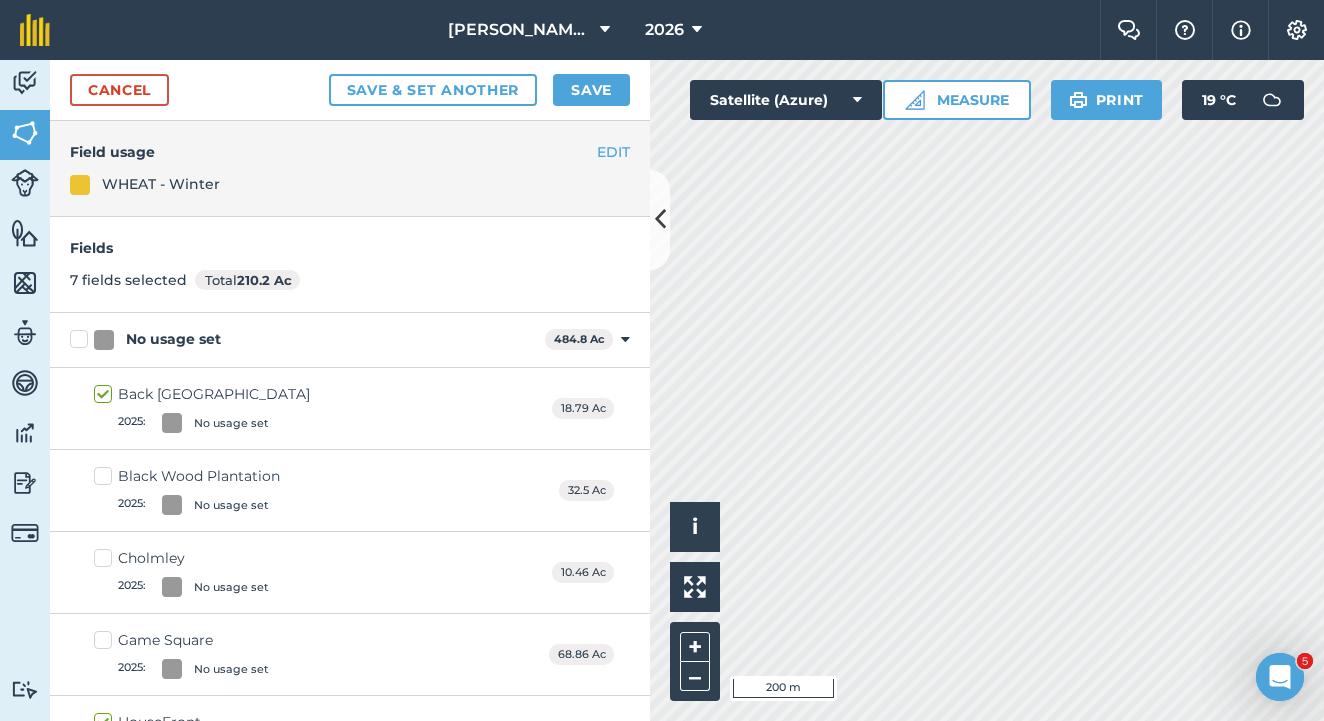 click on "Save" at bounding box center (591, 90) 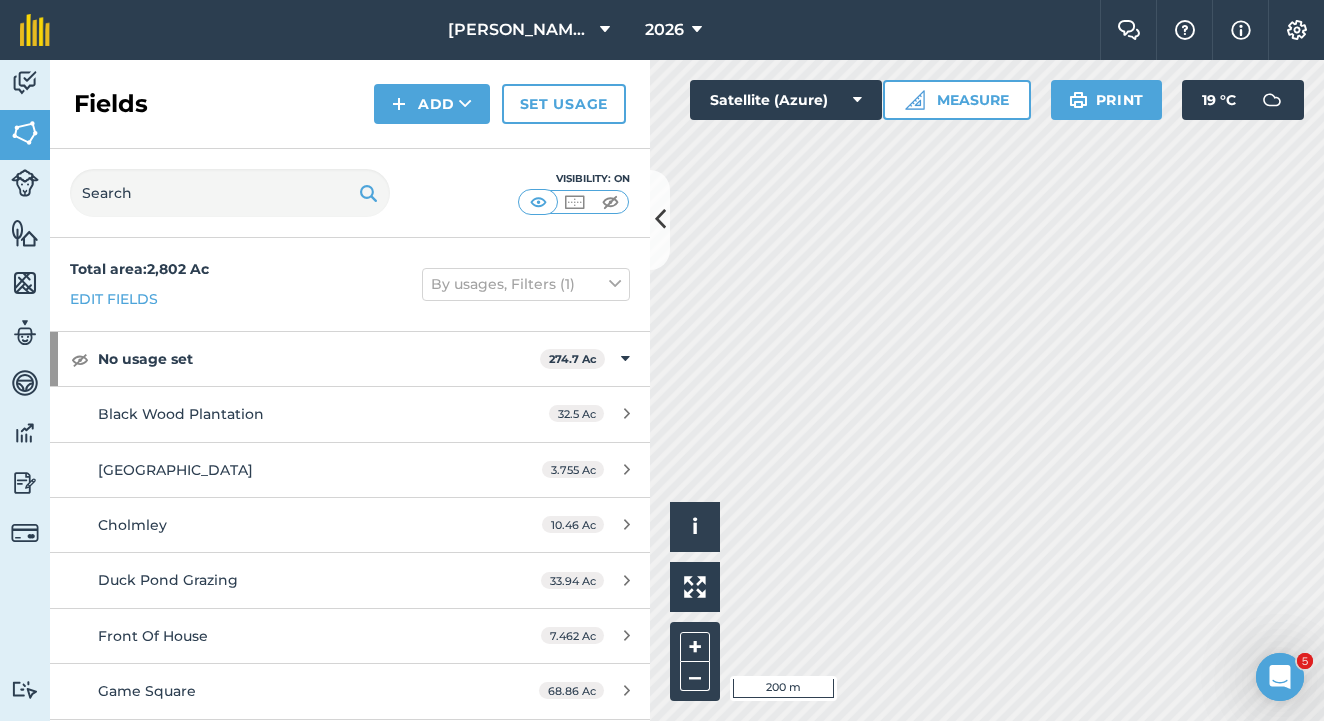 click on "Set usage" at bounding box center [564, 104] 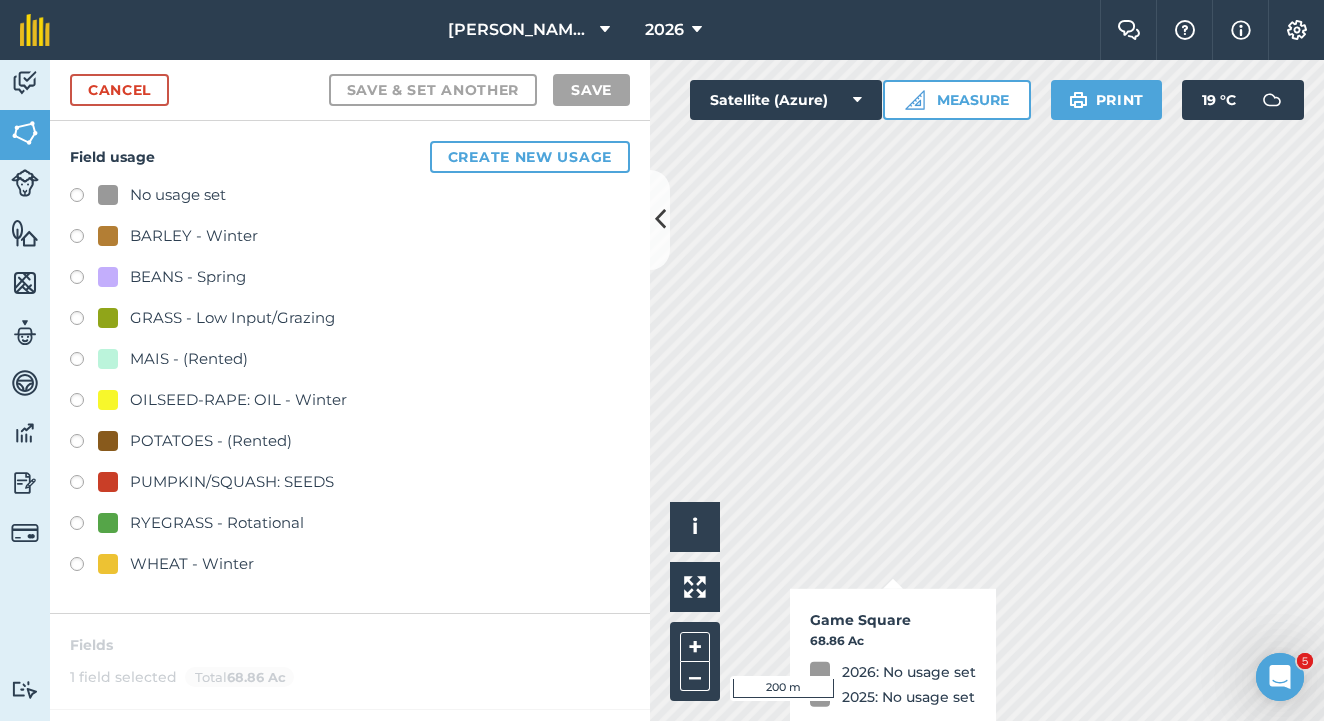 checkbox on "true" 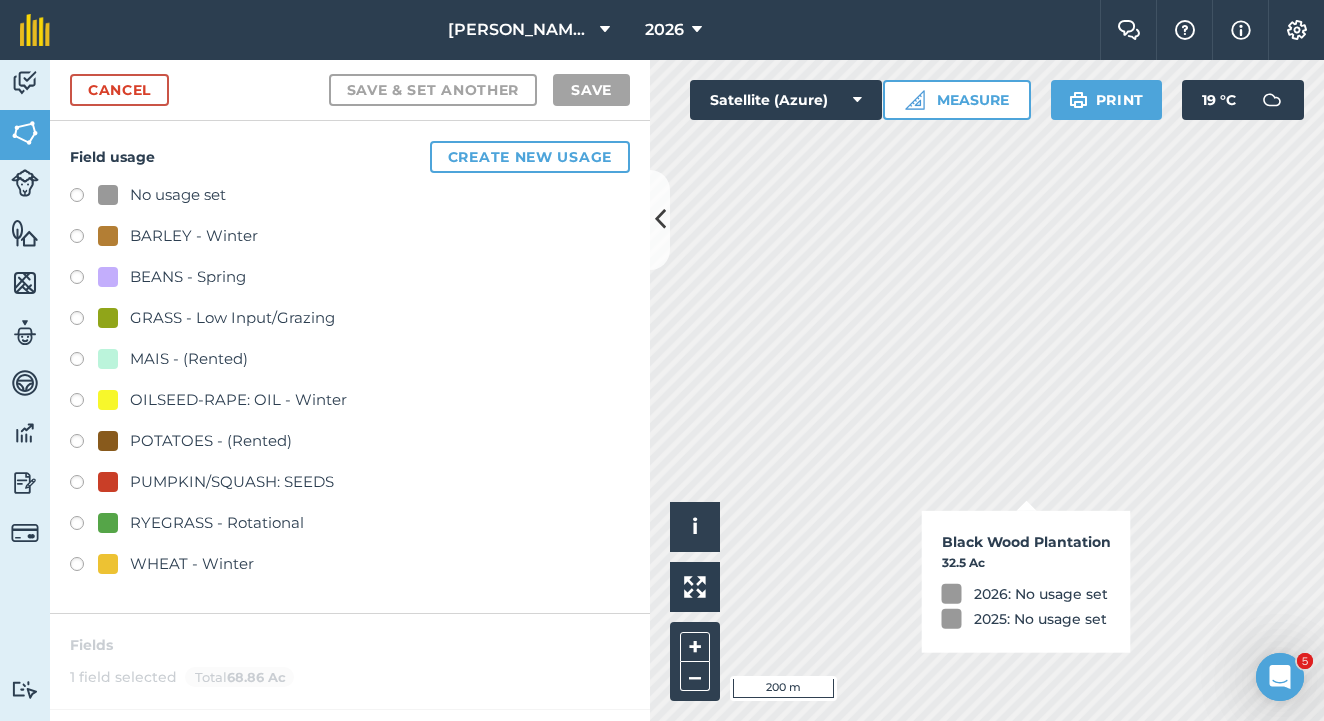 checkbox on "true" 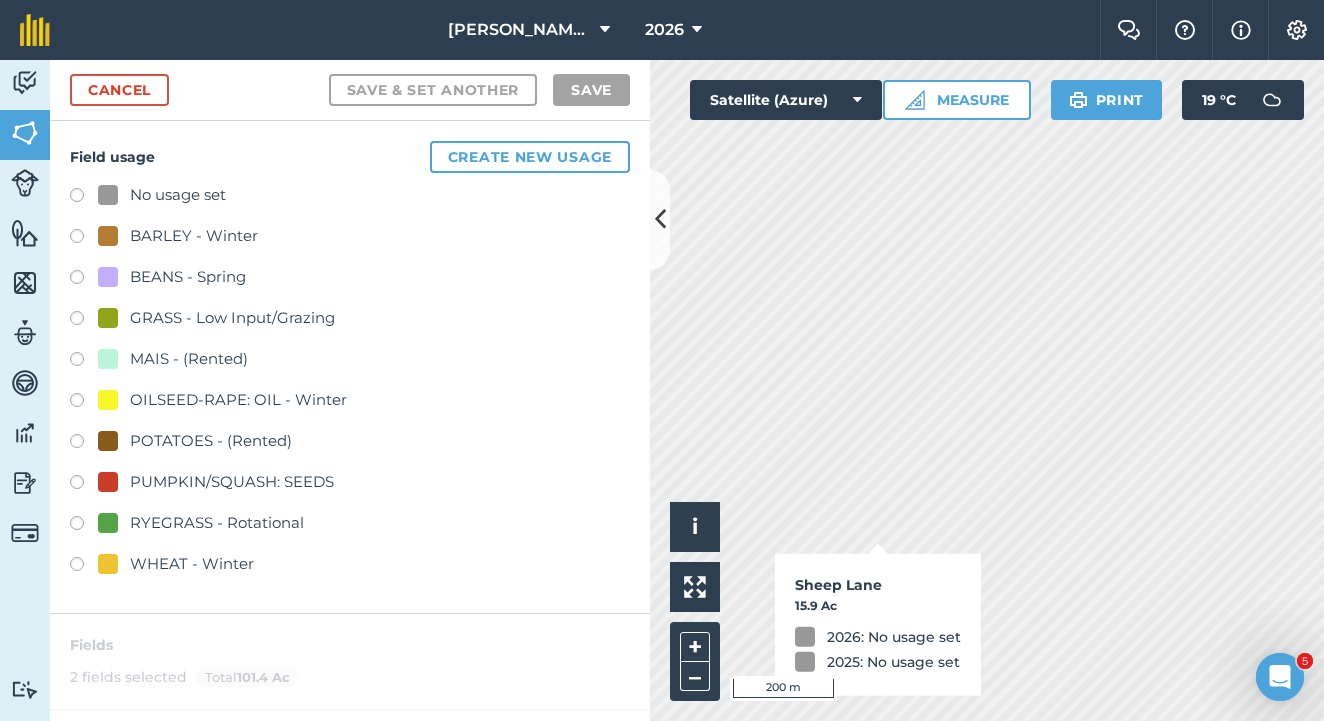 checkbox on "true" 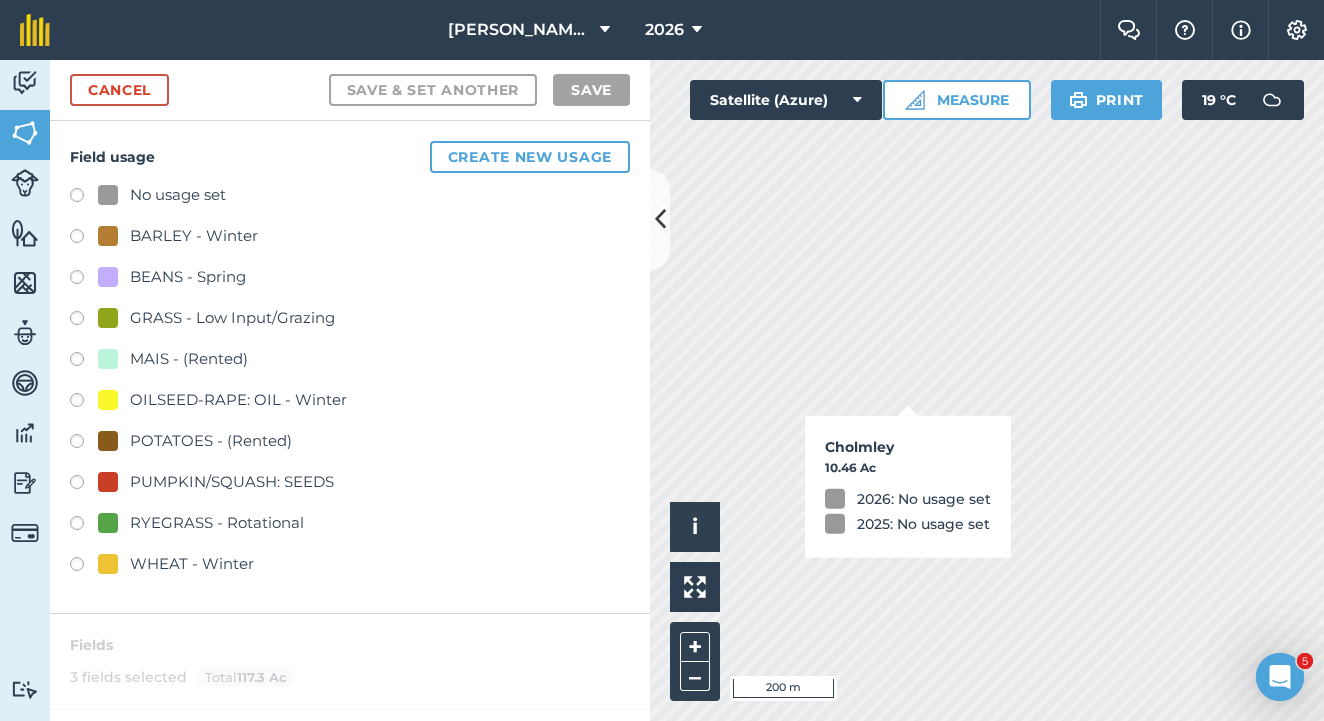 checkbox on "true" 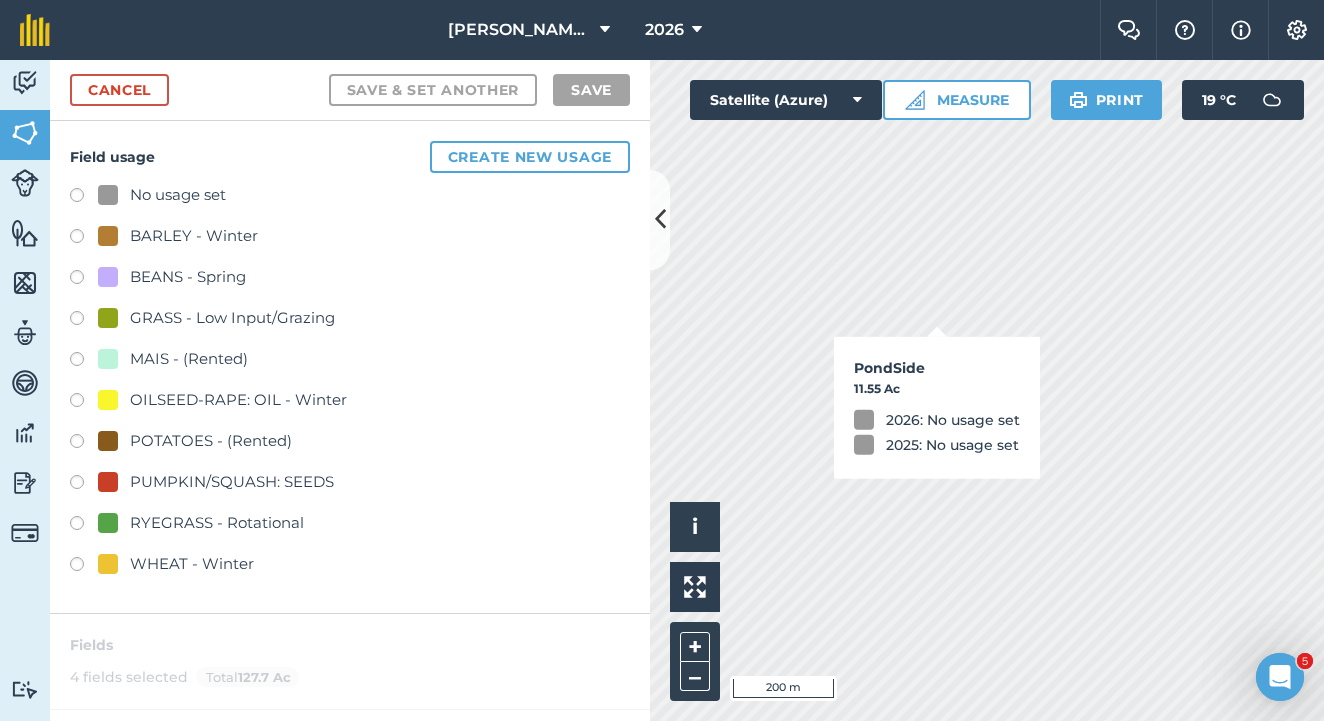 checkbox on "true" 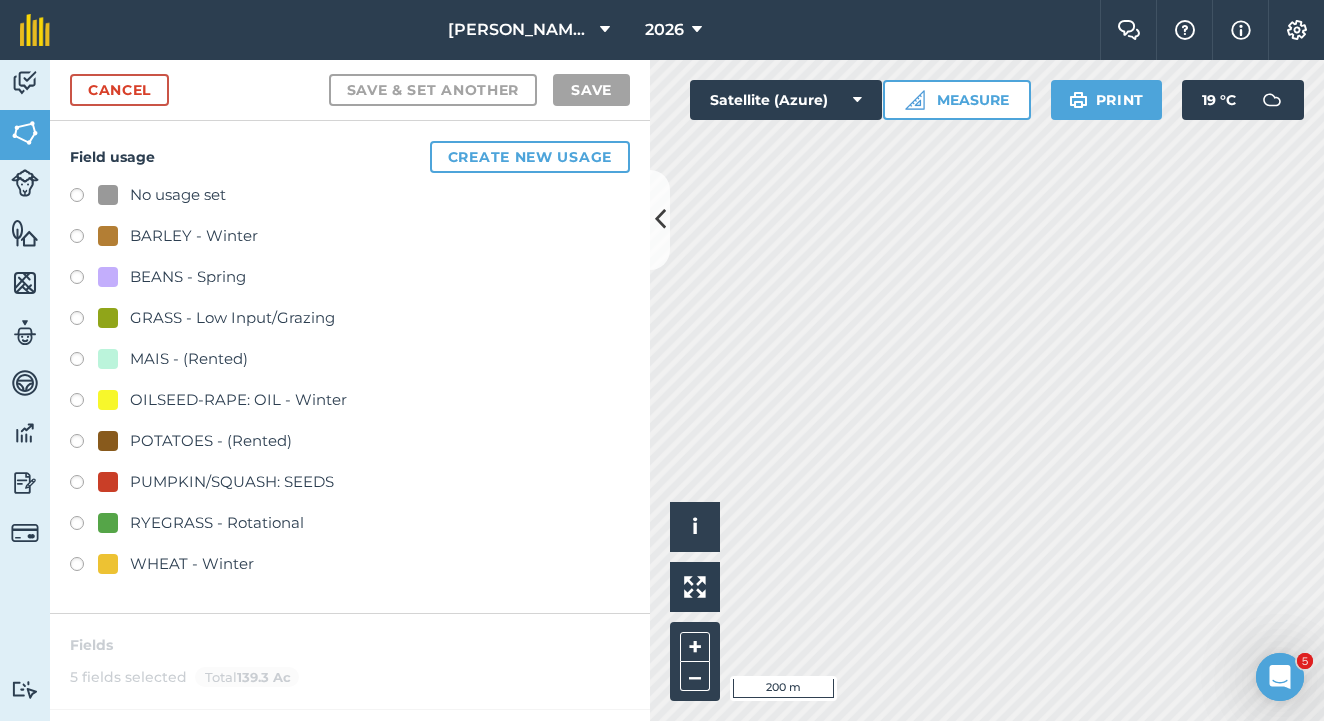 click at bounding box center (84, 239) 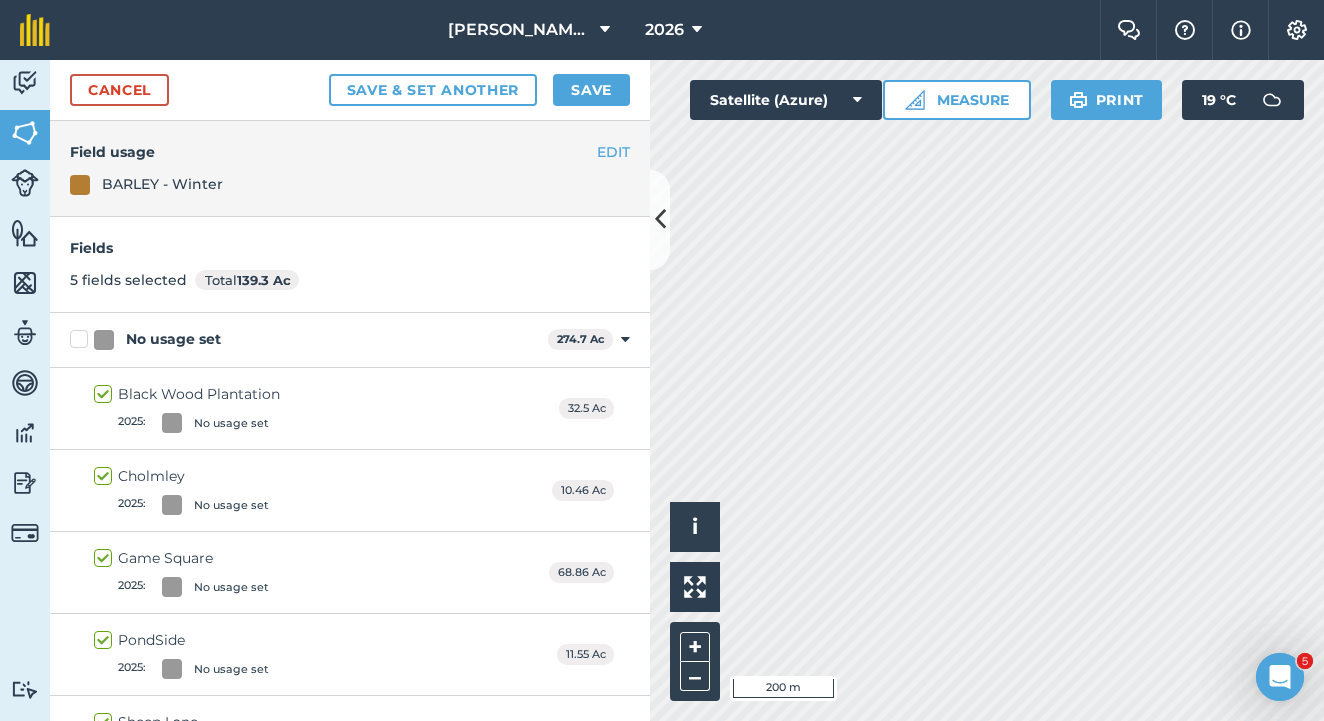 click on "Save" at bounding box center (591, 90) 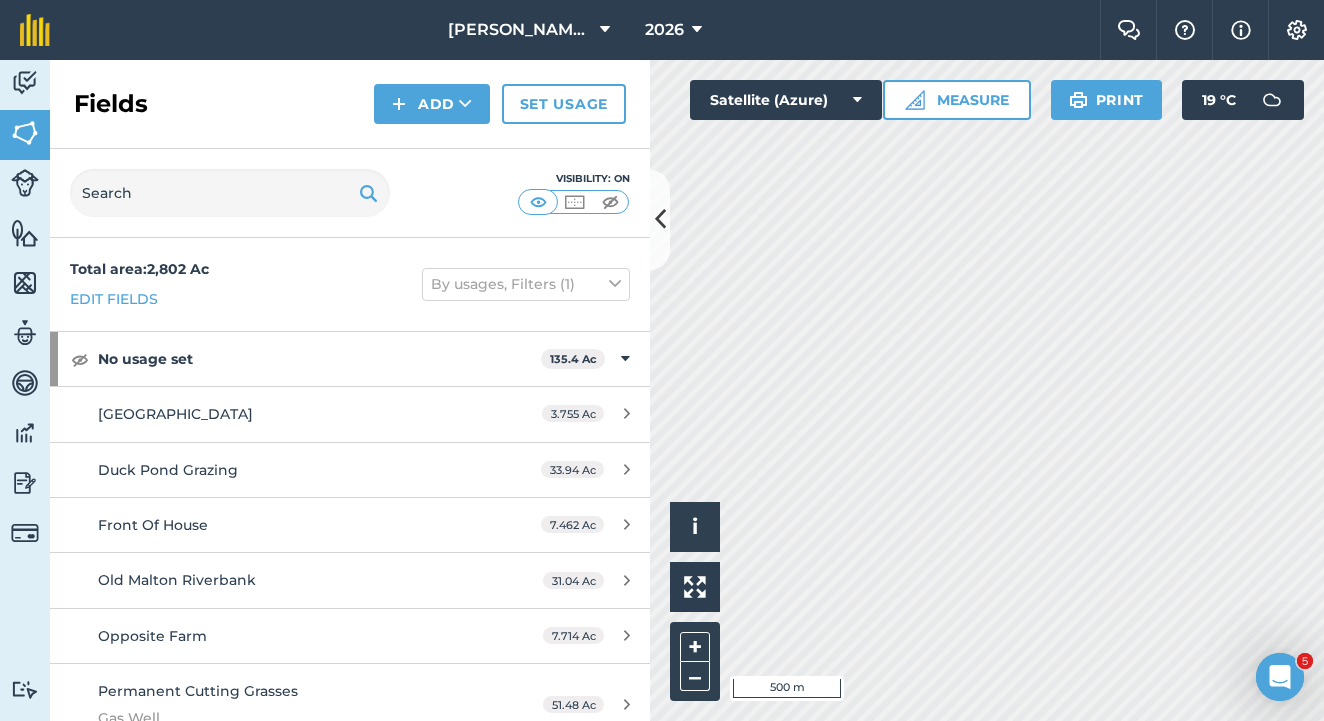 click on "Add" at bounding box center (432, 104) 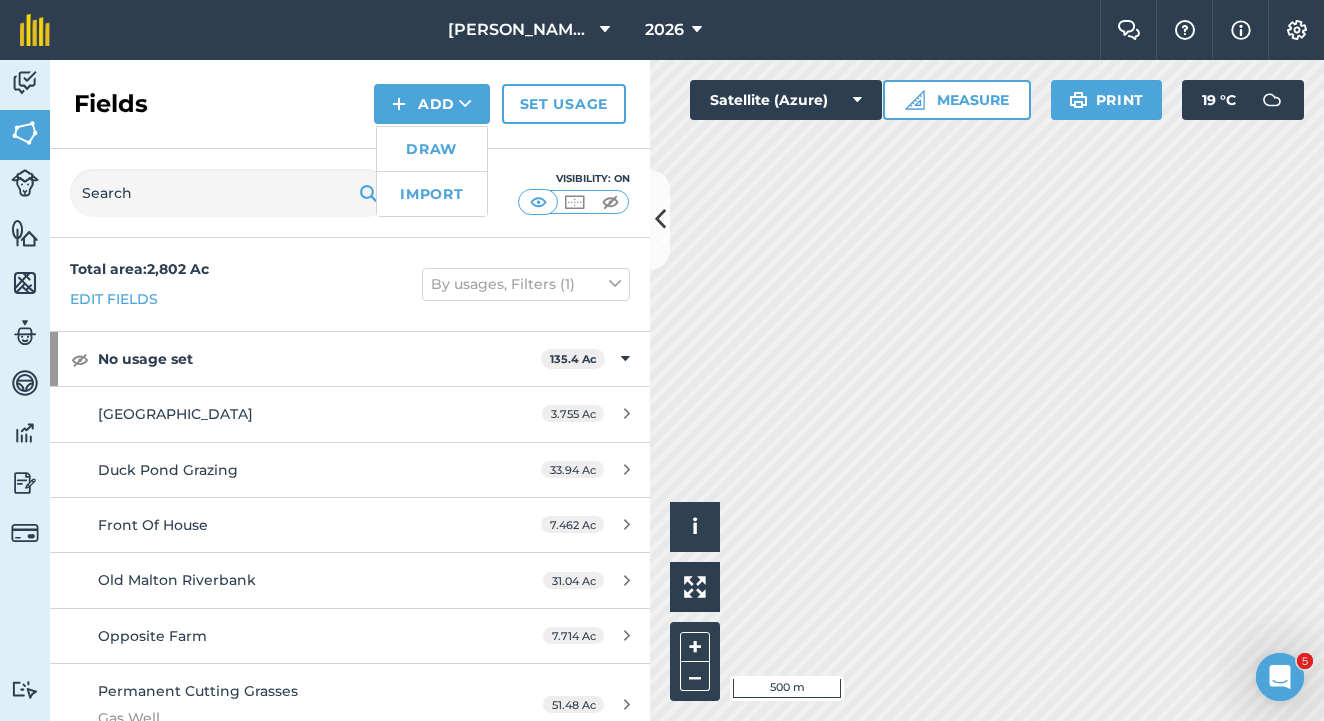click on "Draw" at bounding box center (432, 149) 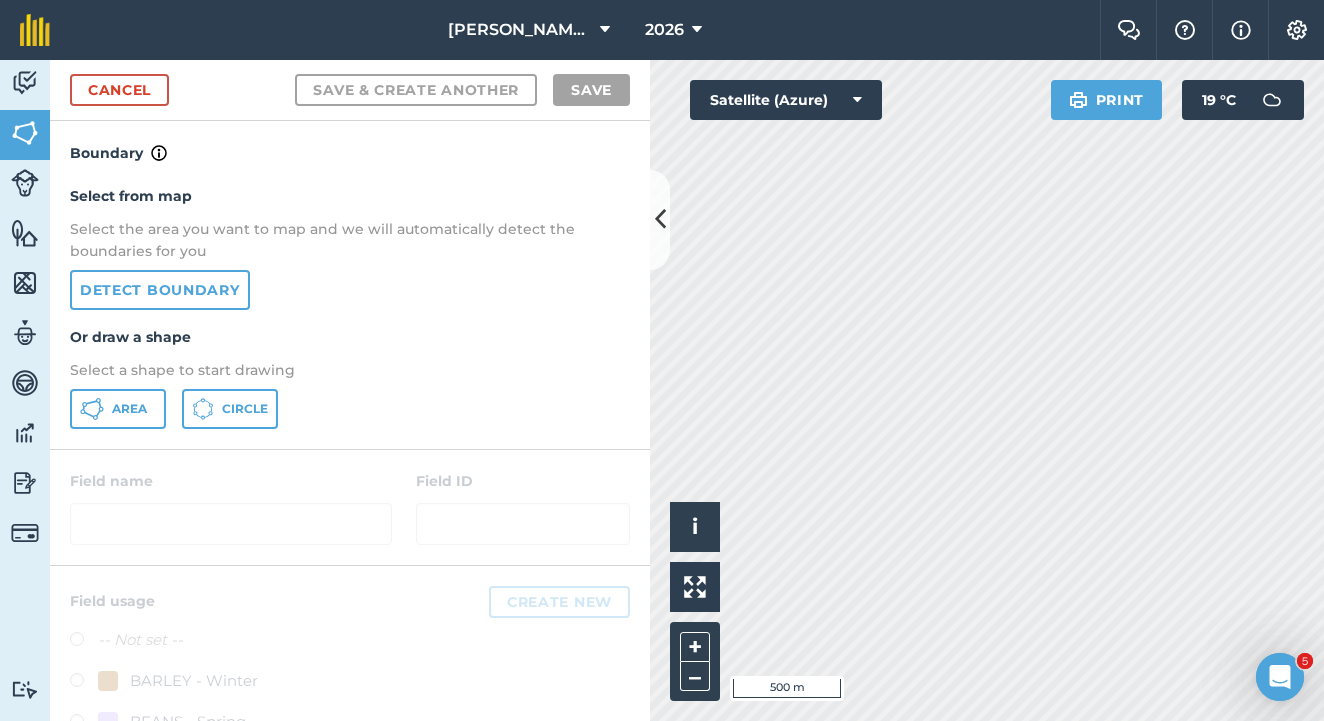 click 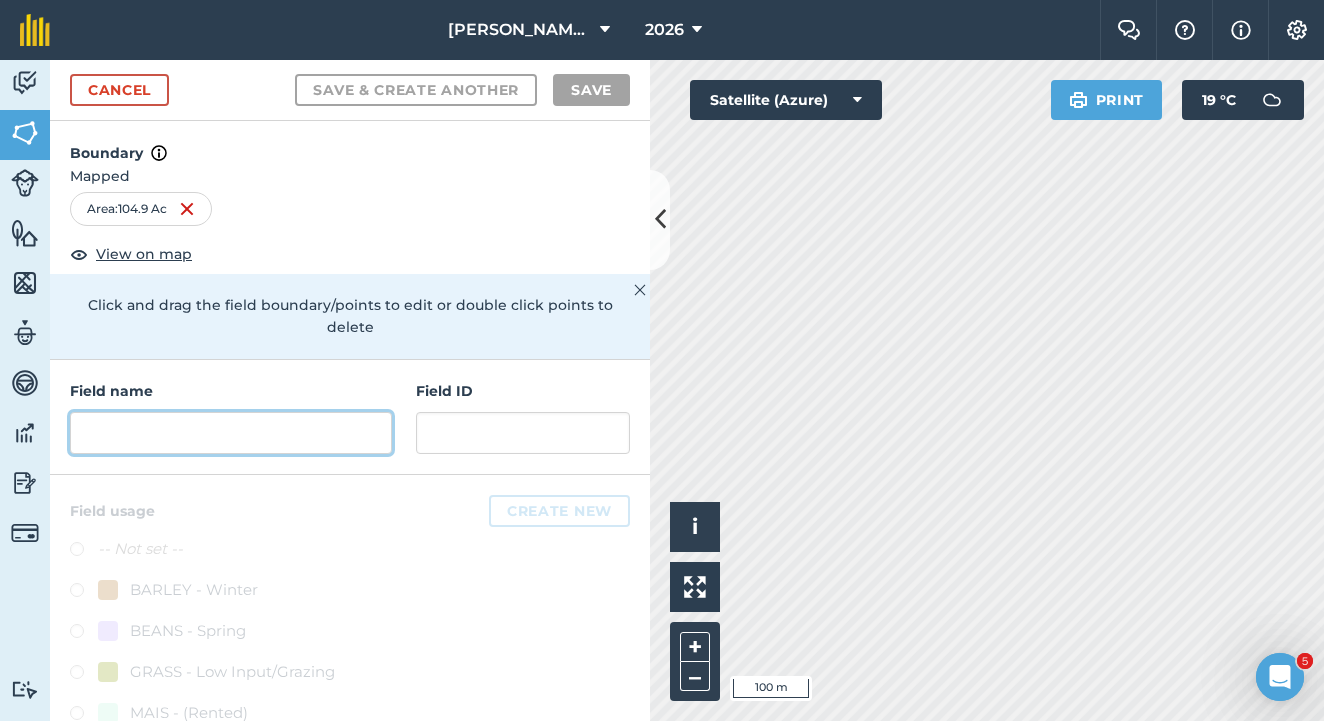 click at bounding box center (231, 433) 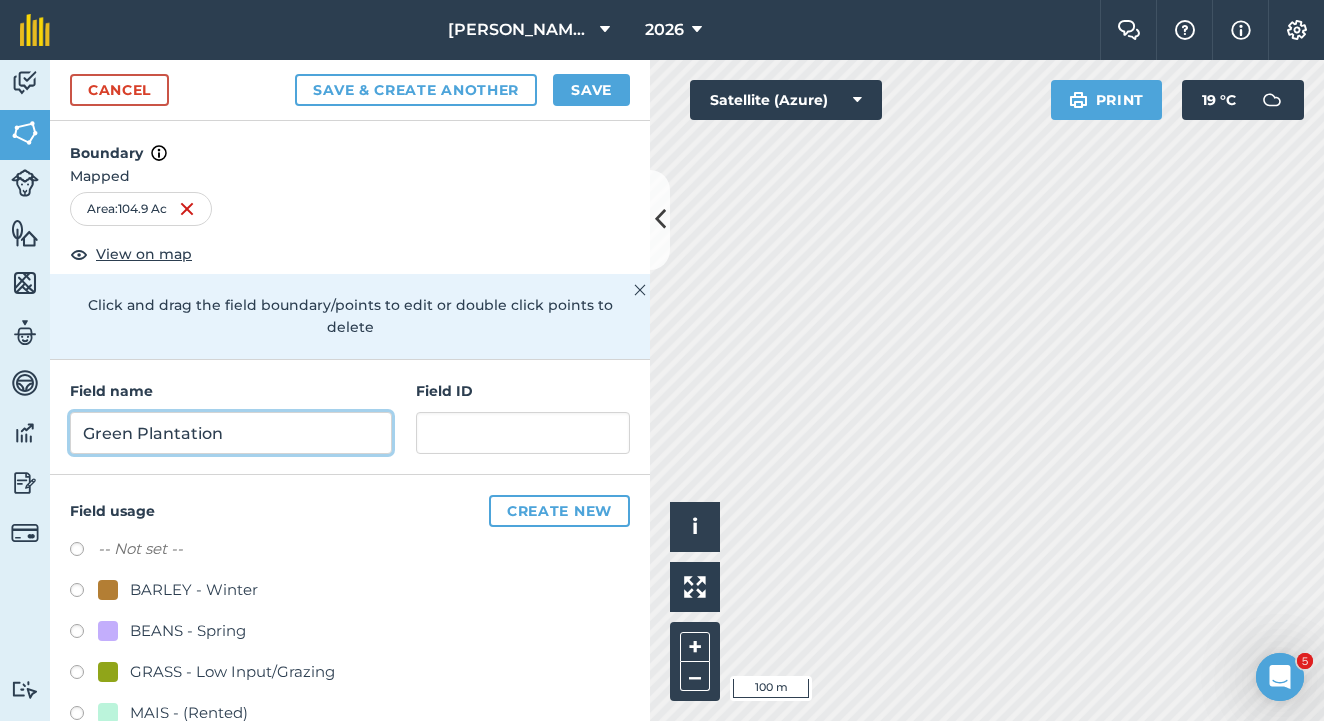 type on "Green Plantation" 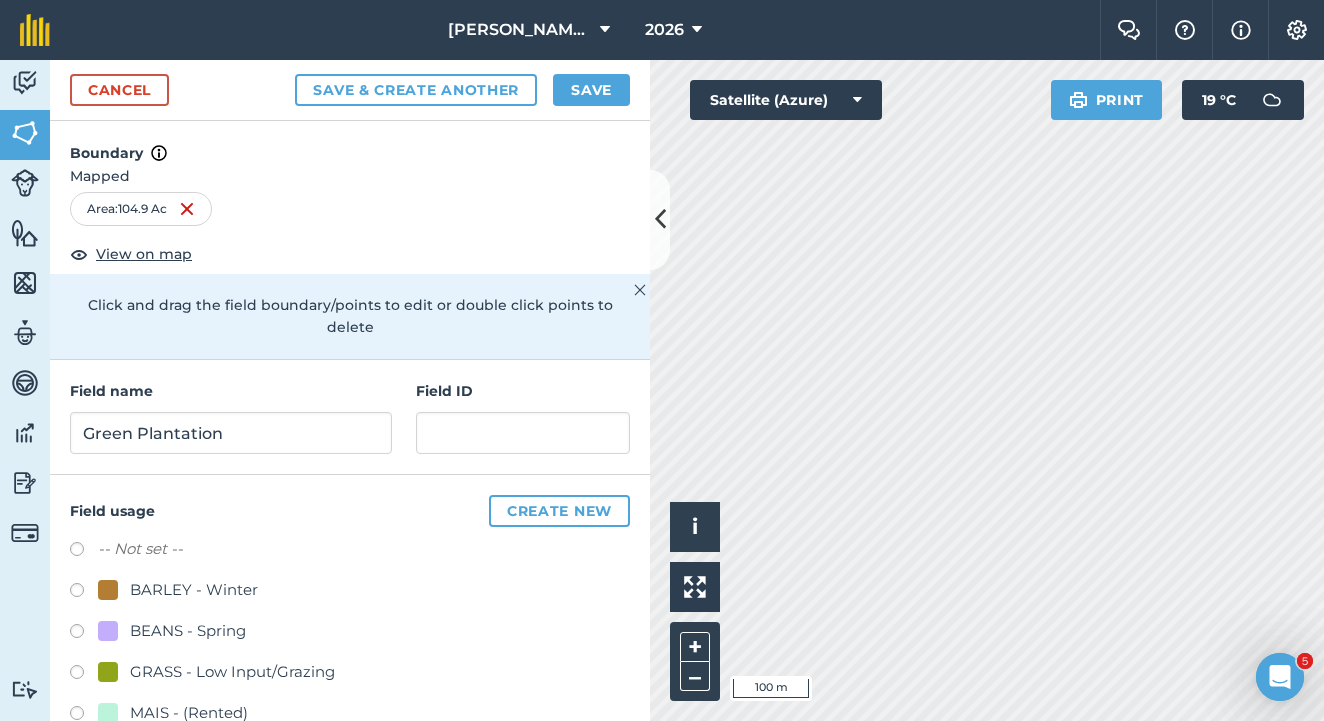 click on "Save" at bounding box center [591, 90] 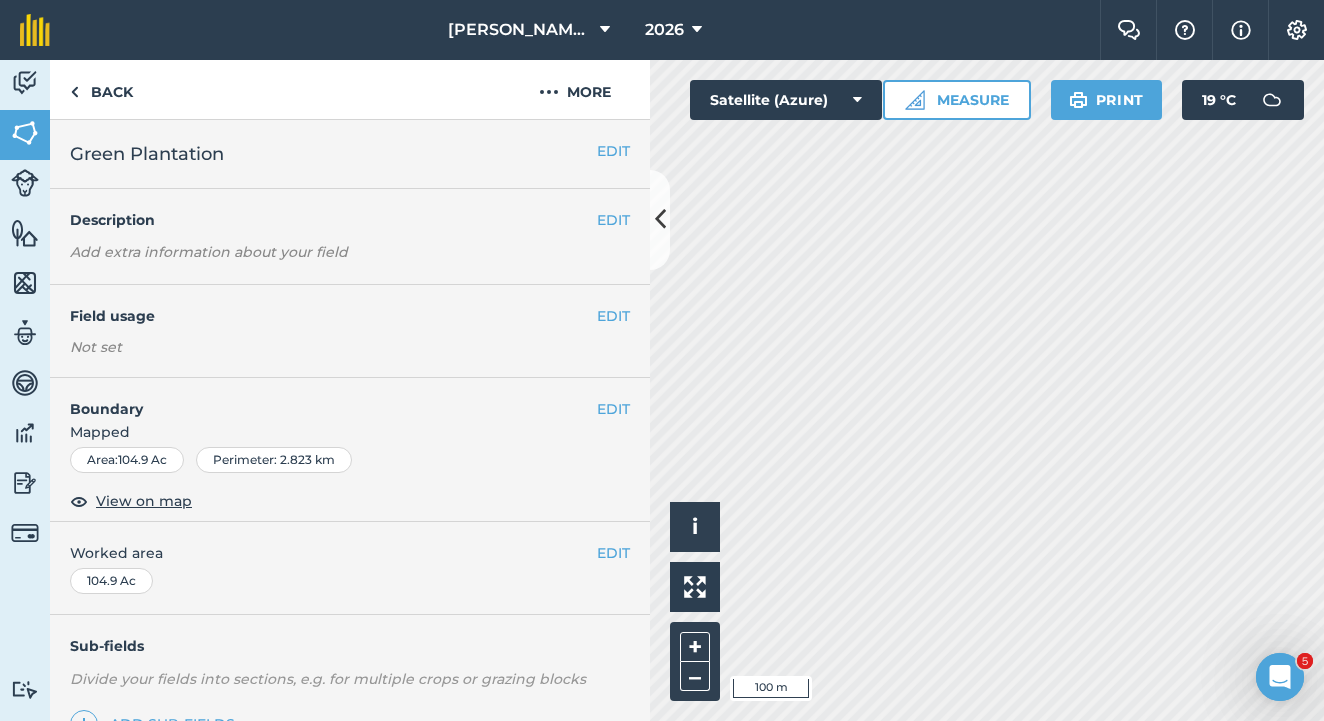 click on "EDIT" at bounding box center [613, 316] 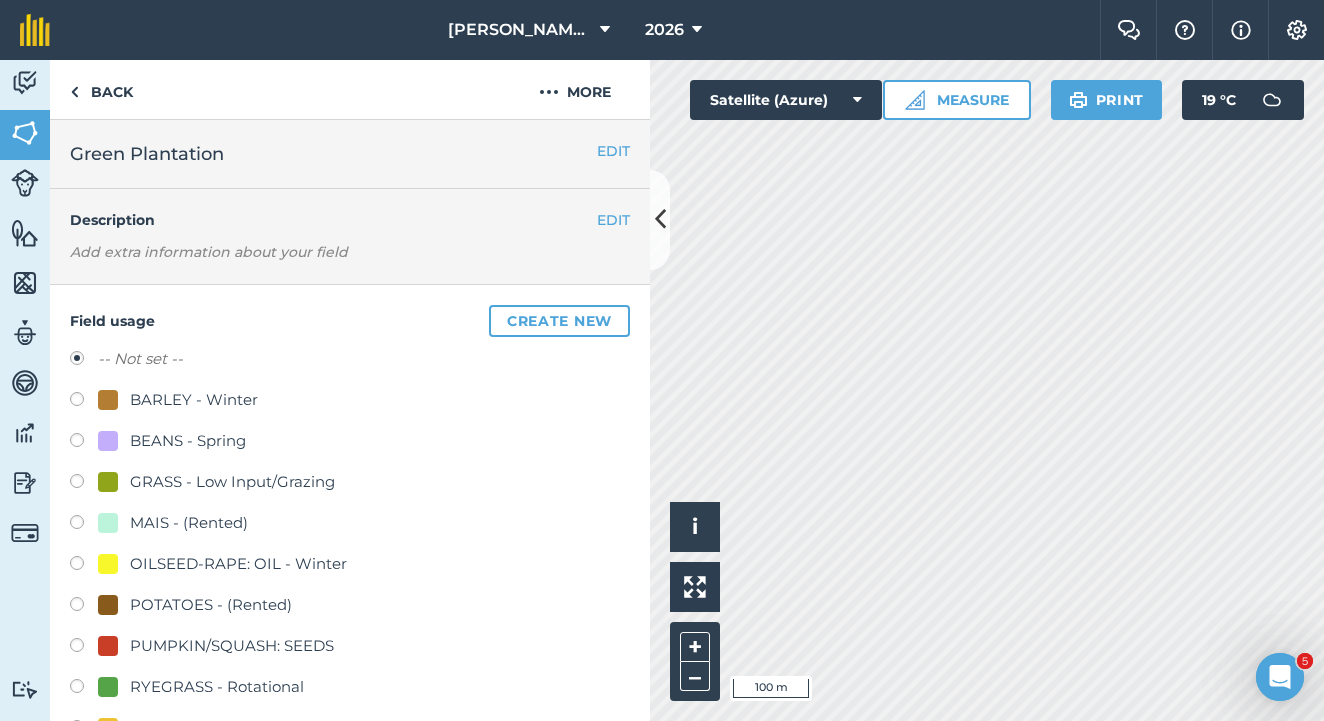 scroll, scrollTop: 124, scrollLeft: 0, axis: vertical 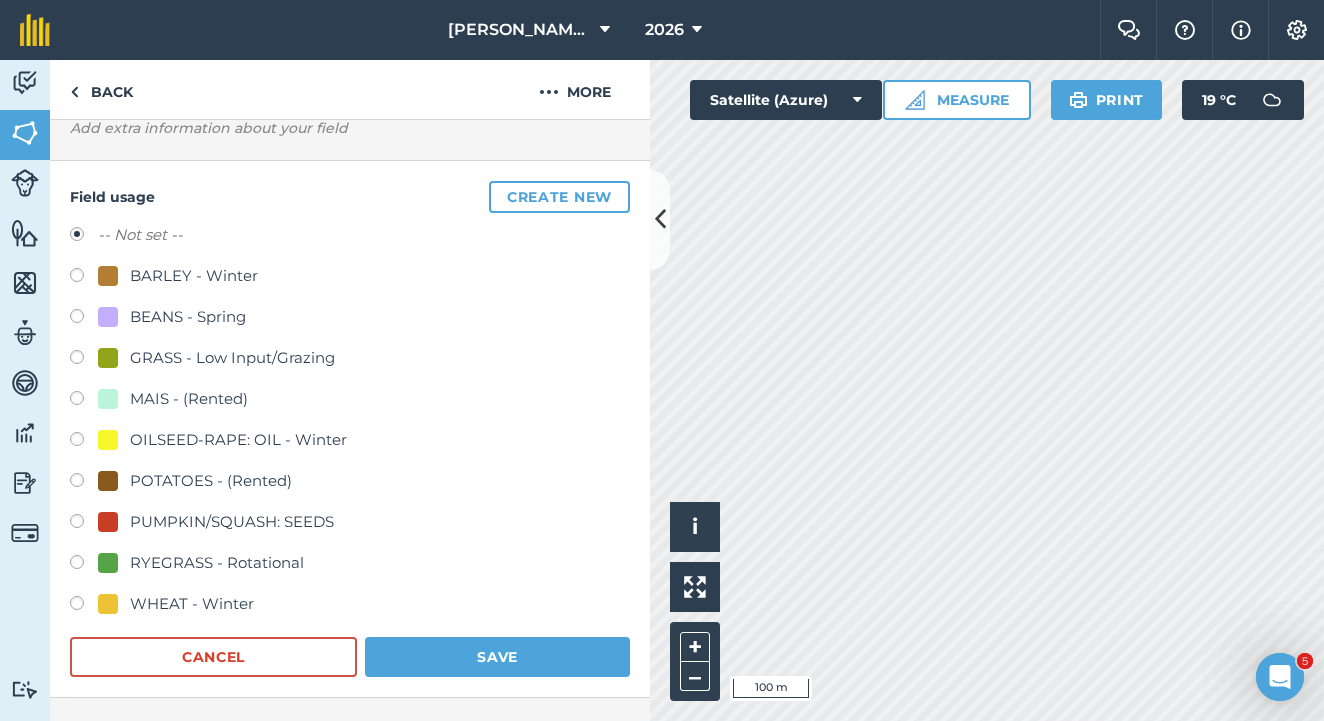 click at bounding box center [84, 606] 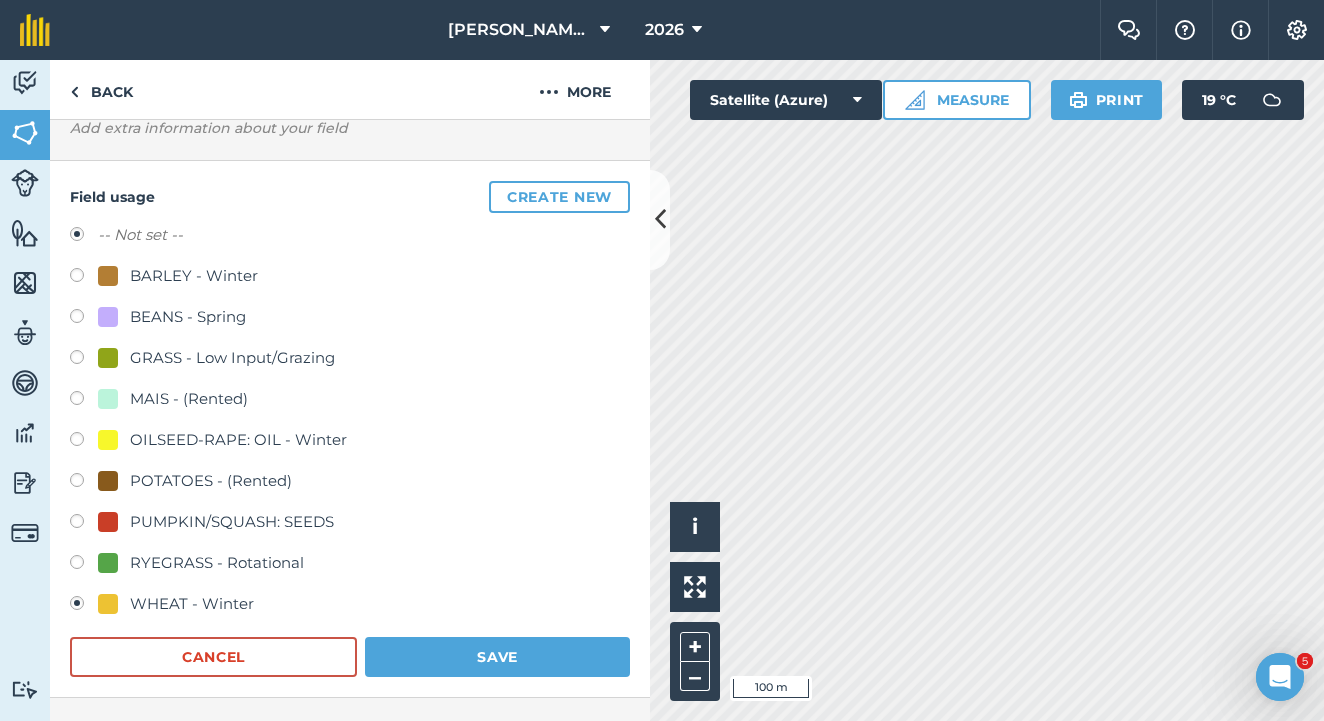 radio on "true" 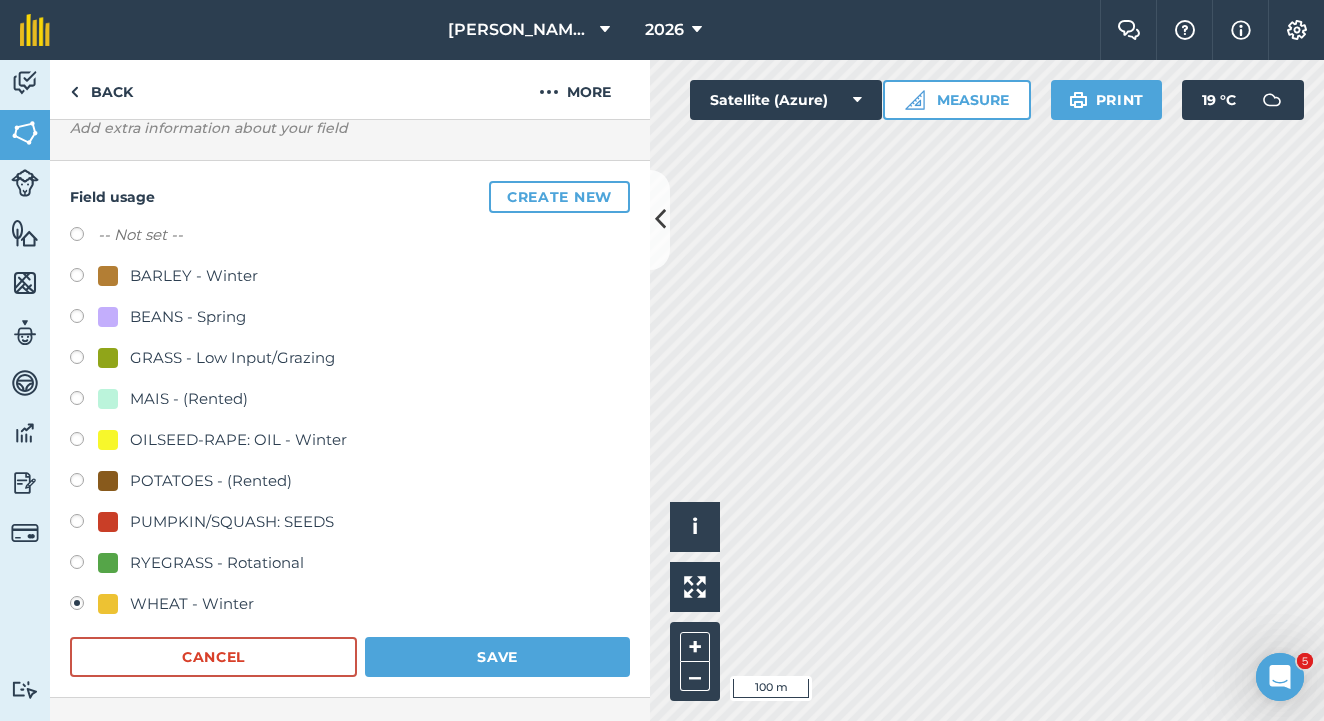 click on "Save" at bounding box center [497, 657] 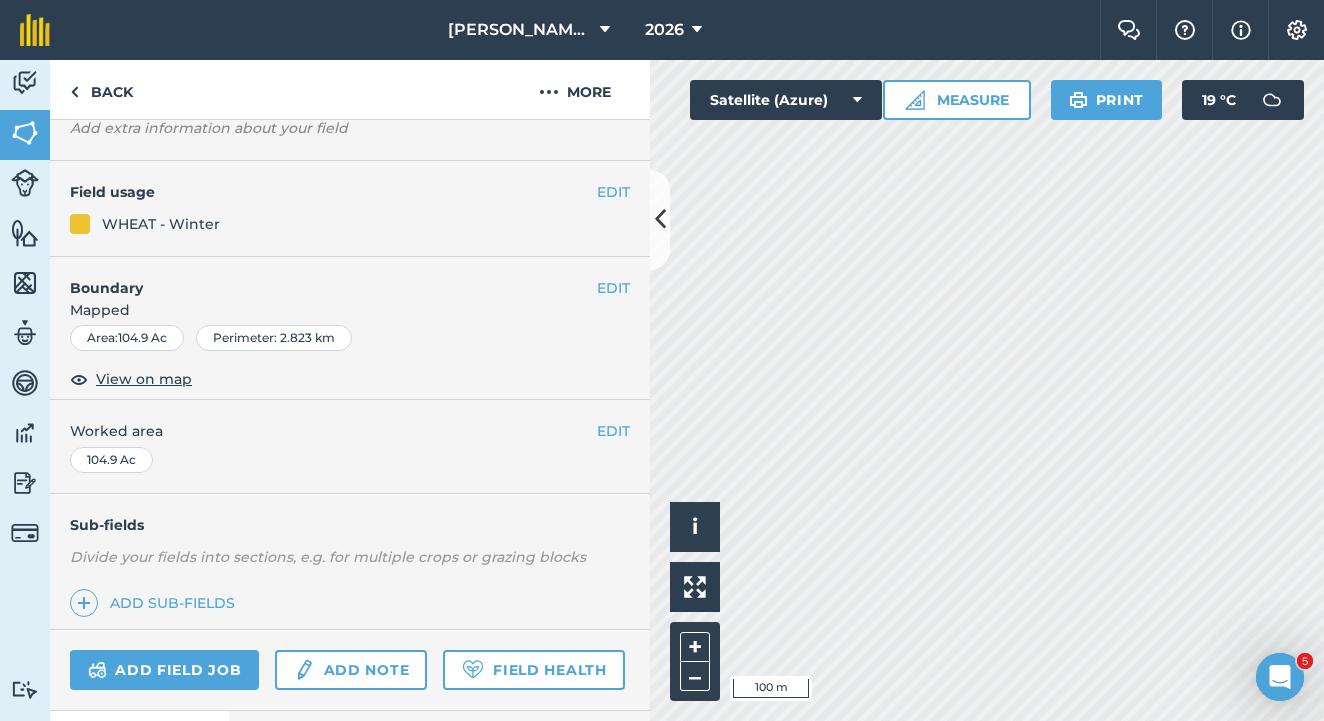 click at bounding box center [660, 219] 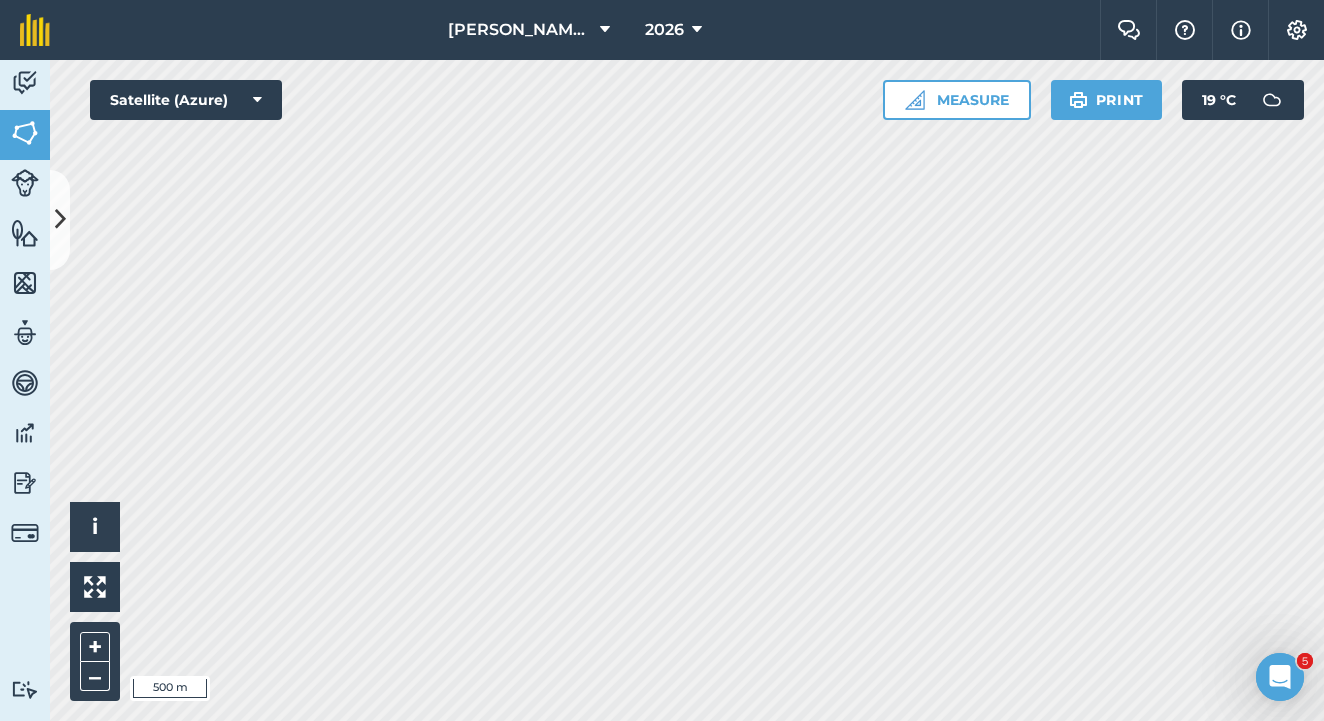 click at bounding box center [60, 219] 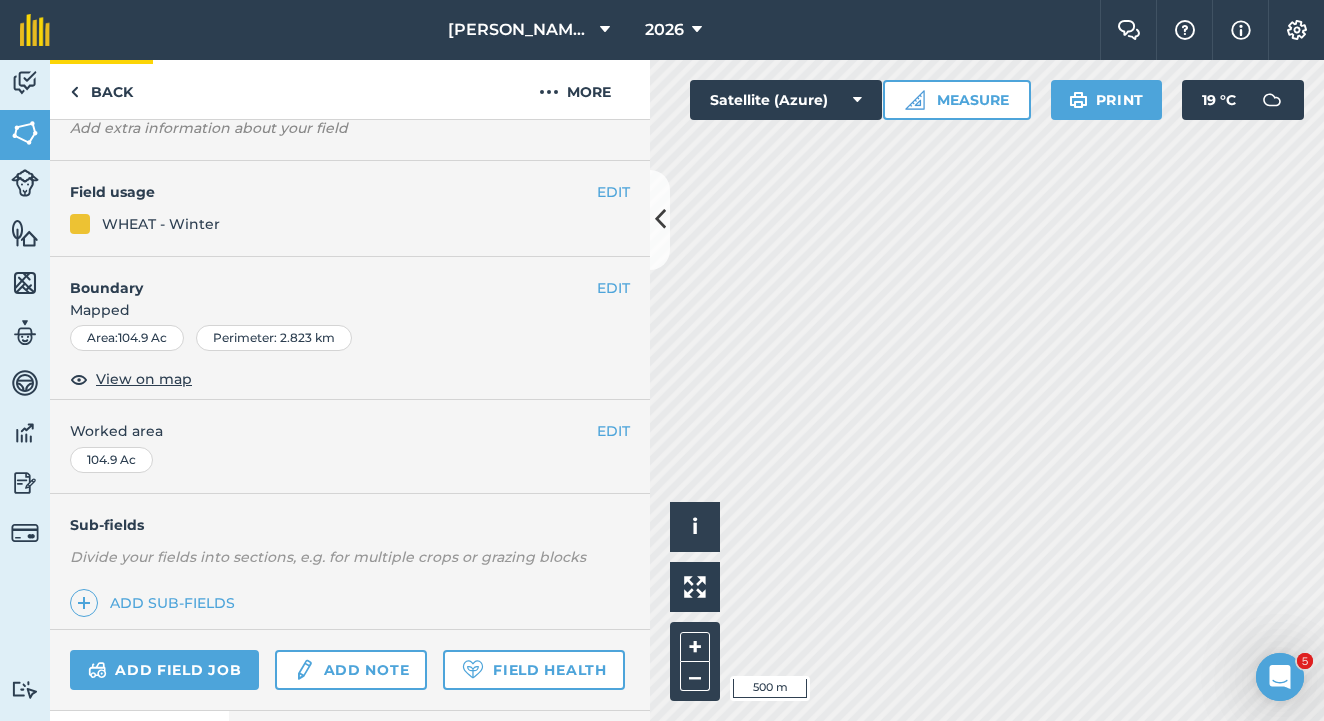 click on "Back" at bounding box center [101, 89] 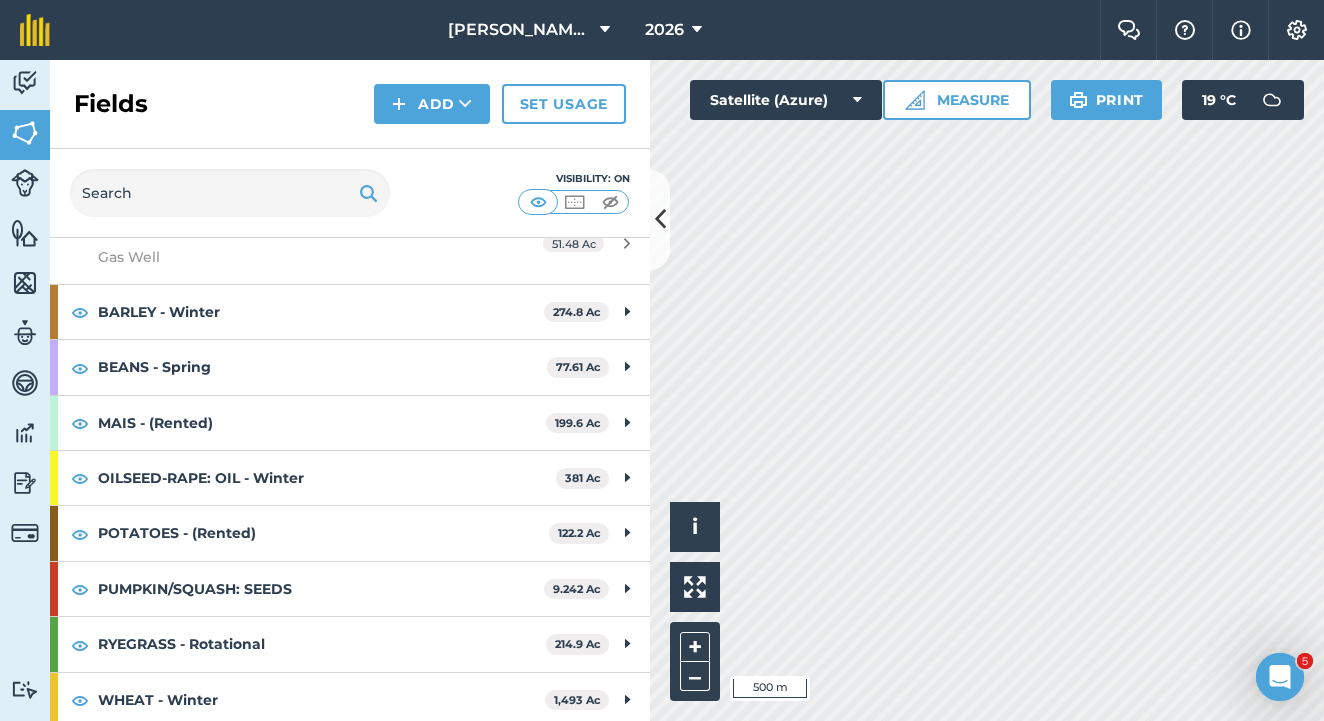 scroll, scrollTop: 460, scrollLeft: 0, axis: vertical 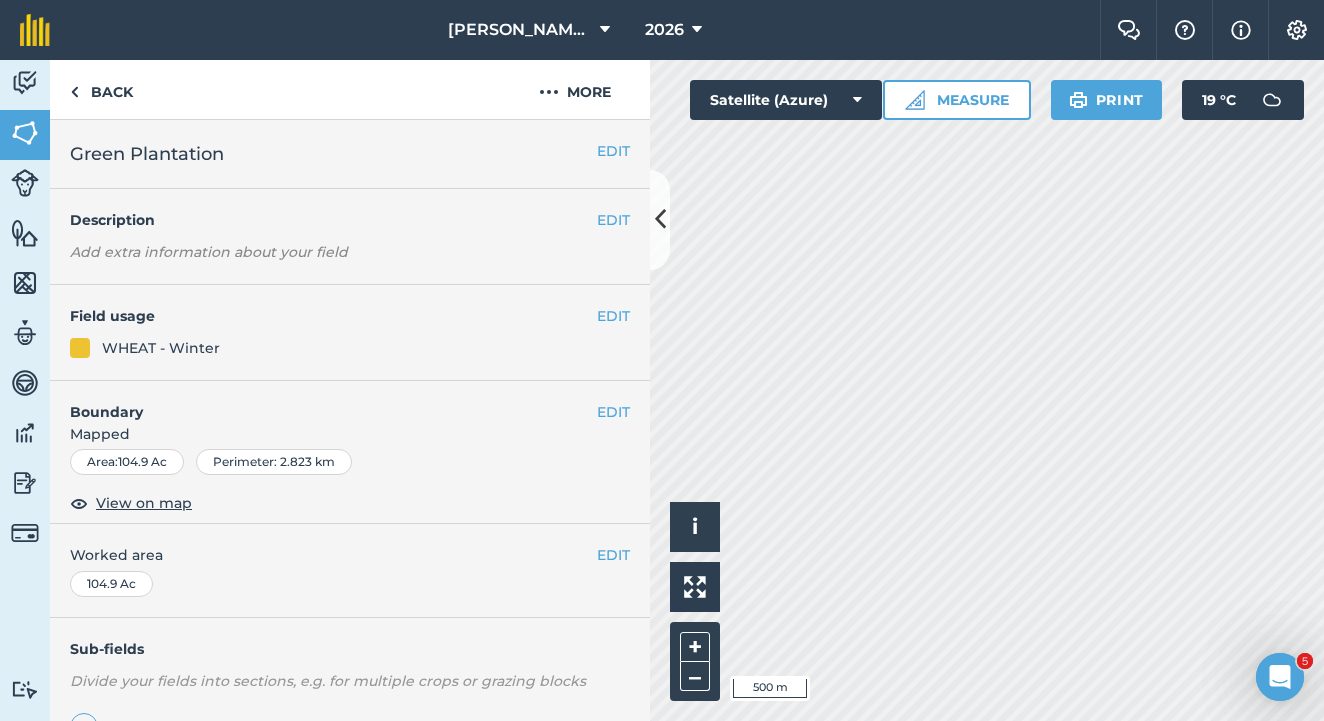 click on "EDIT" at bounding box center (613, 316) 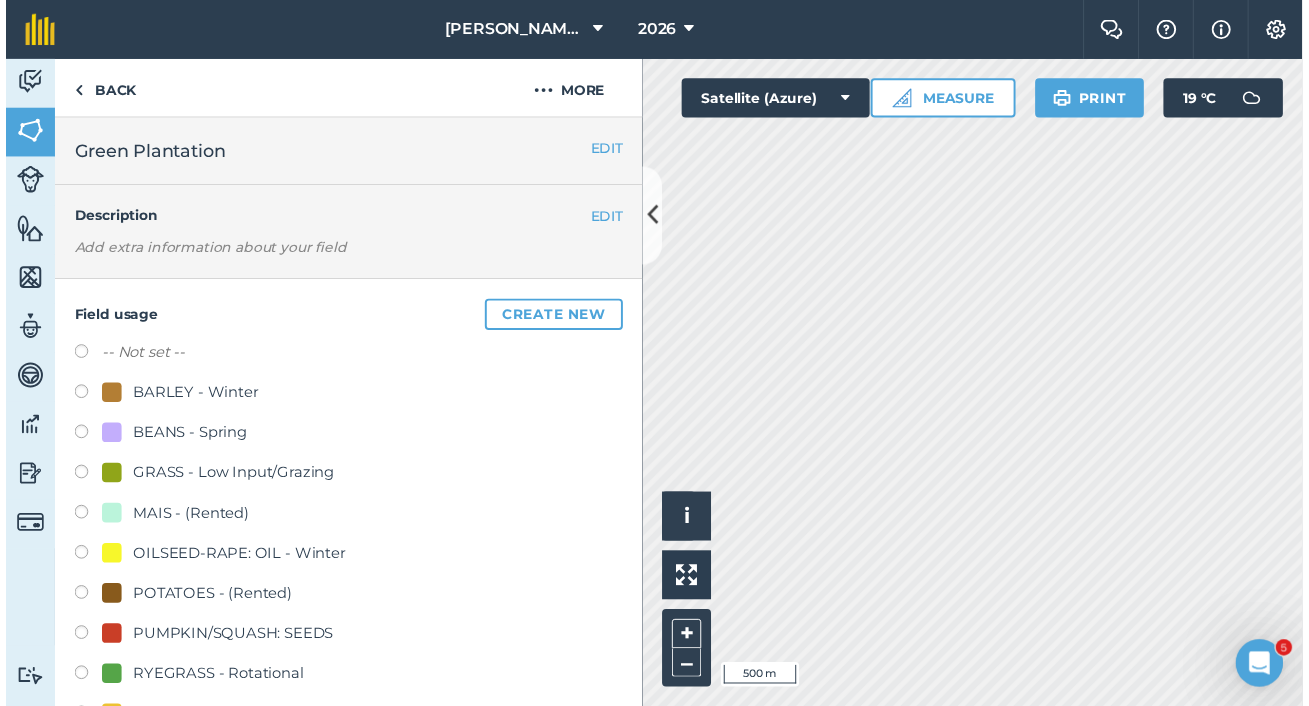 scroll, scrollTop: 111, scrollLeft: 0, axis: vertical 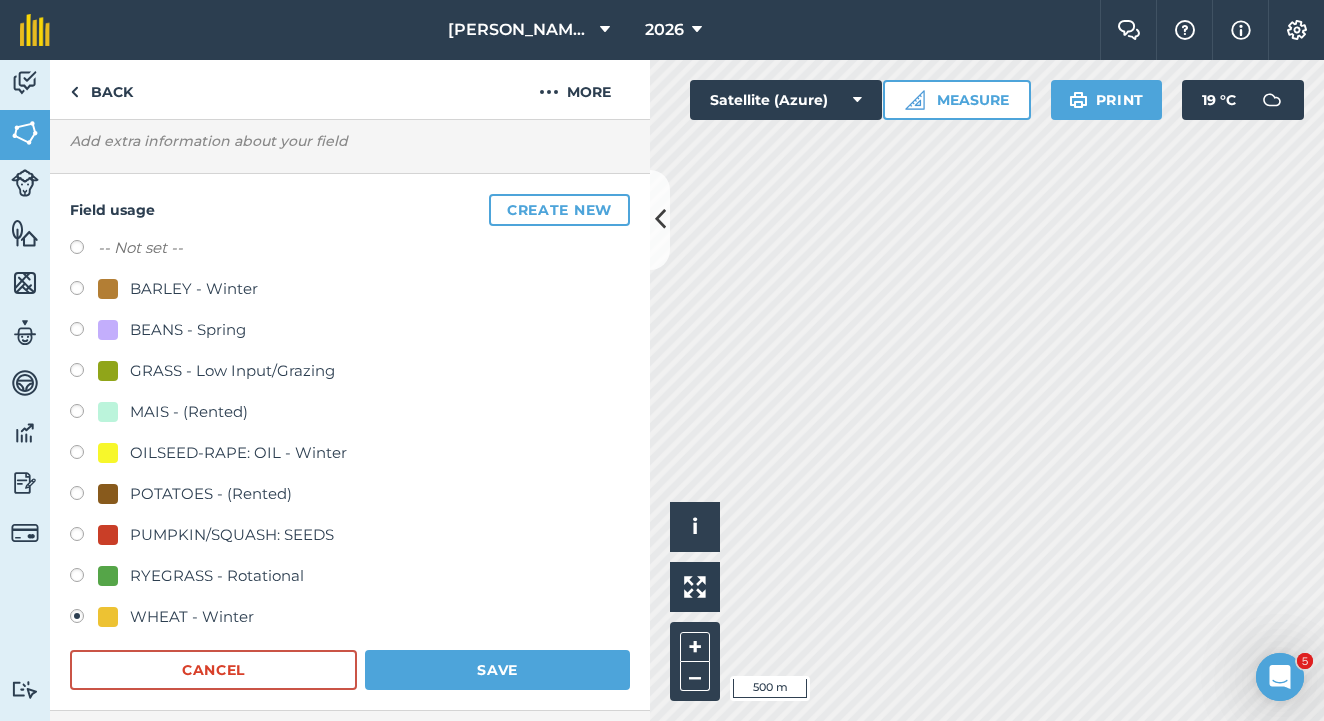 click at bounding box center (84, 496) 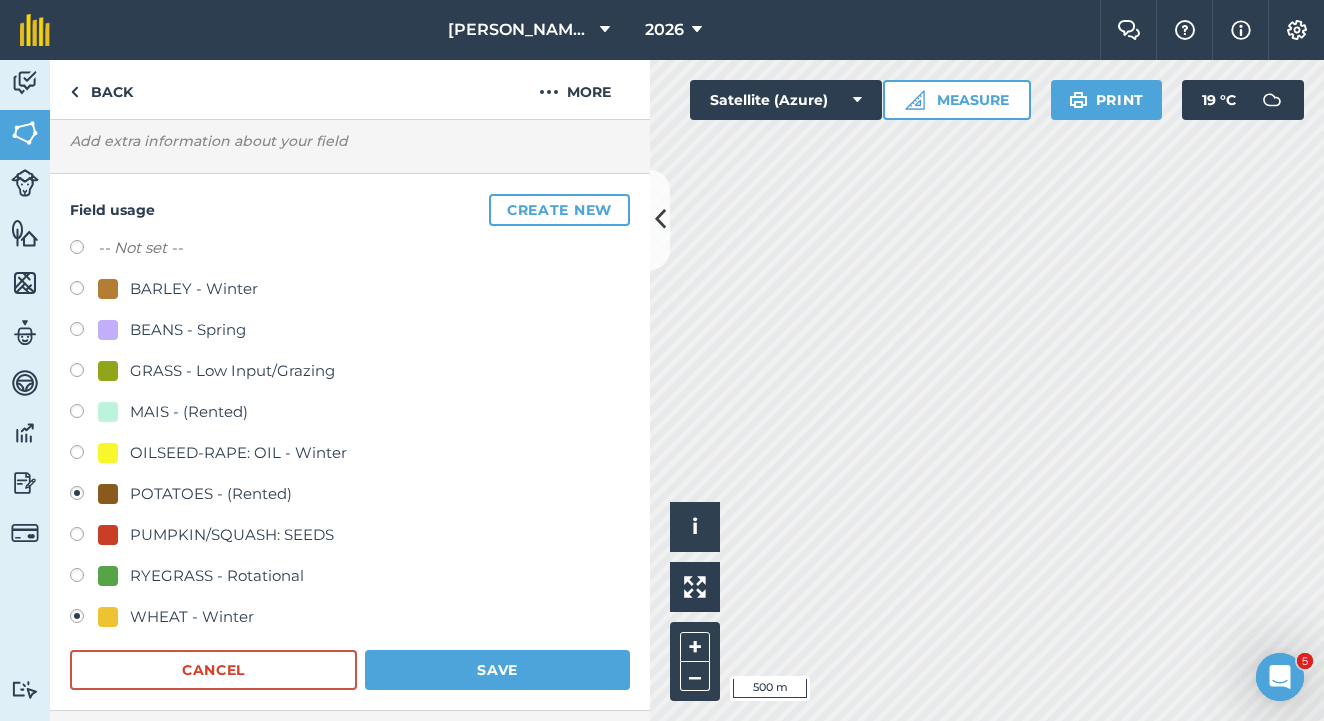 radio on "true" 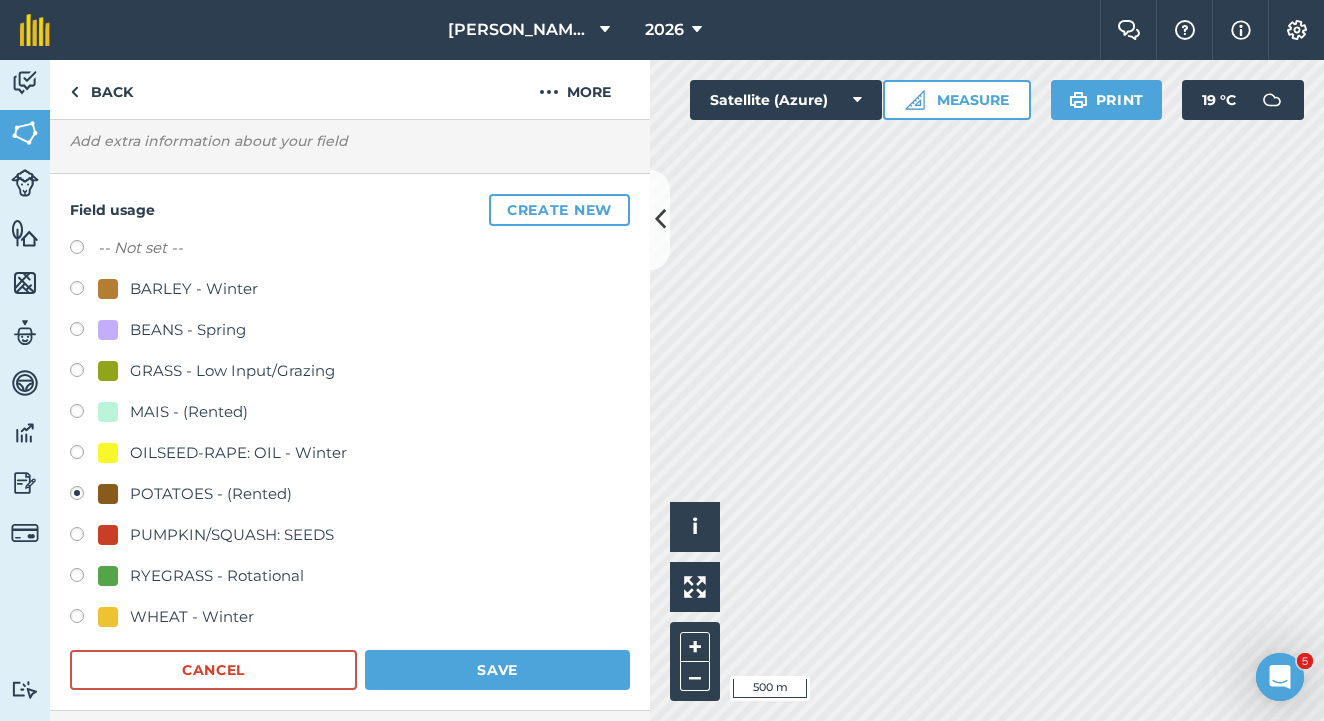 click on "Save" at bounding box center [497, 670] 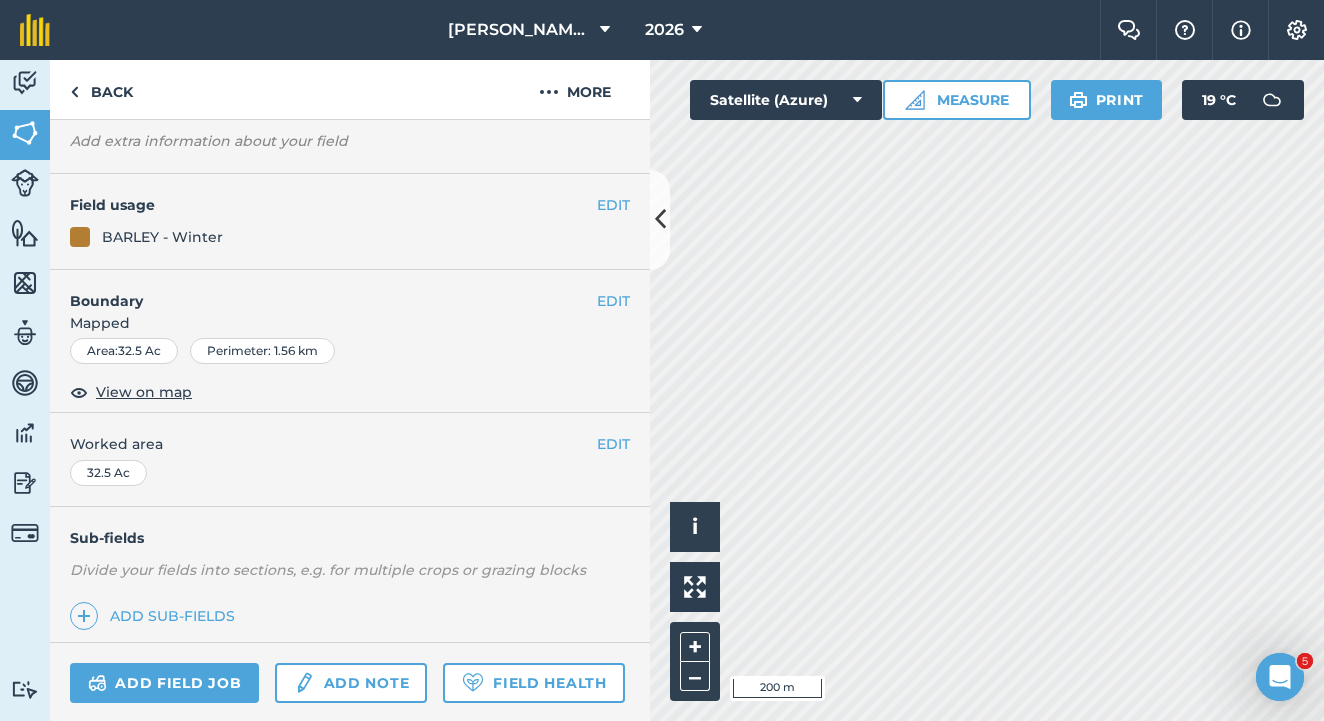 click on "Settings" at bounding box center [1296, 30] 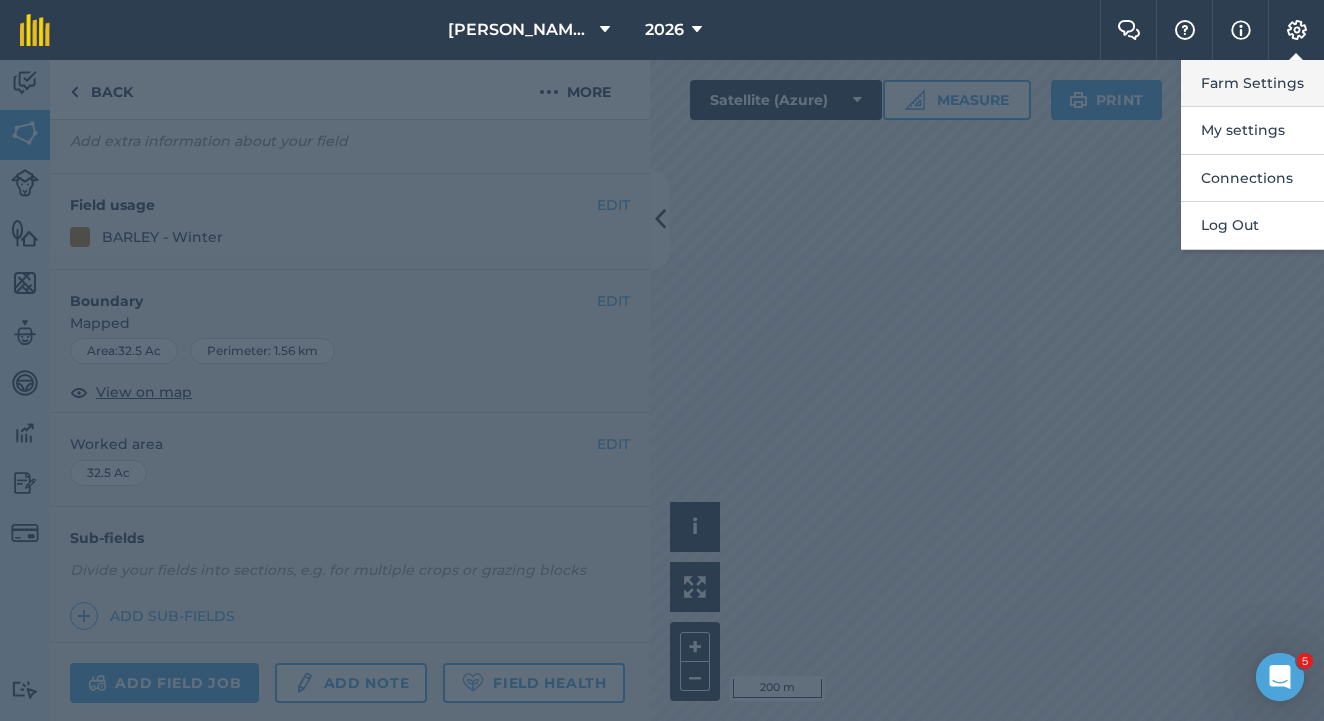 click on "Farm Settings" at bounding box center (1252, 83) 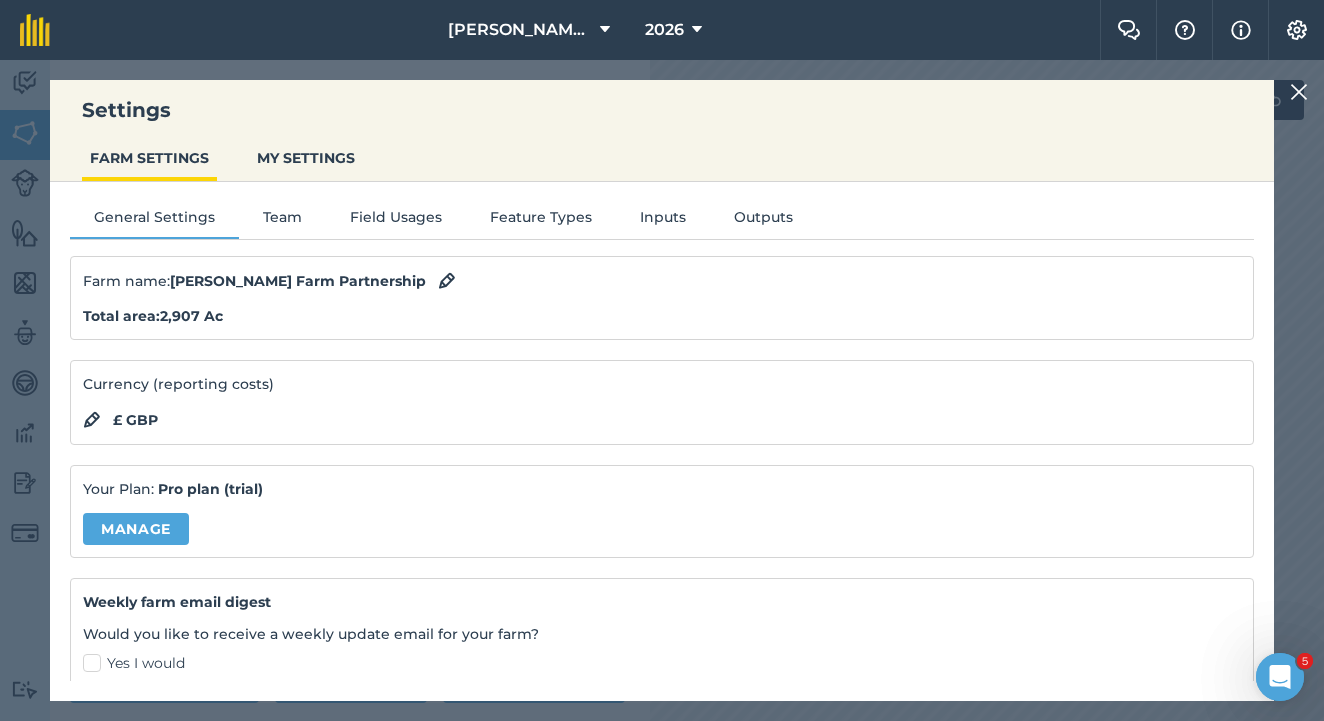 click on "Field Usages" at bounding box center (396, 221) 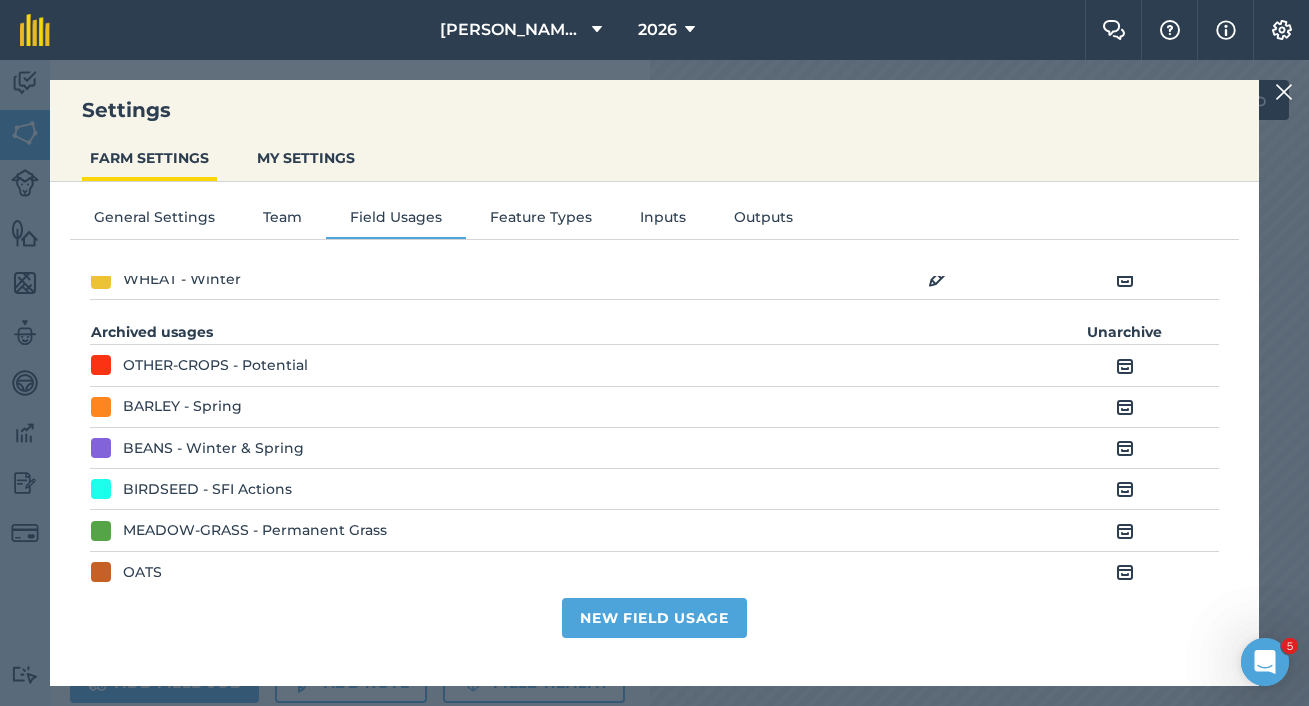scroll, scrollTop: 407, scrollLeft: 0, axis: vertical 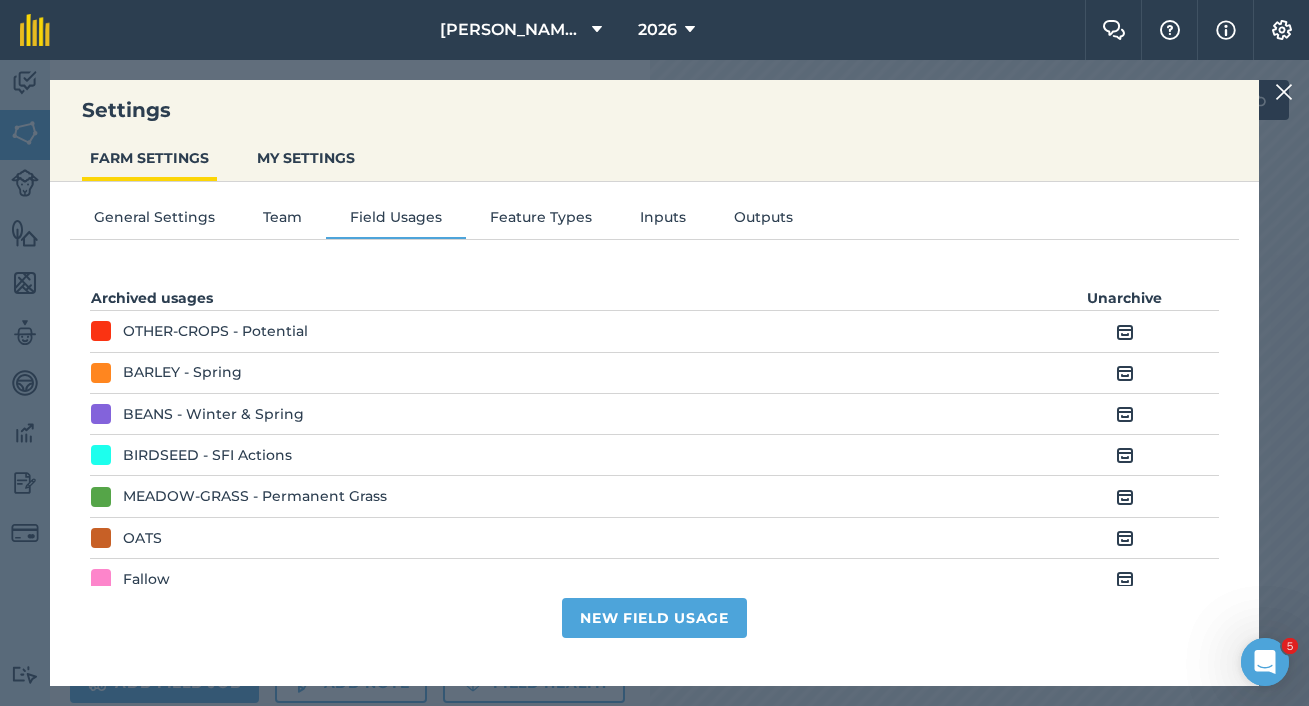 click at bounding box center (1125, 455) 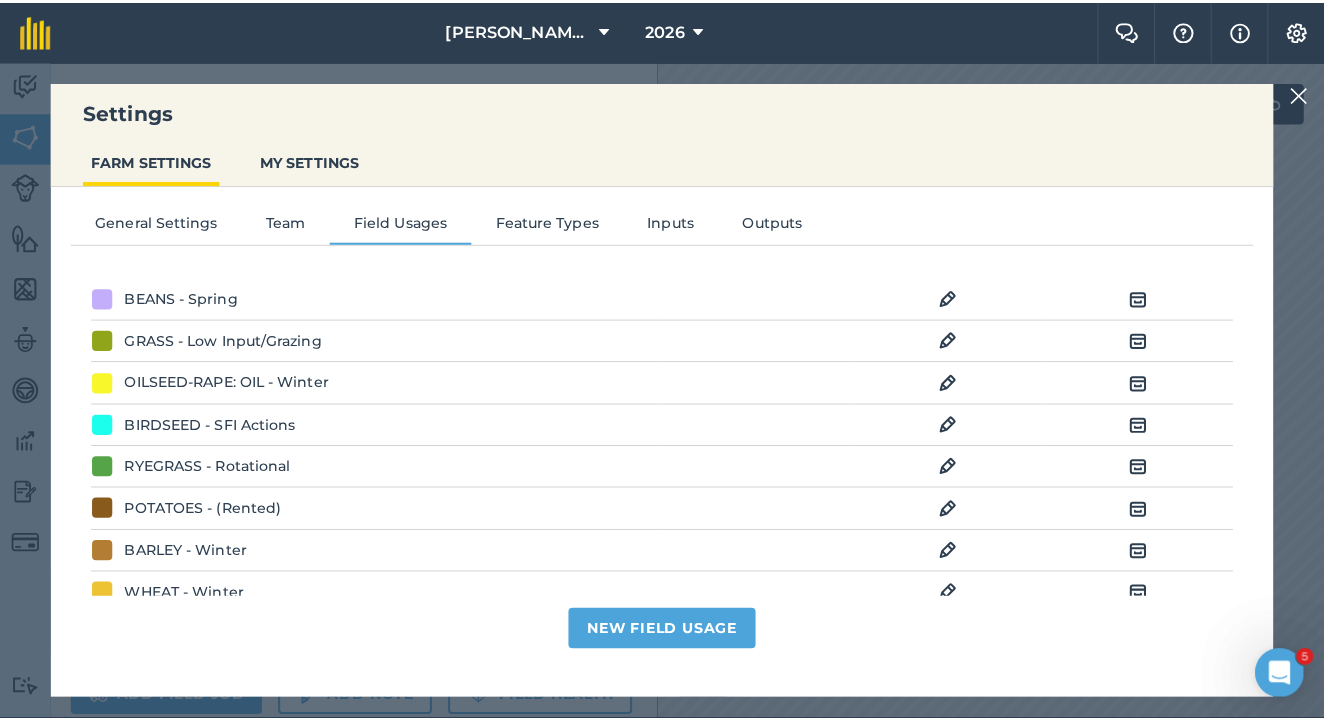 scroll, scrollTop: 97, scrollLeft: 0, axis: vertical 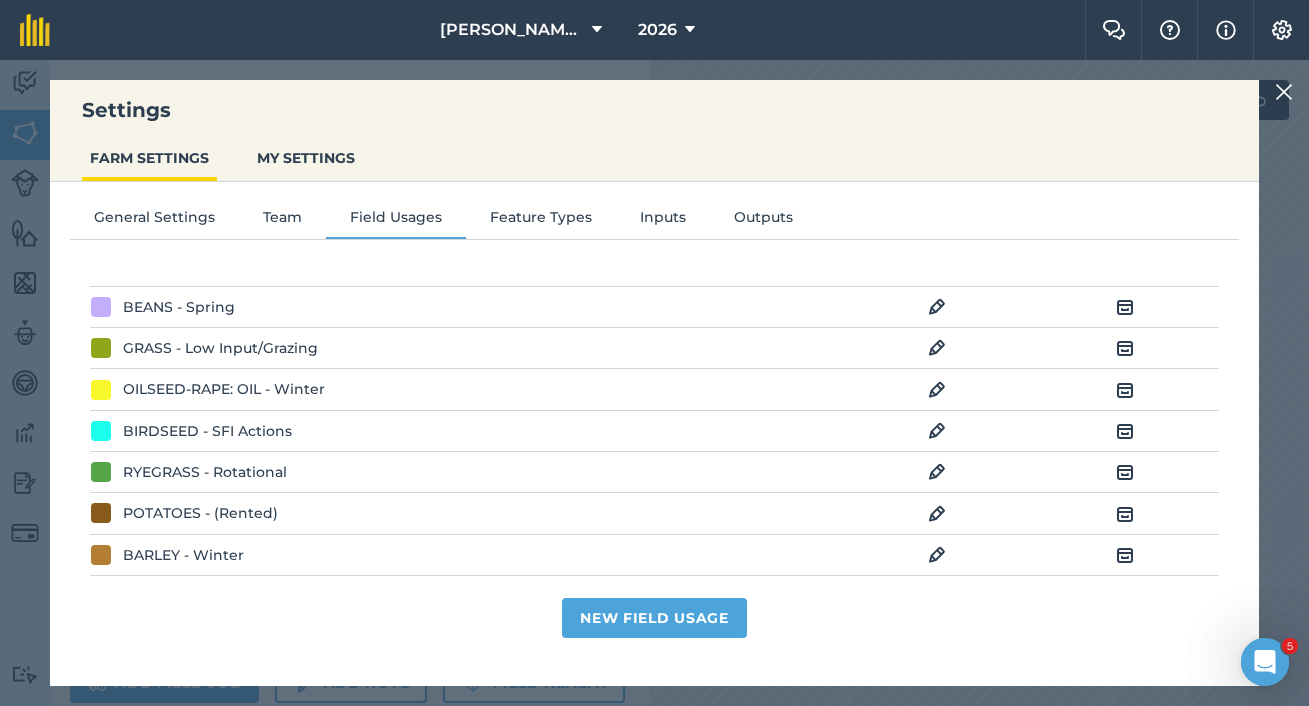 click at bounding box center (937, 431) 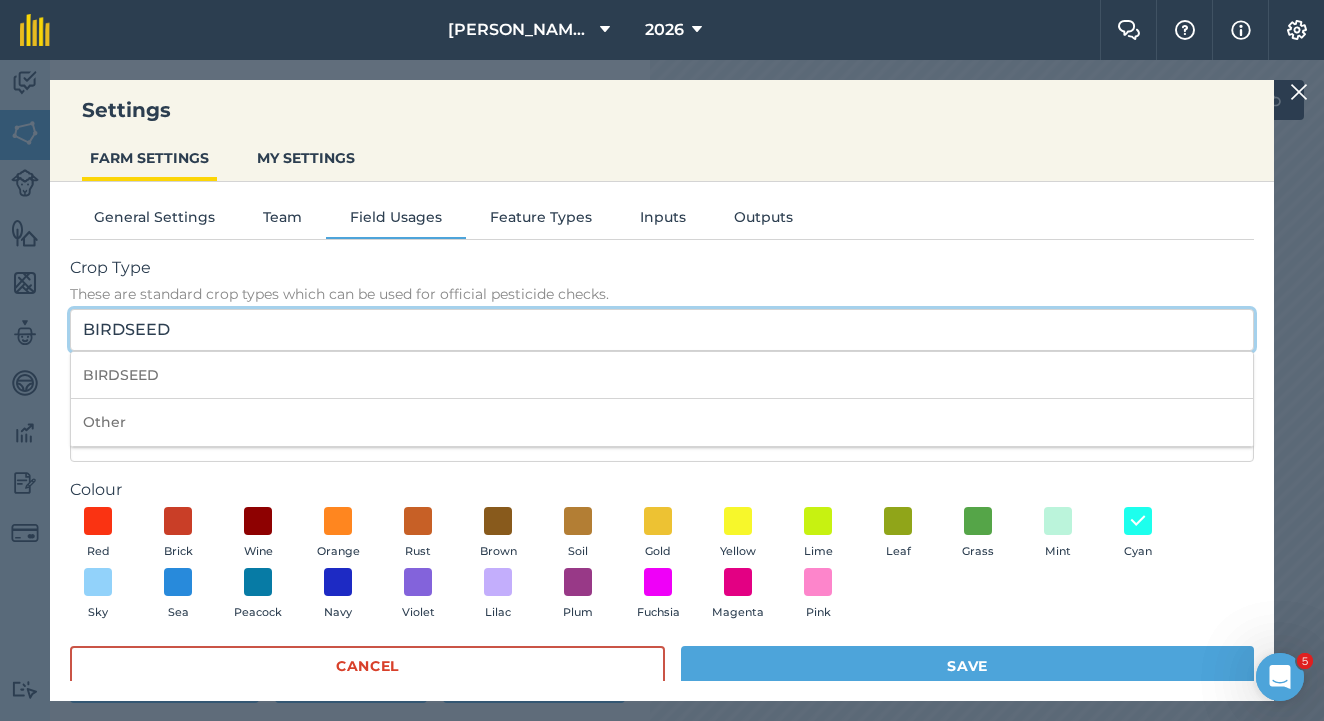 click on "BIRDSEED" at bounding box center (662, 330) 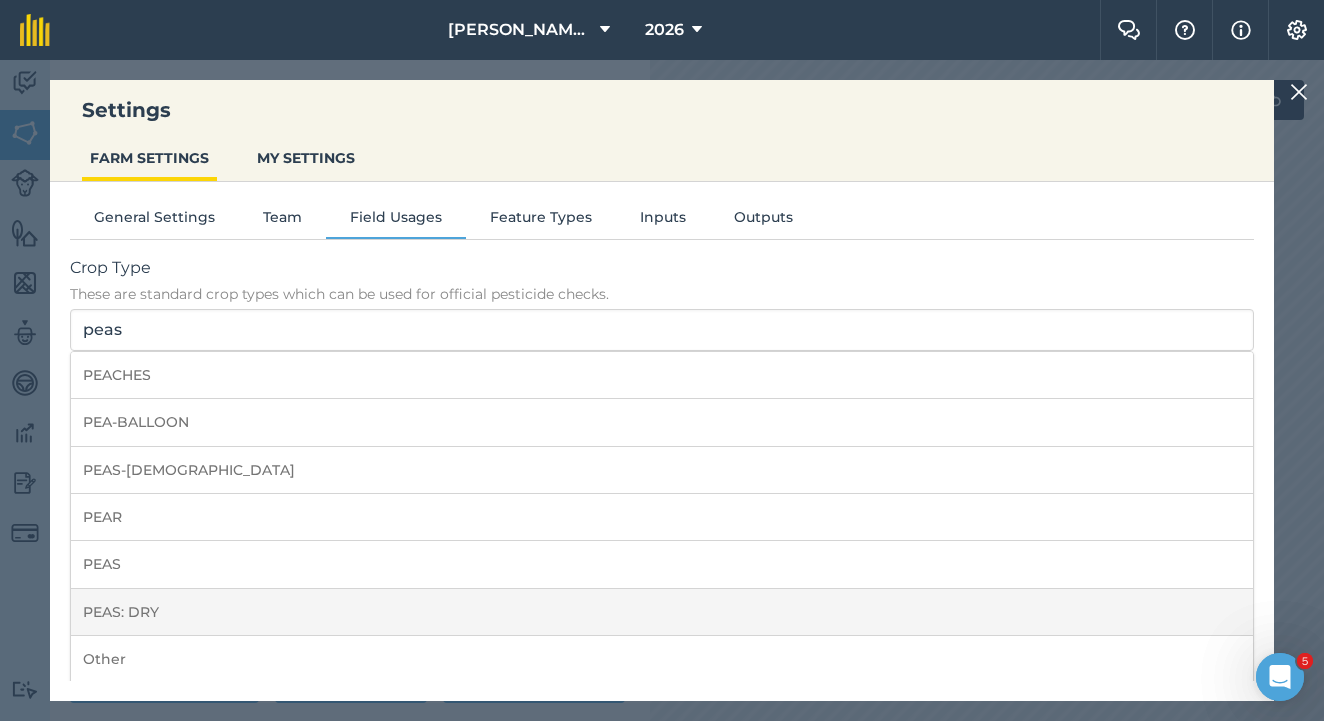 click on "PEAS: DRY" at bounding box center (662, 612) 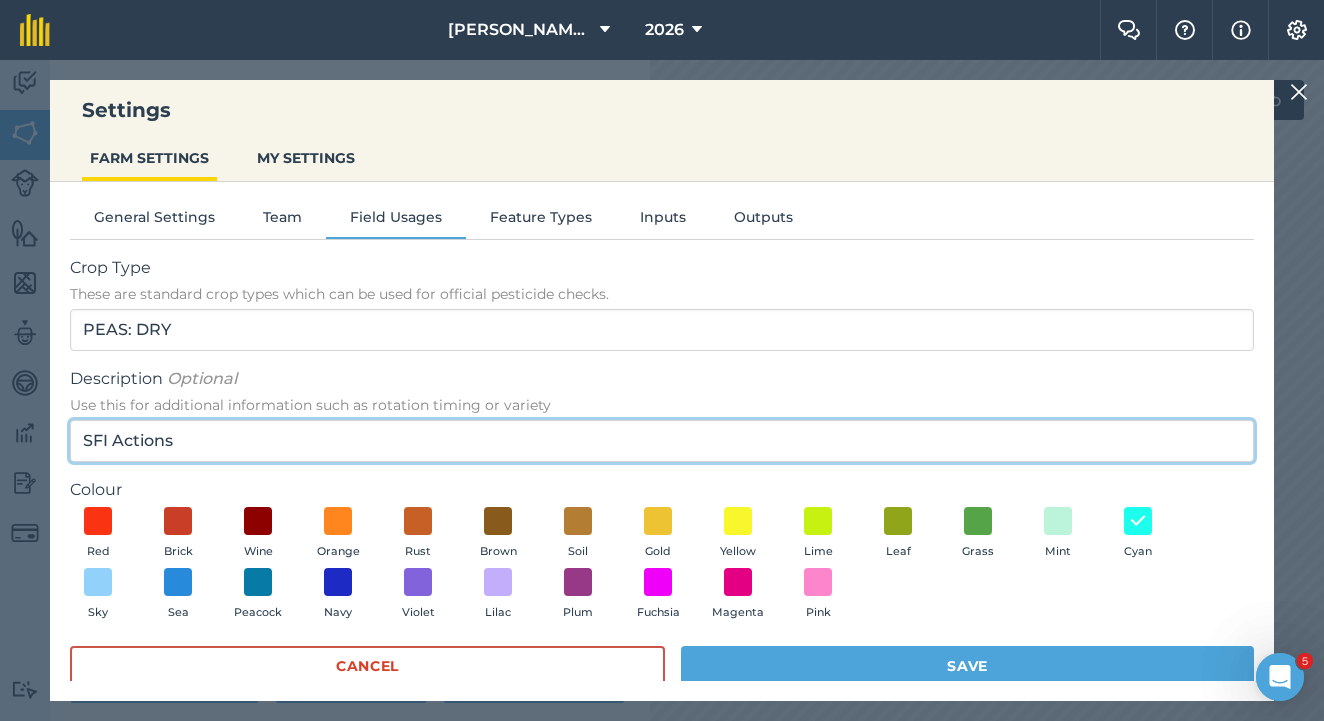 click on "SFI Actions" at bounding box center (662, 441) 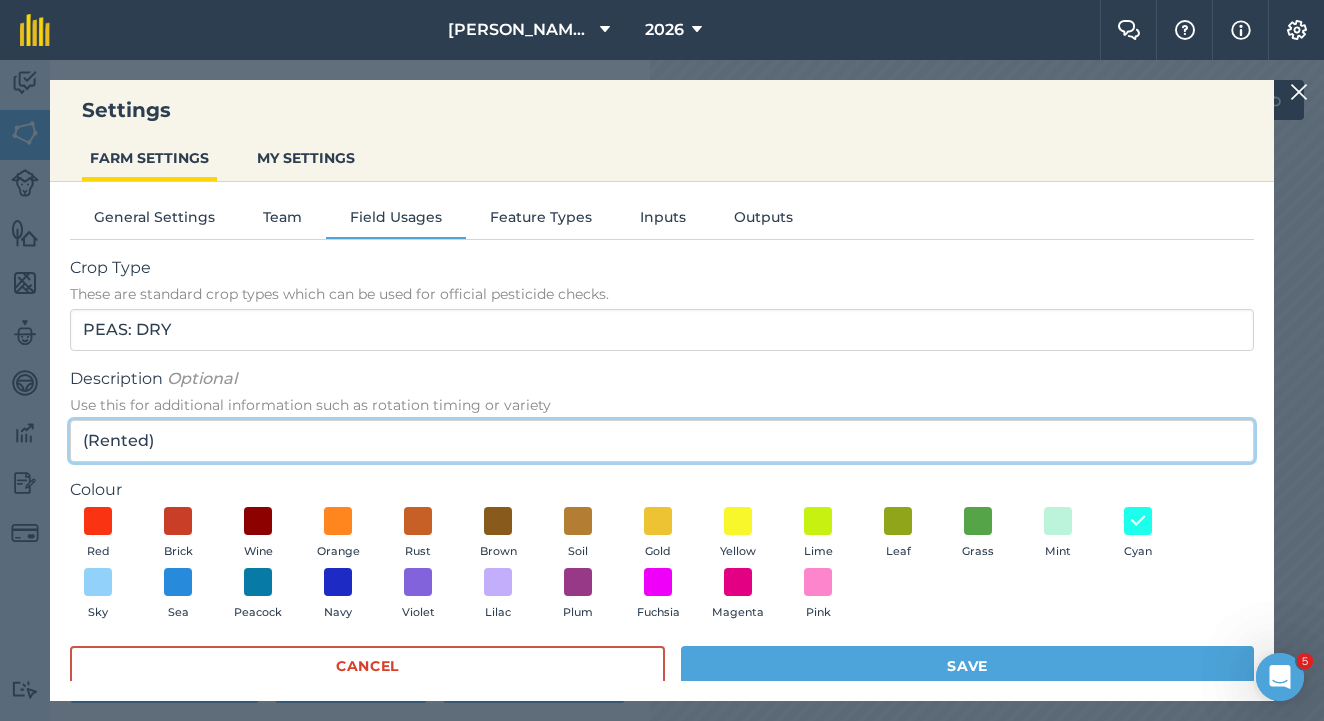 type on "(Rented)" 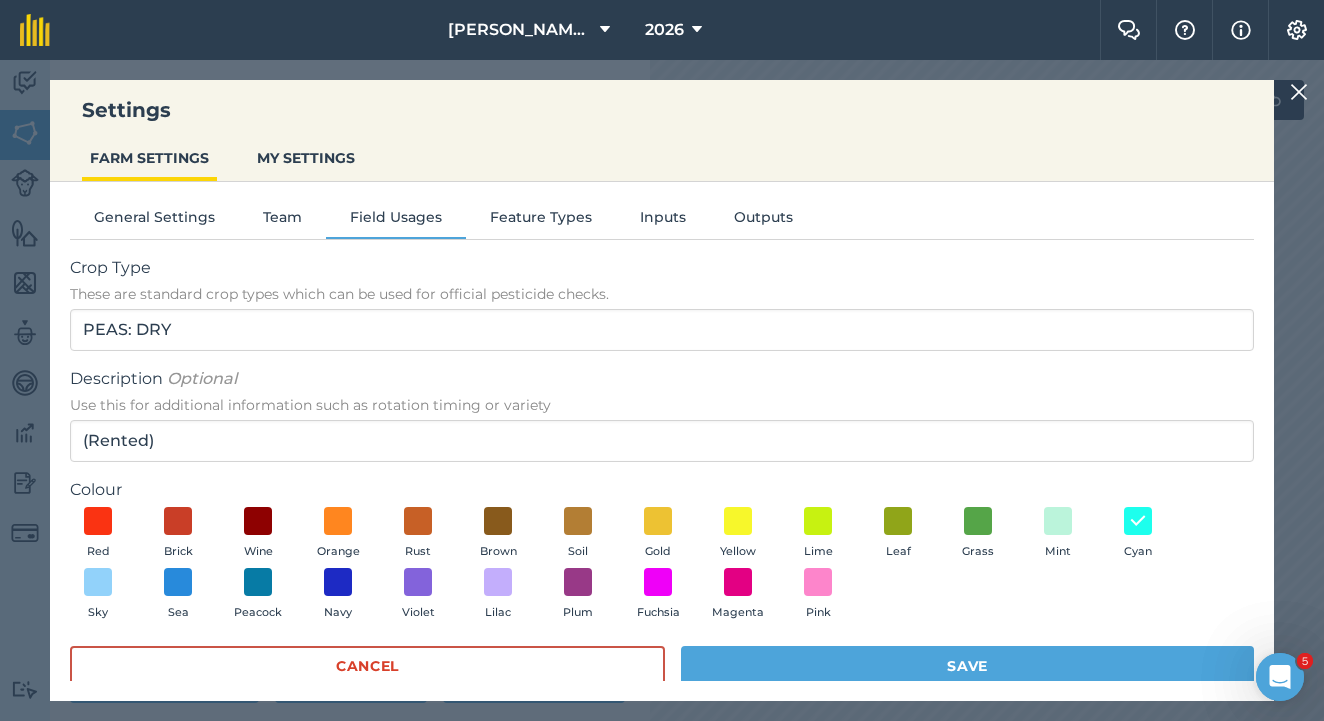 click on "Save" at bounding box center [967, 666] 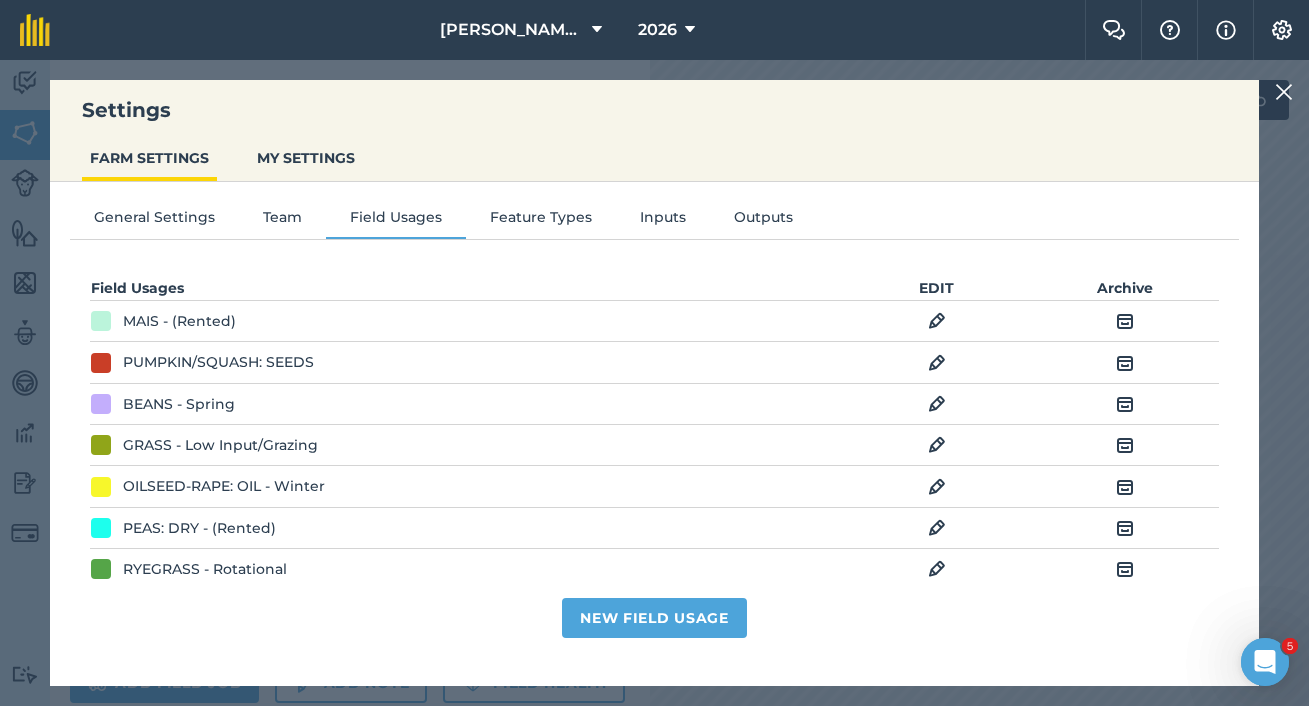 click at bounding box center [1284, 92] 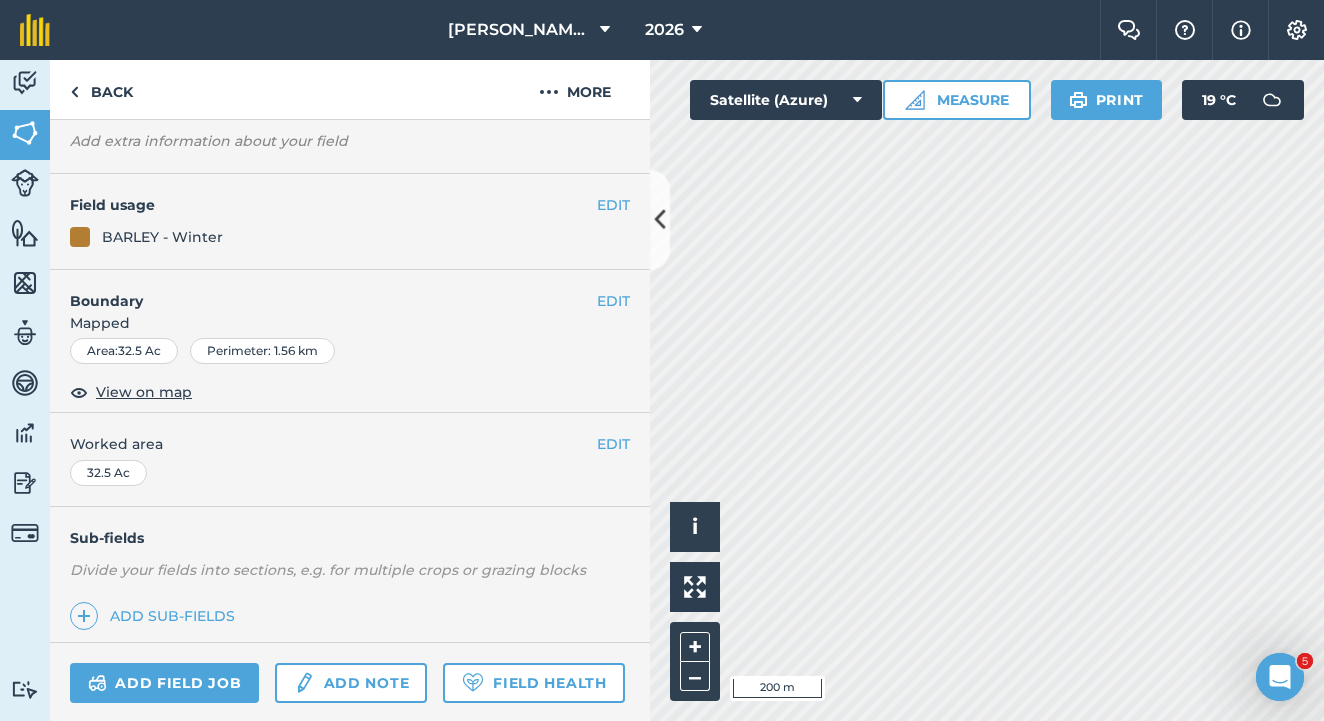 click on "EDIT" at bounding box center (613, 205) 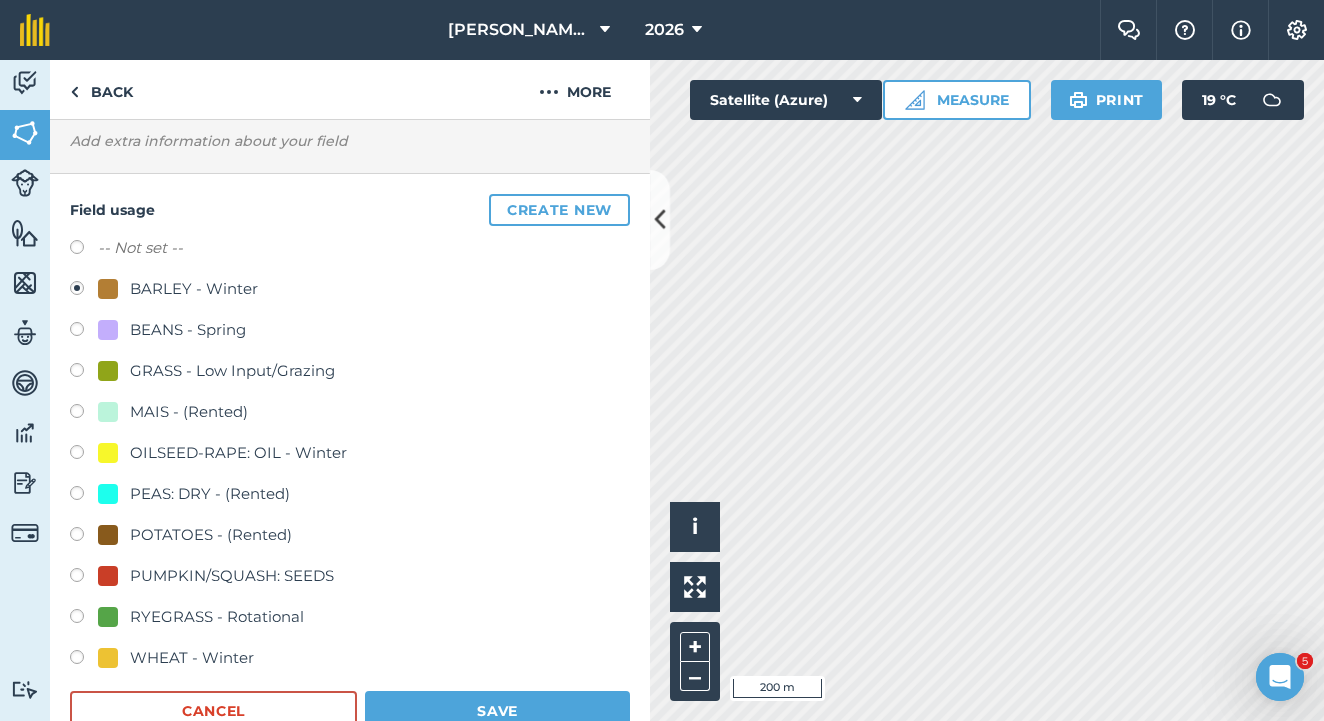 click at bounding box center [84, 496] 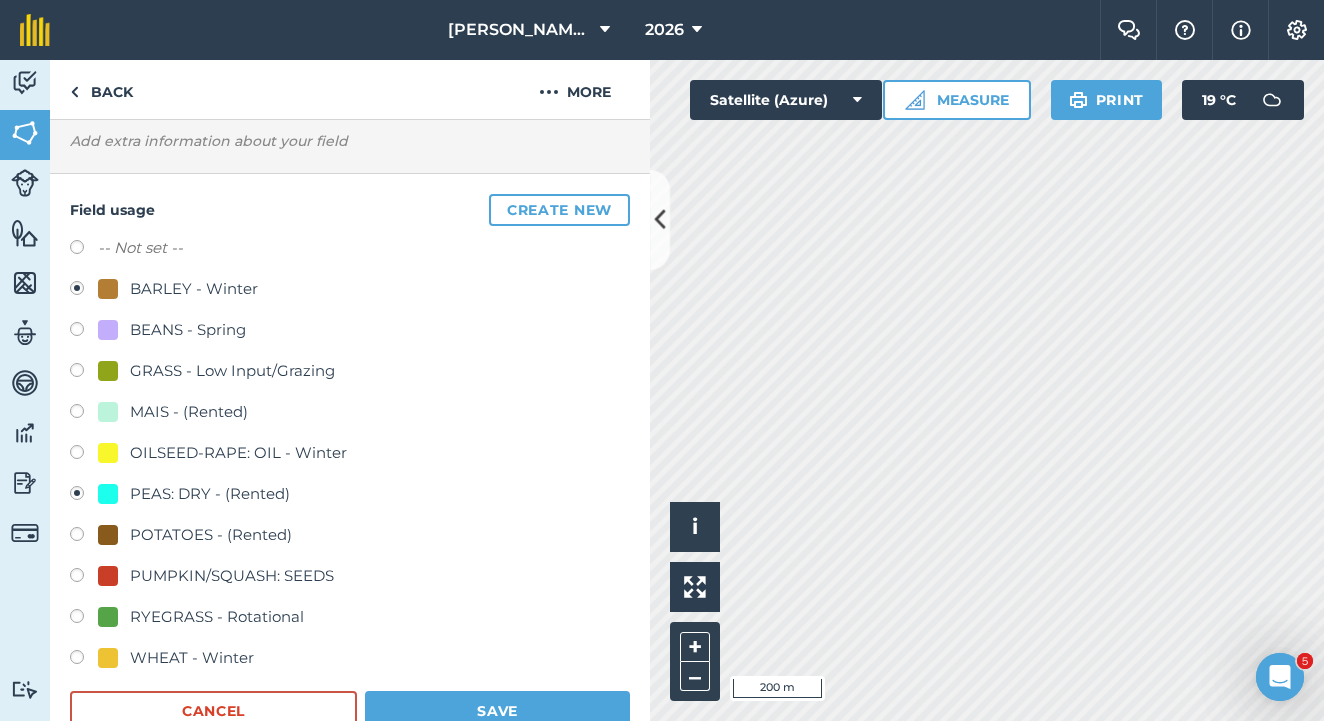 radio on "true" 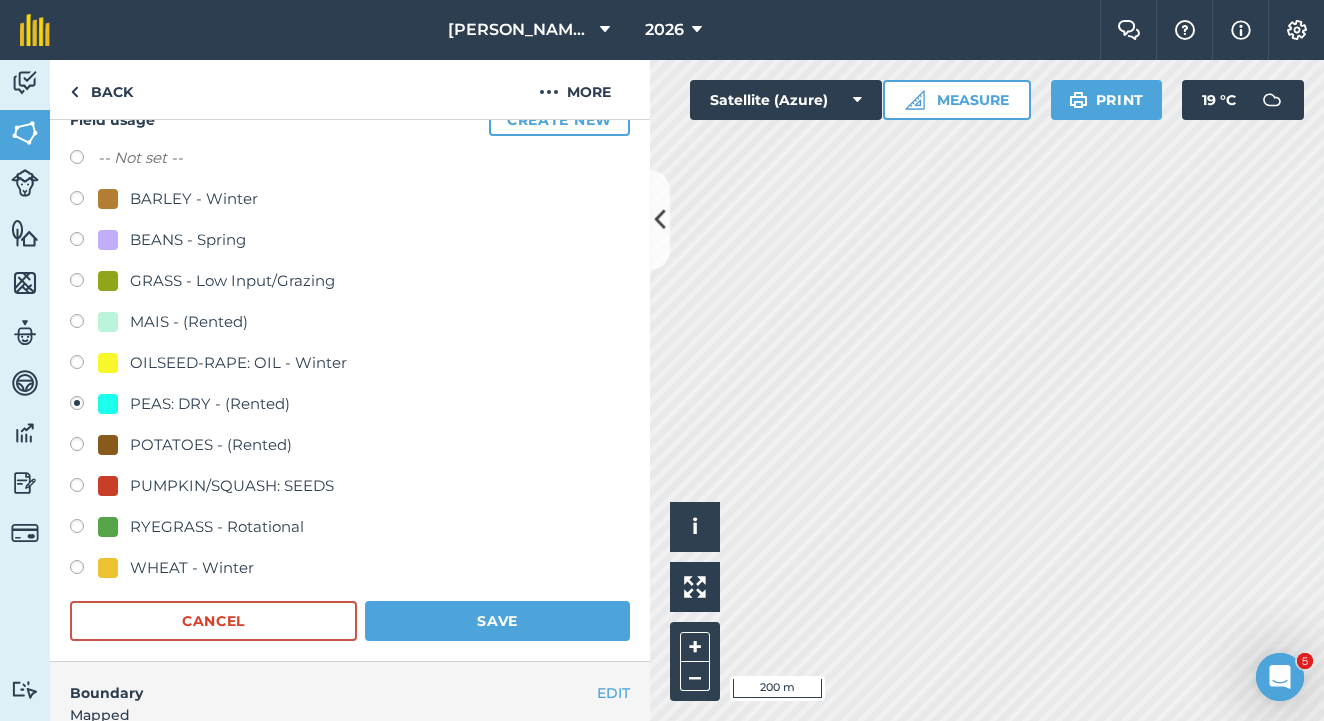 scroll, scrollTop: 240, scrollLeft: 0, axis: vertical 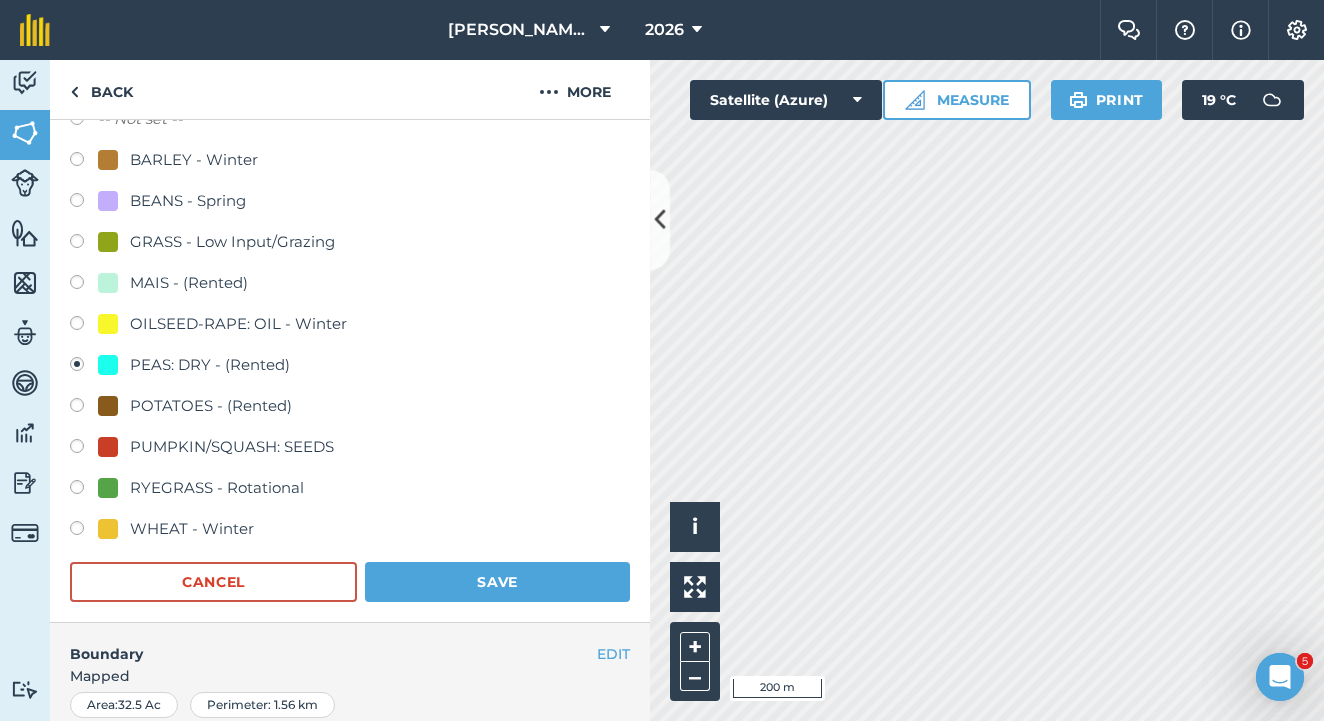 click on "Save" at bounding box center [497, 582] 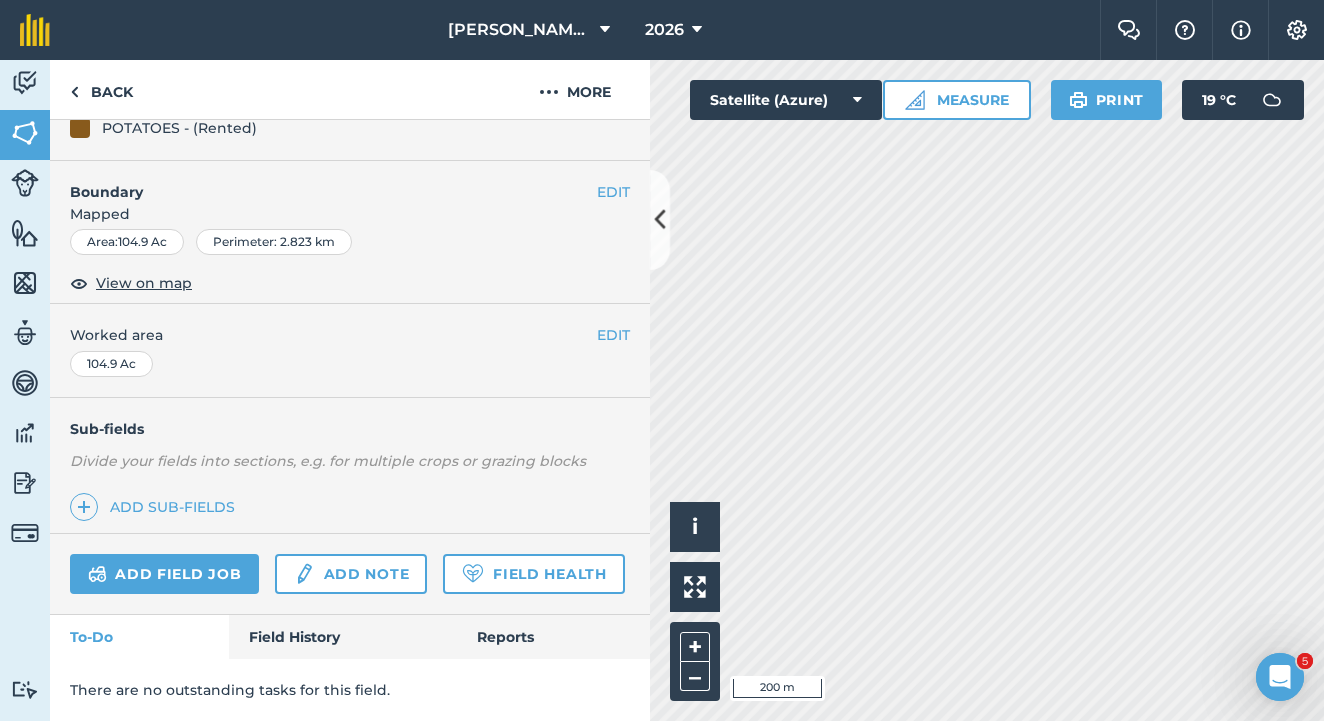 click on "EDIT" at bounding box center [613, 335] 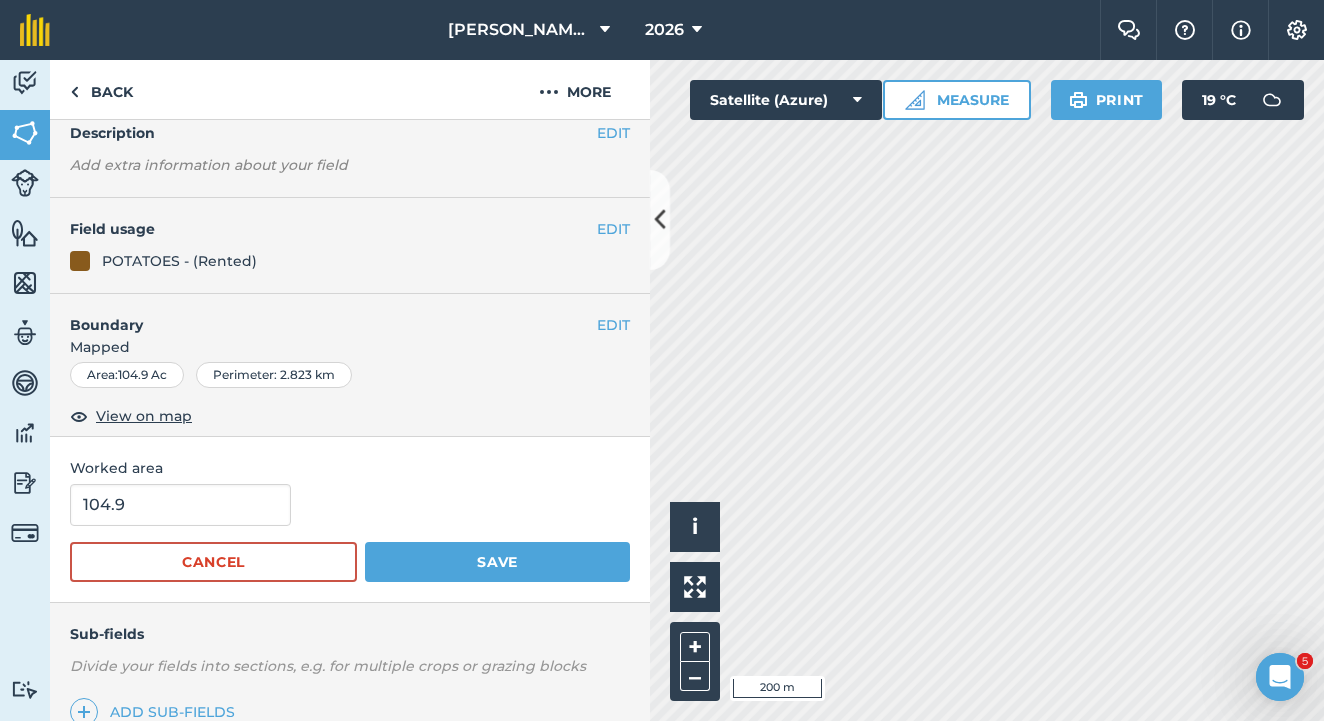 scroll, scrollTop: 54, scrollLeft: 0, axis: vertical 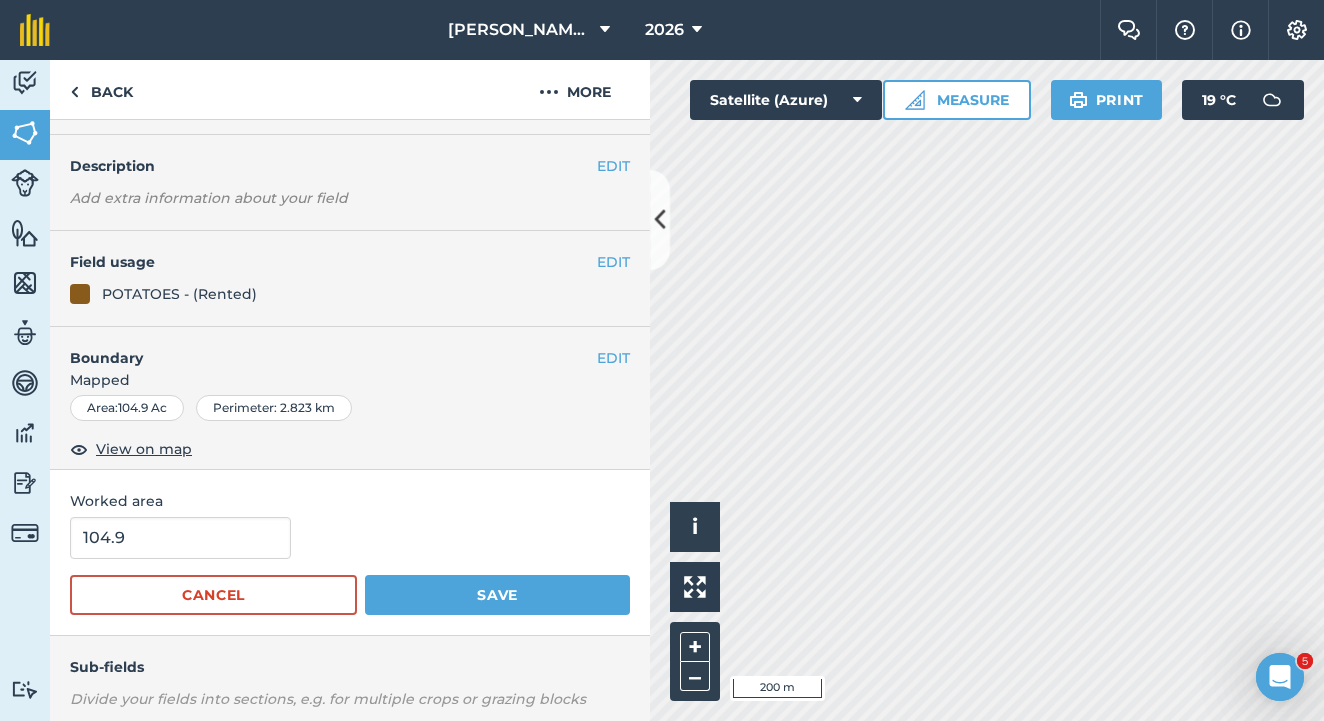 click on "EDIT" at bounding box center [613, 262] 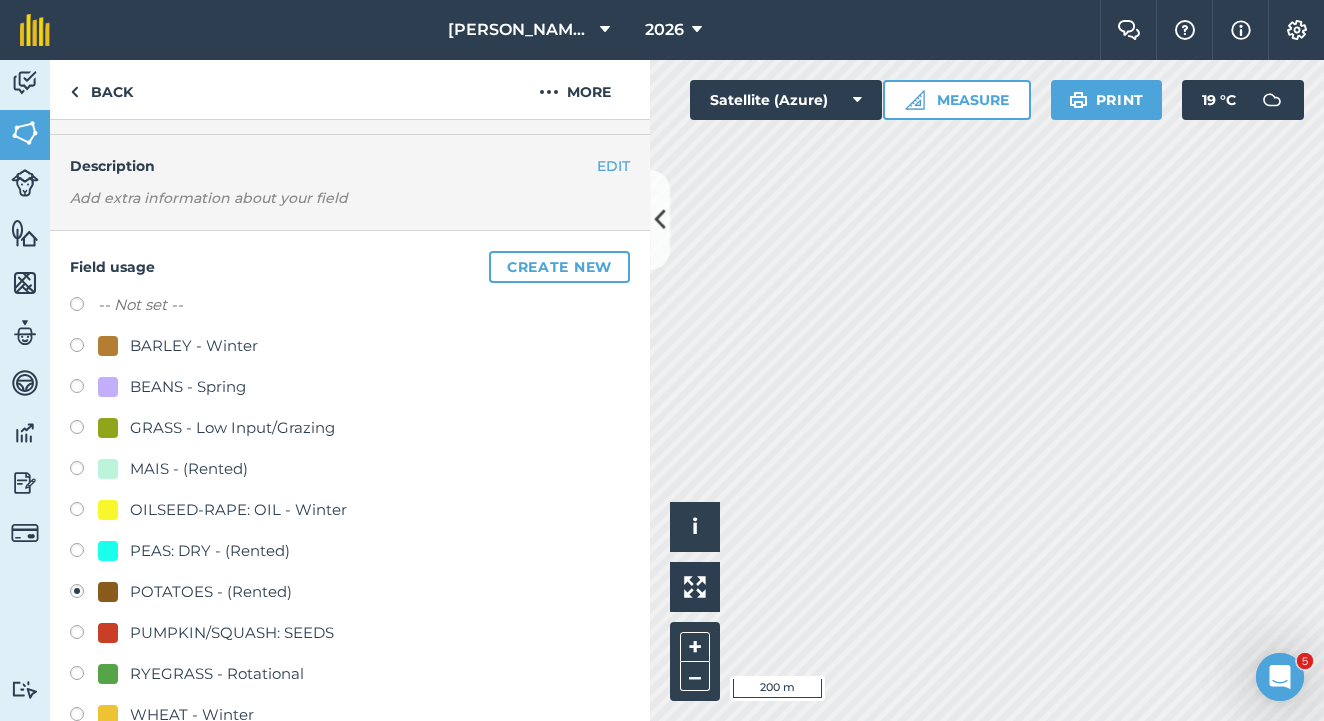click at bounding box center (84, 553) 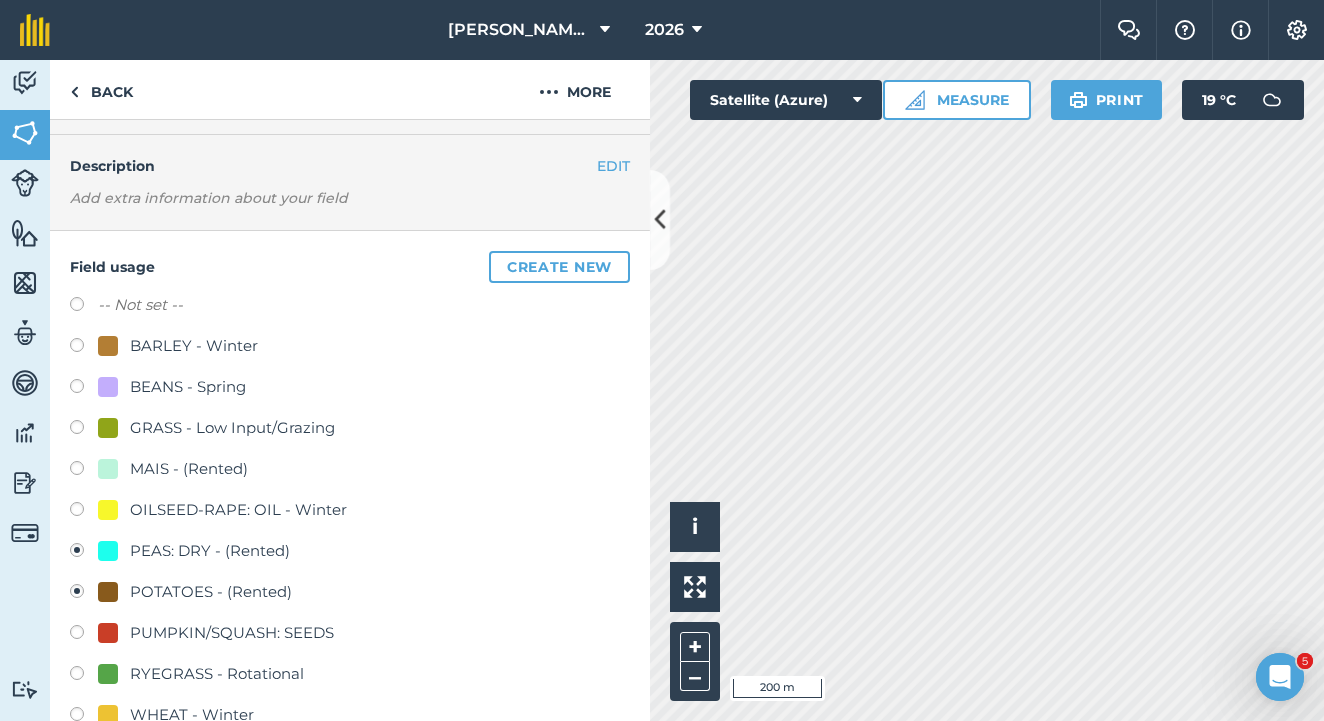 radio on "true" 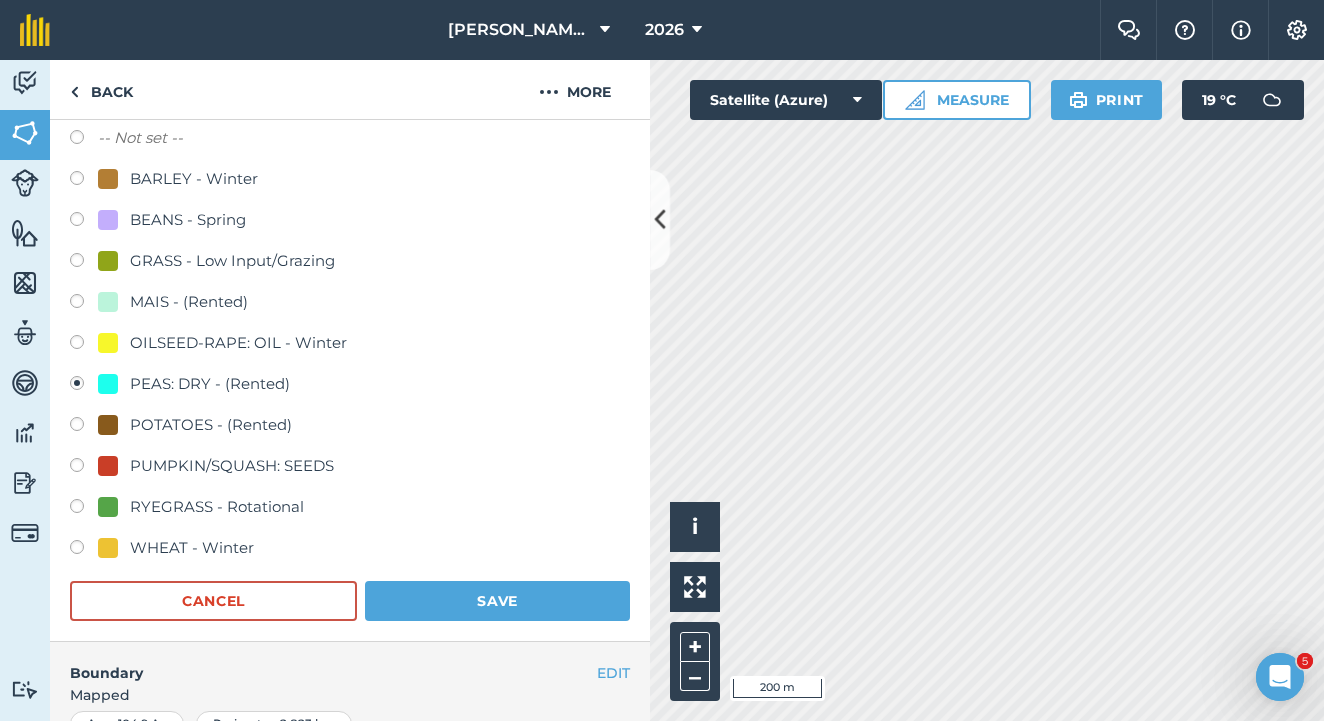 scroll, scrollTop: 267, scrollLeft: 0, axis: vertical 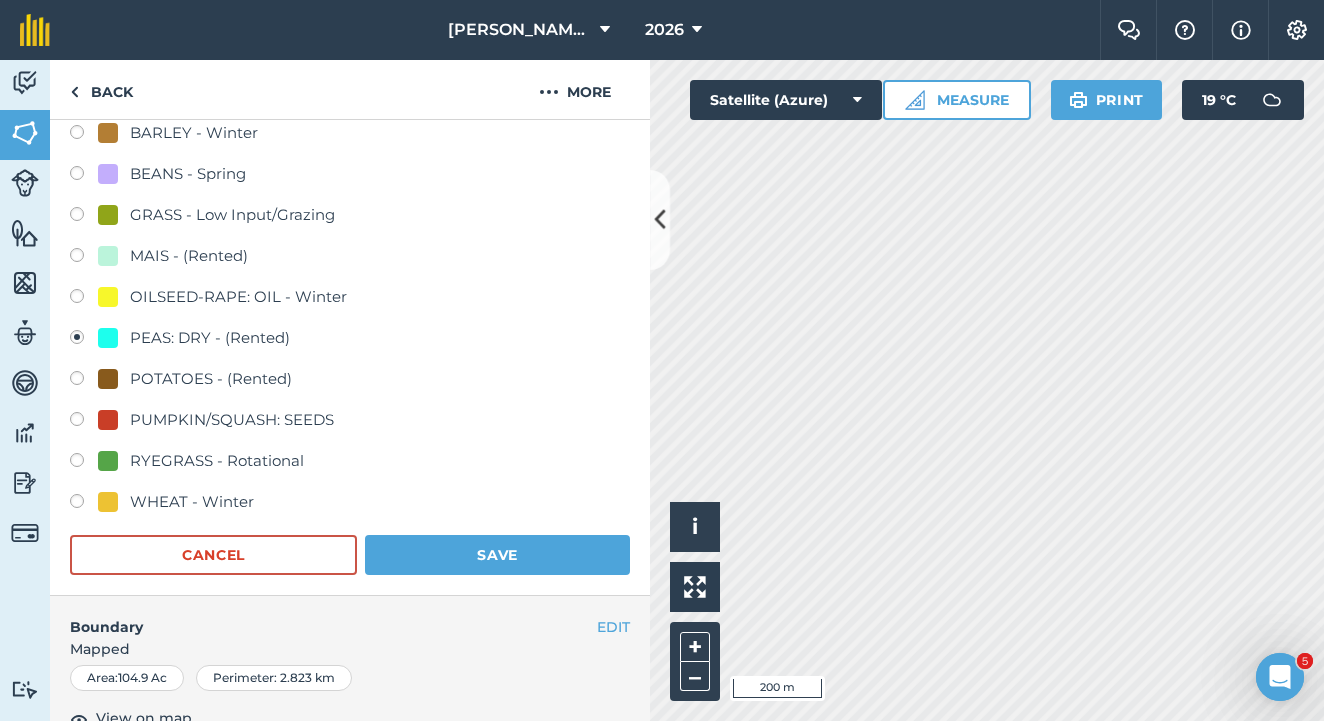 click on "Save" at bounding box center (497, 555) 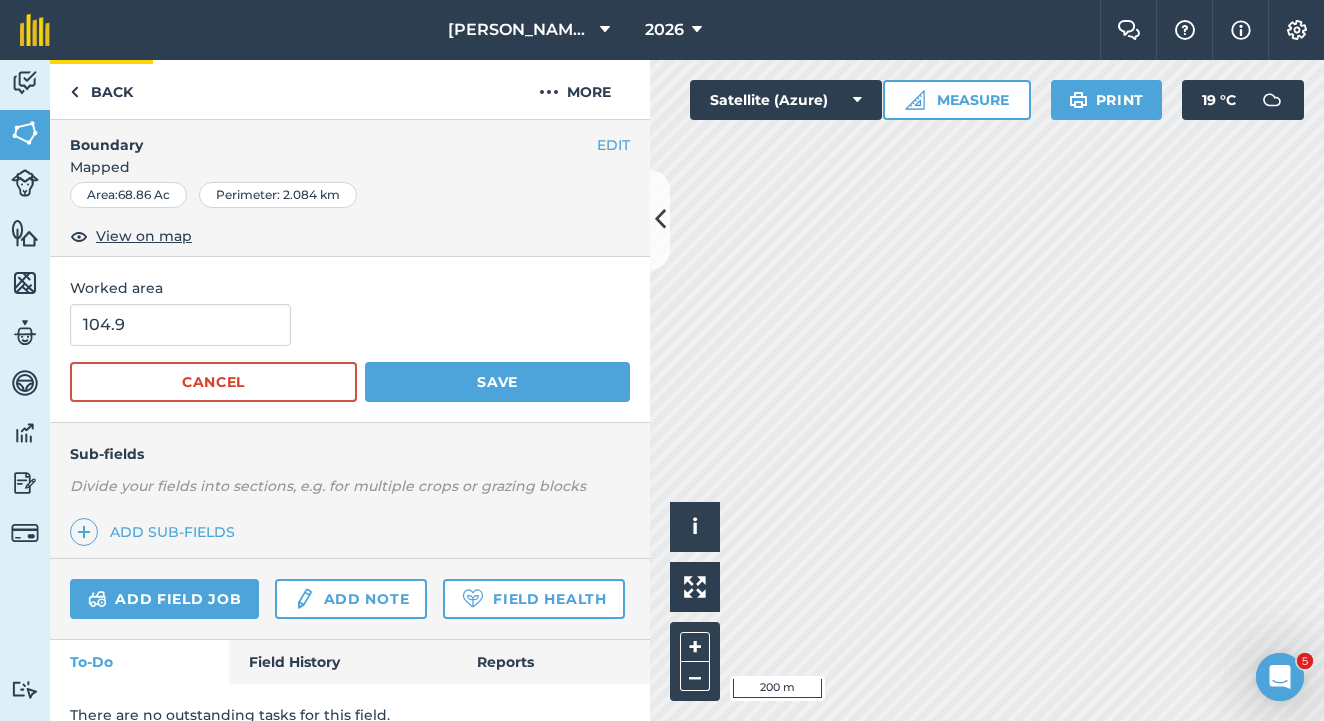 click on "Back" at bounding box center [101, 89] 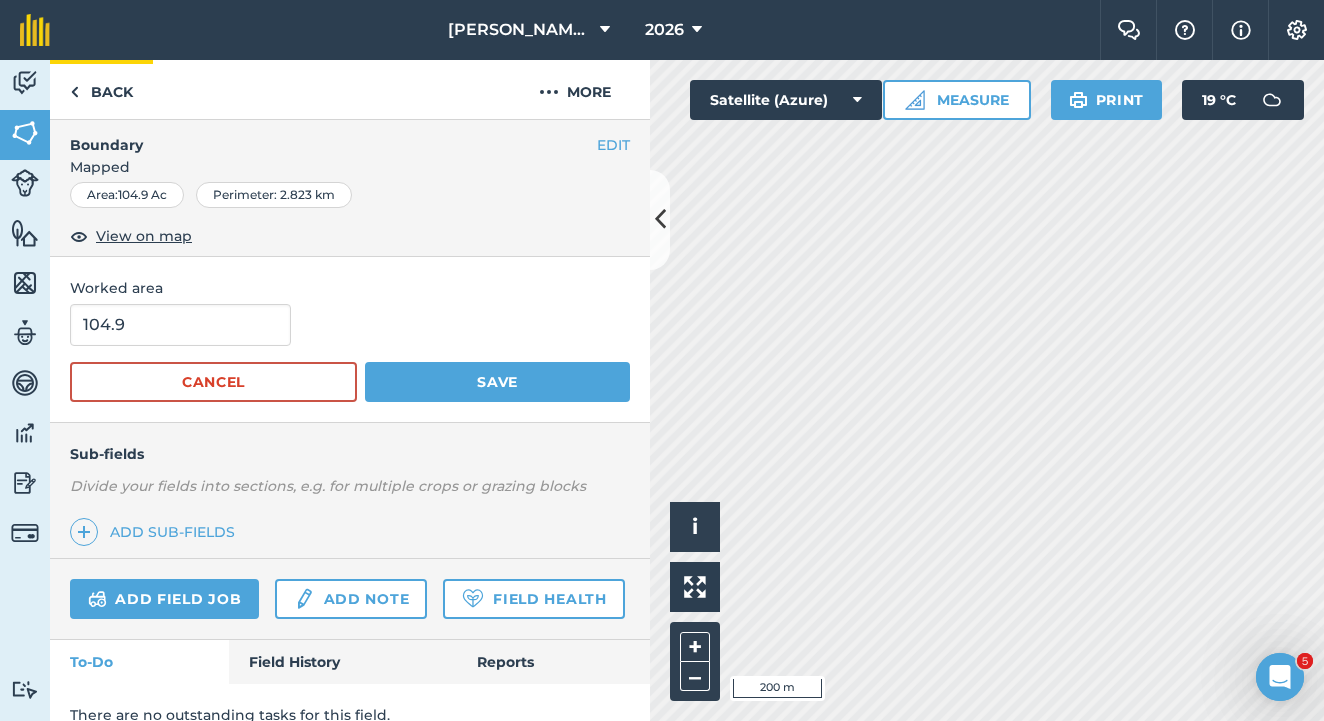 click on "Back" at bounding box center (101, 89) 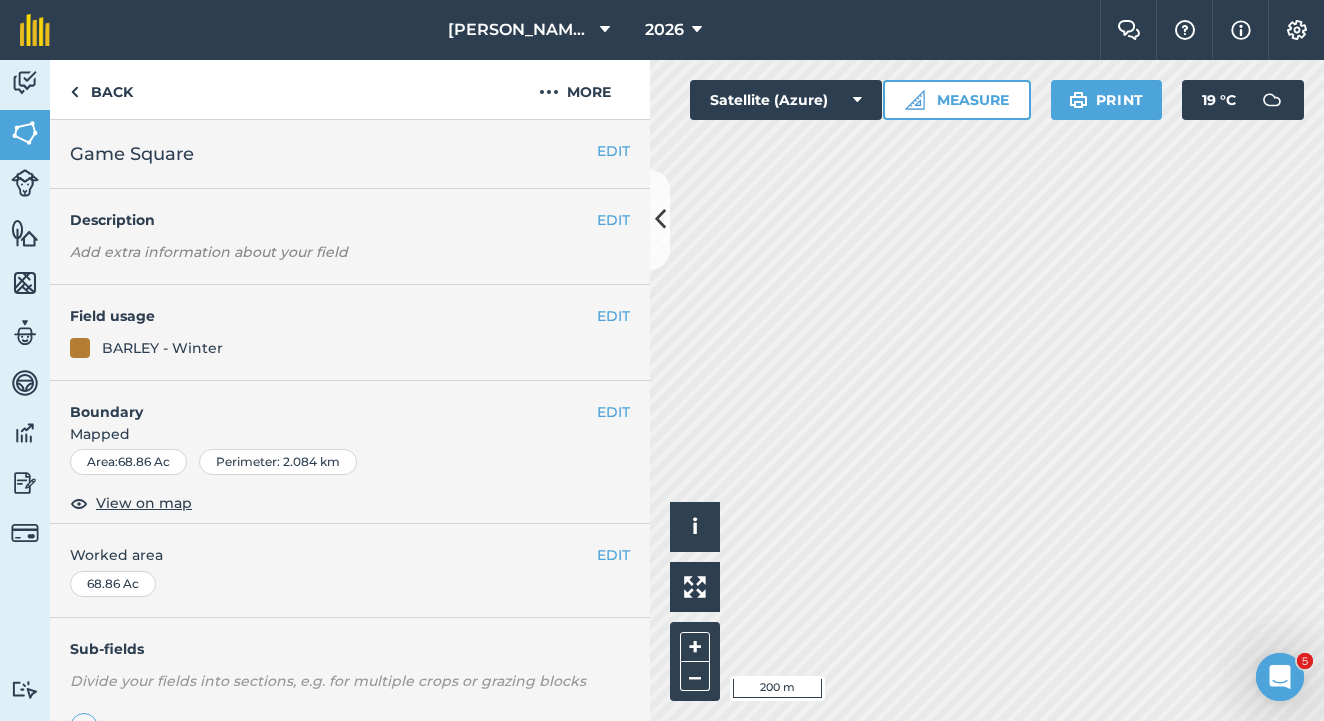 click on "EDIT" at bounding box center (613, 316) 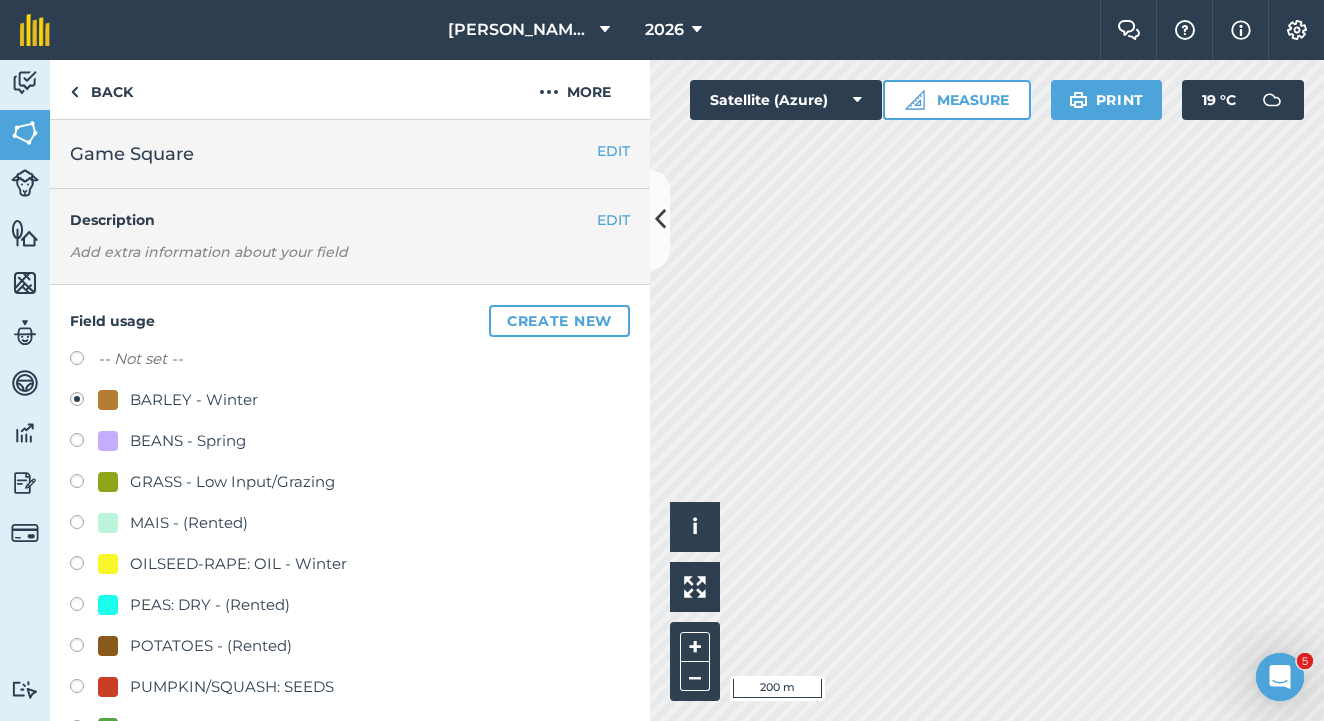 click at bounding box center [84, 607] 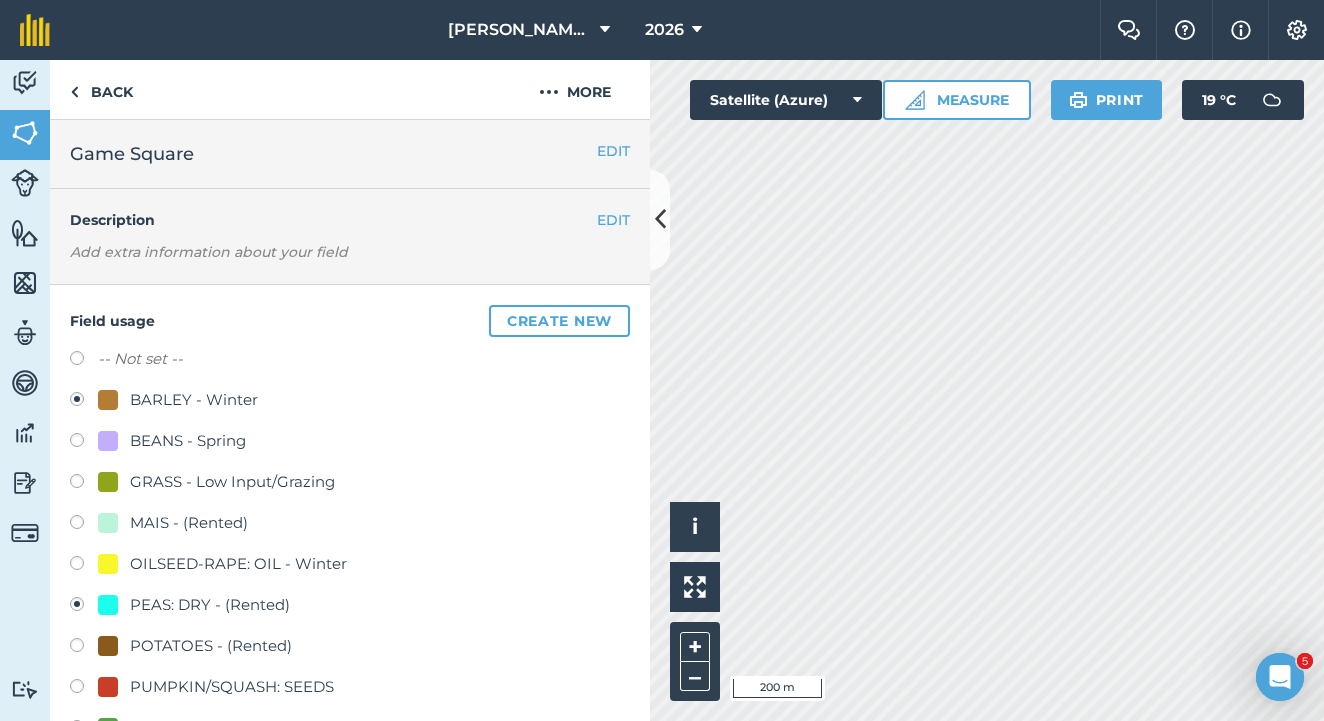 radio on "true" 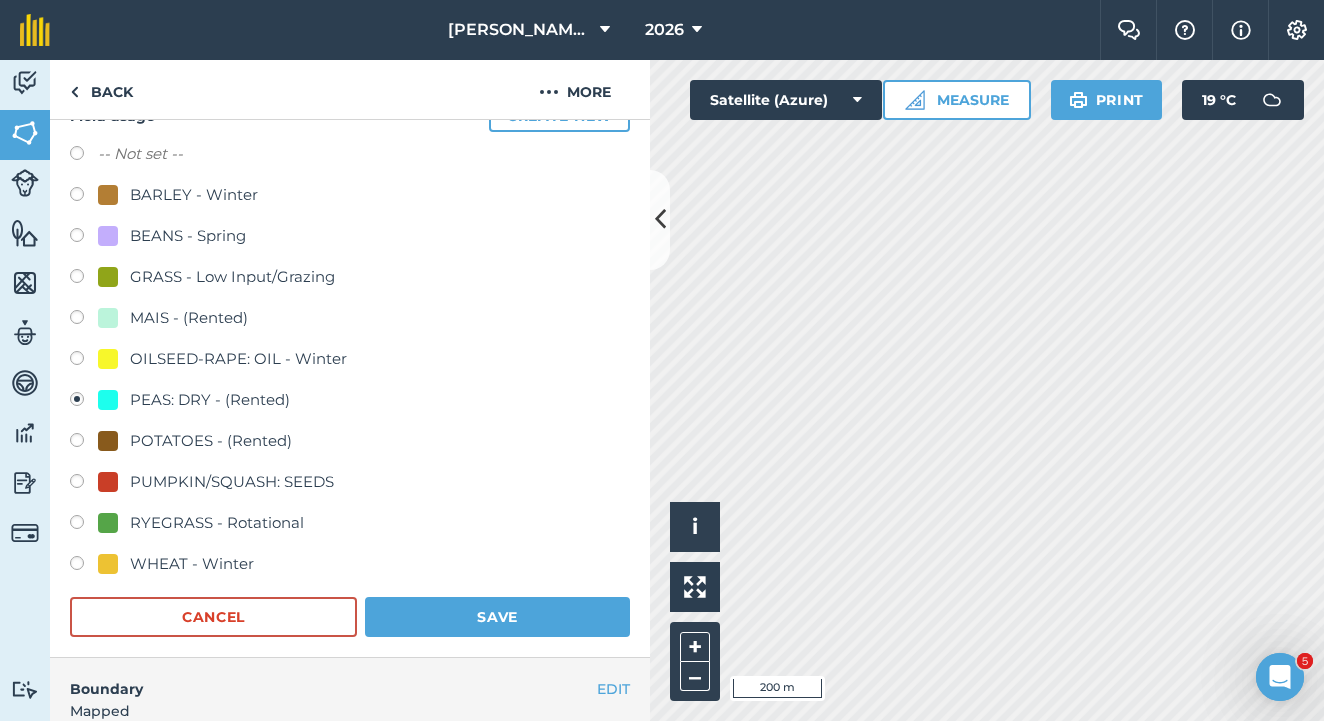 scroll, scrollTop: 285, scrollLeft: 0, axis: vertical 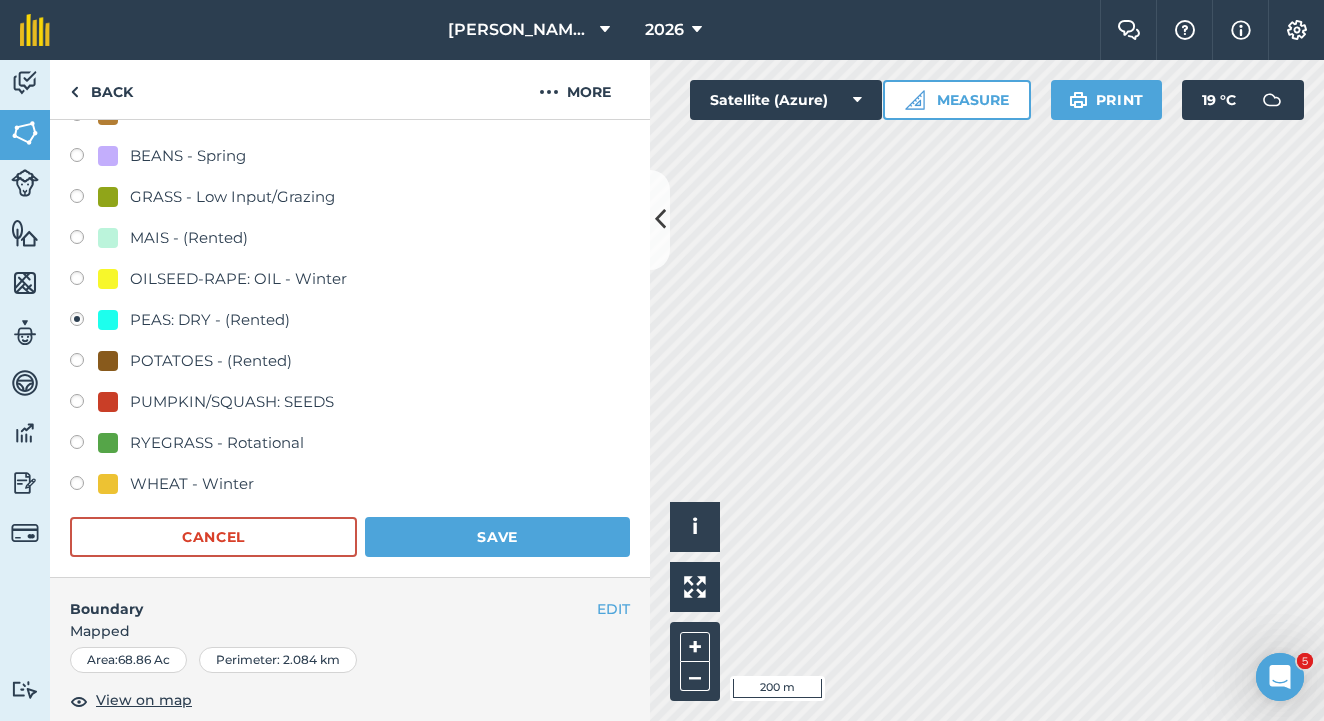 click on "Save" at bounding box center (497, 537) 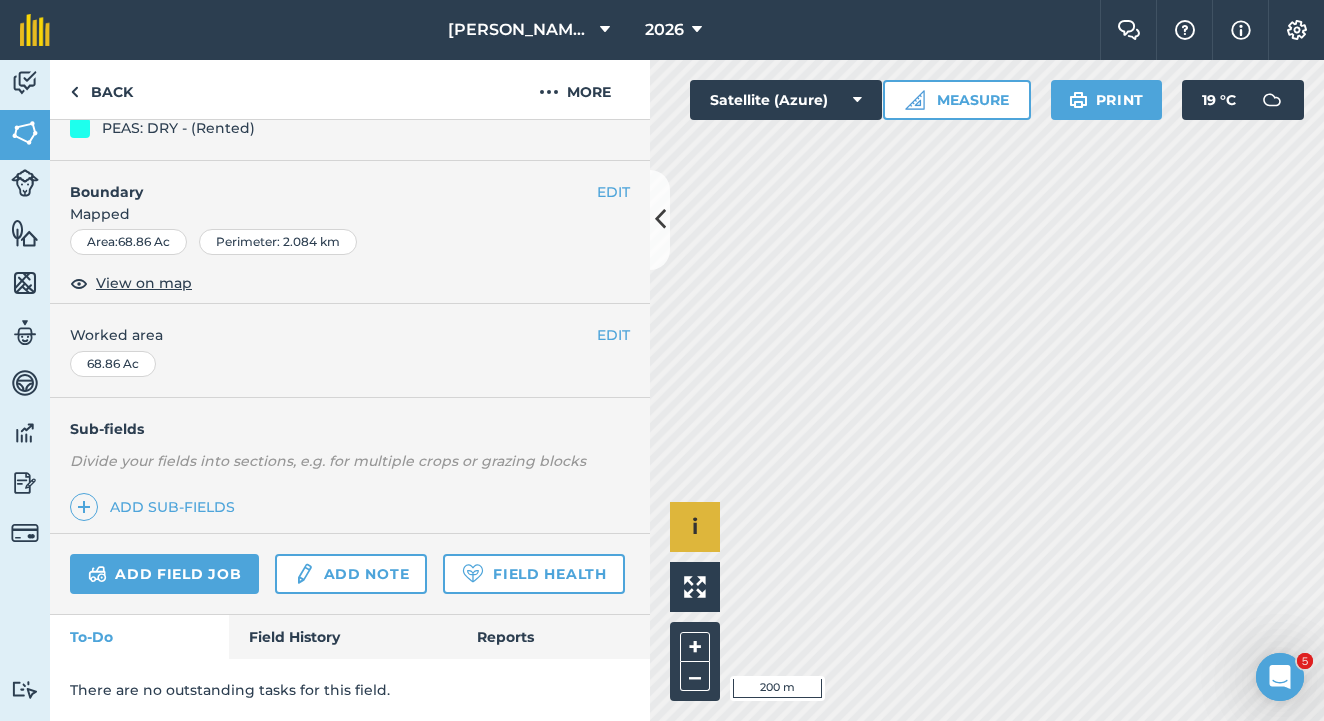 scroll, scrollTop: 272, scrollLeft: 0, axis: vertical 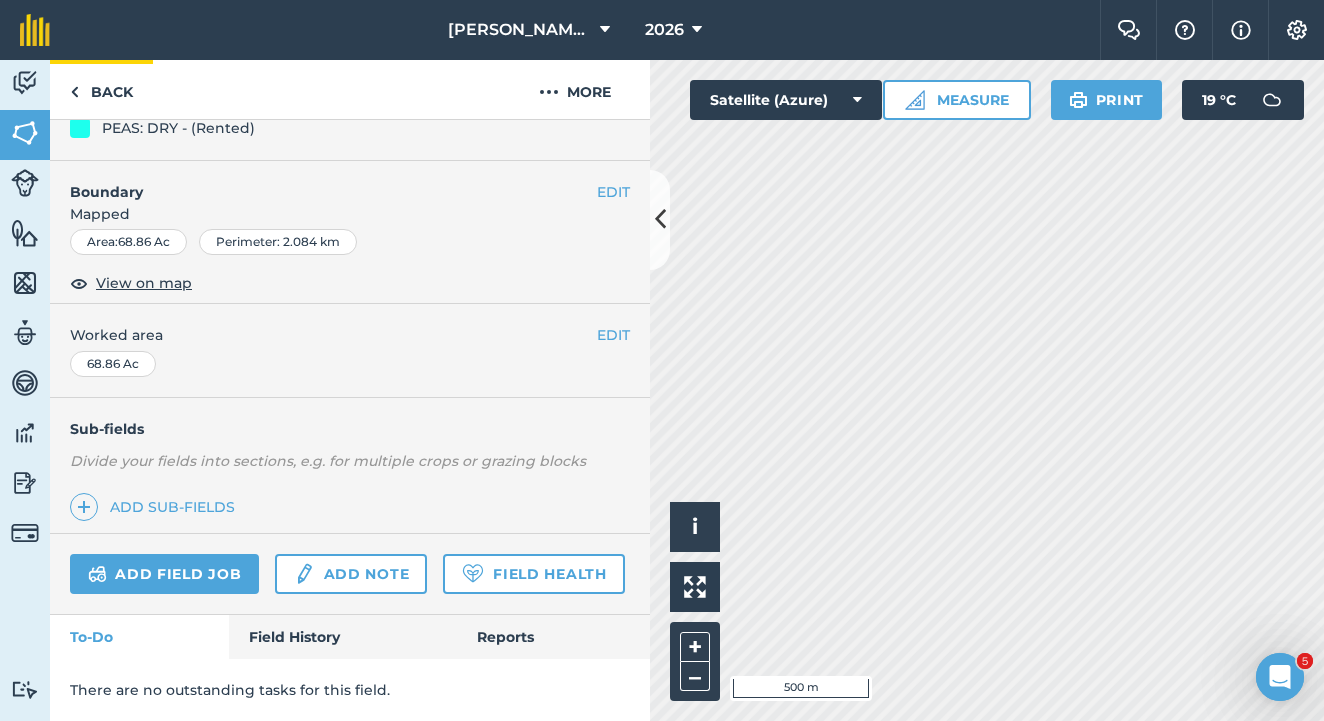 click on "Back" at bounding box center [101, 89] 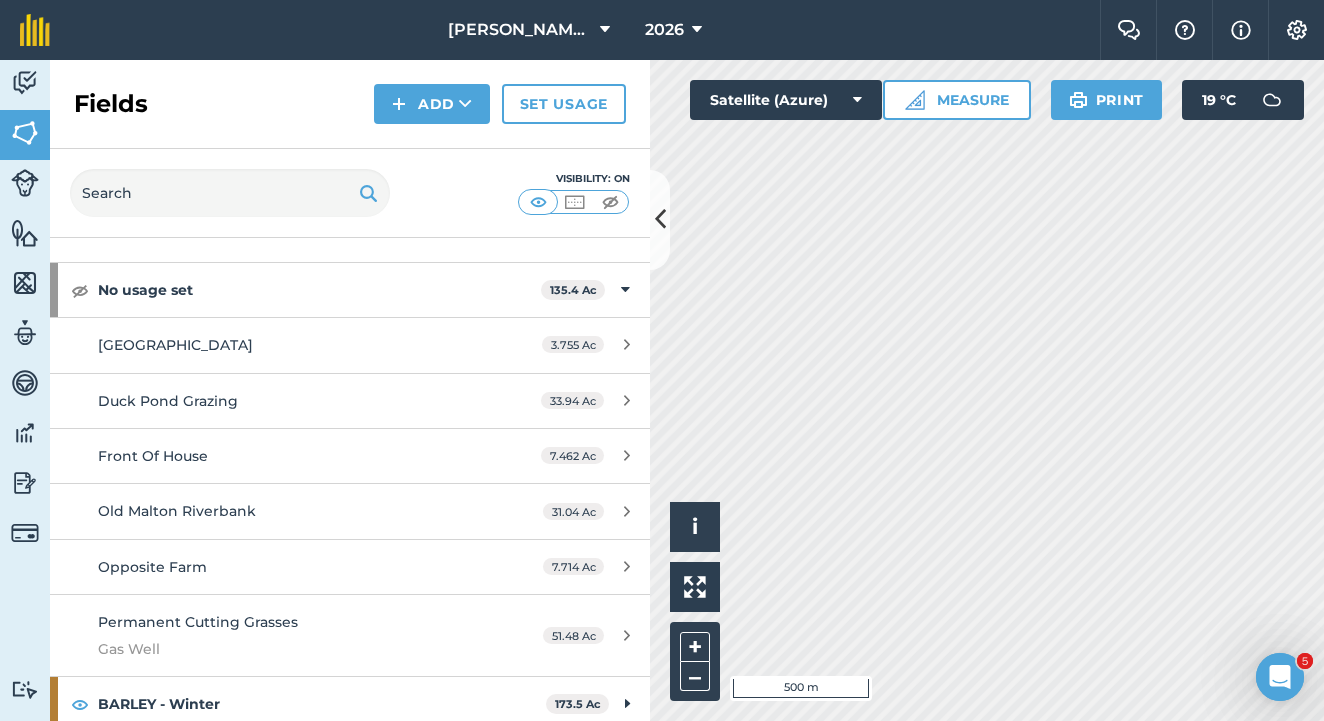 scroll, scrollTop: 81, scrollLeft: 0, axis: vertical 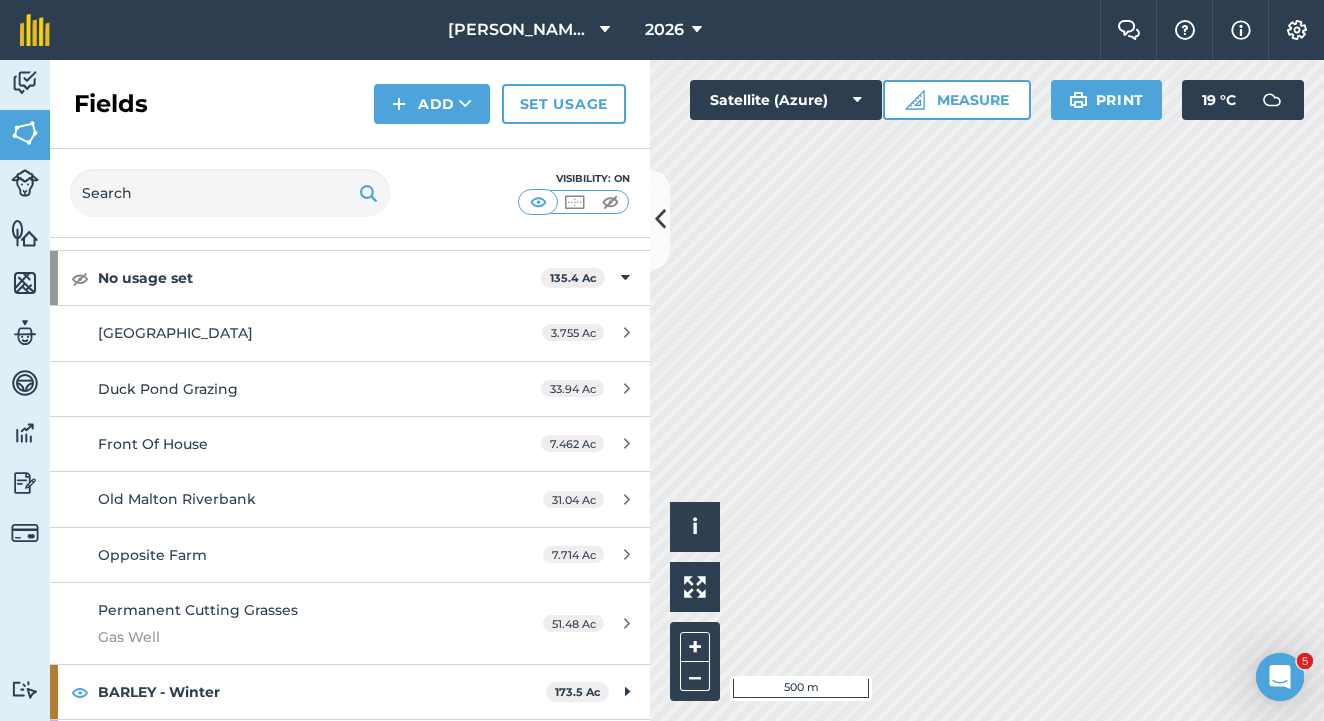 click at bounding box center (25, 133) 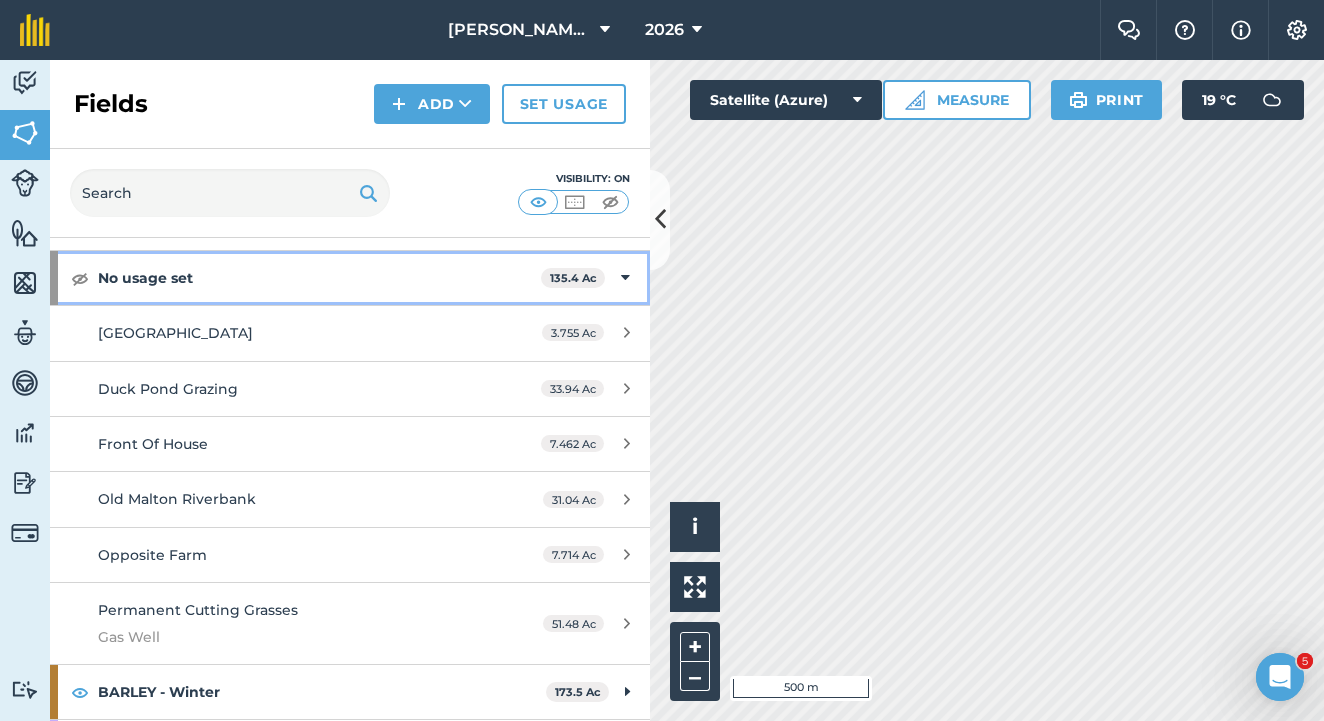click at bounding box center [625, 278] 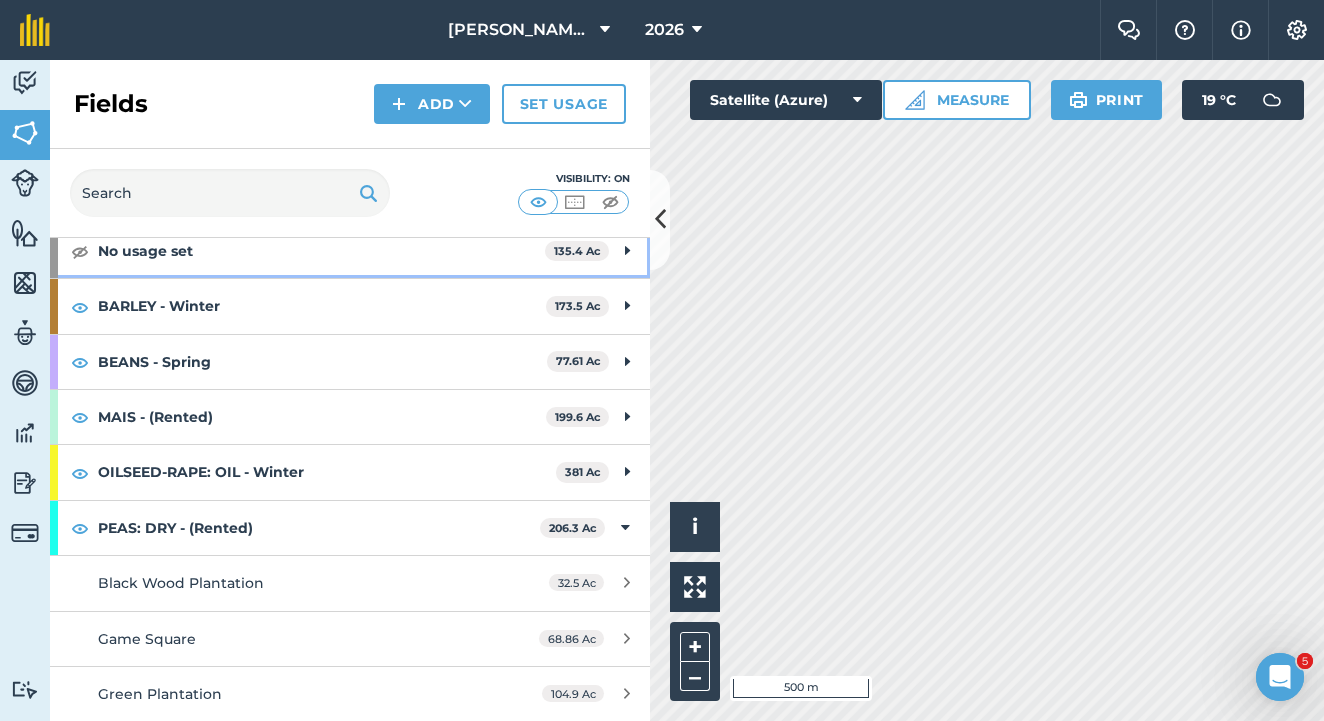 scroll, scrollTop: 110, scrollLeft: 0, axis: vertical 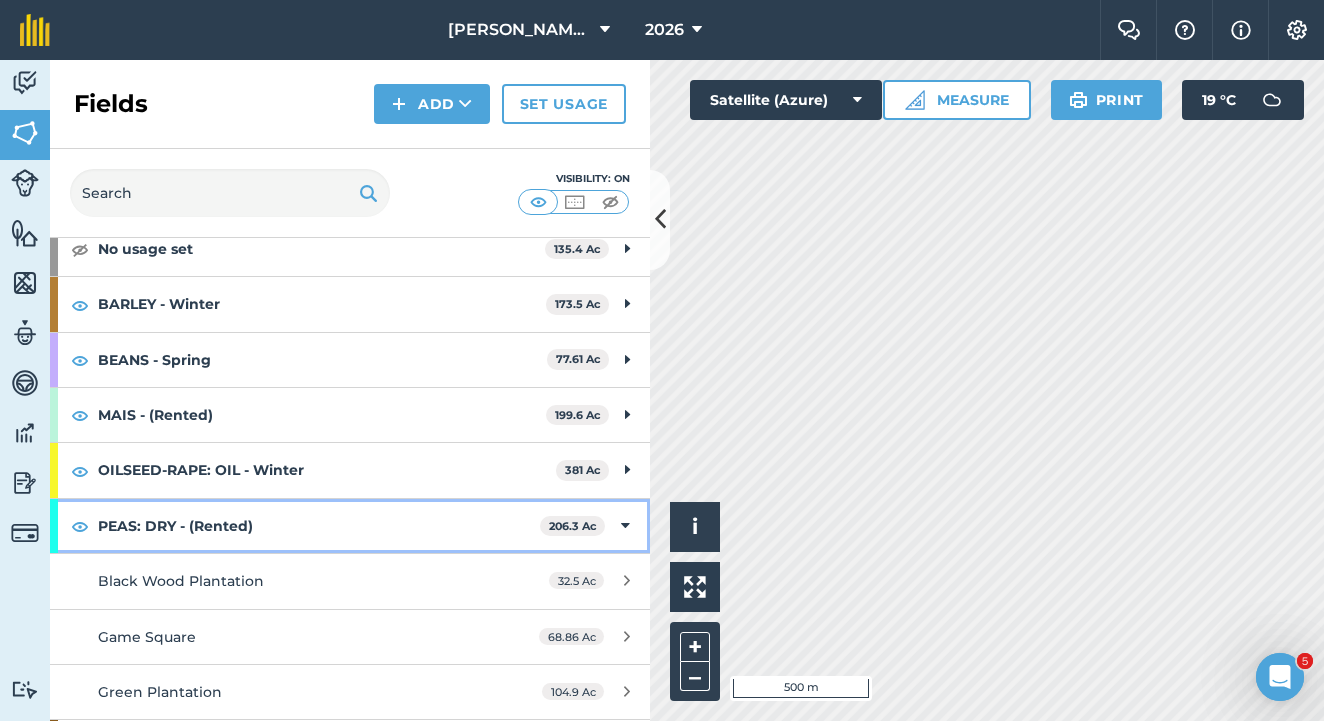 click at bounding box center (625, 526) 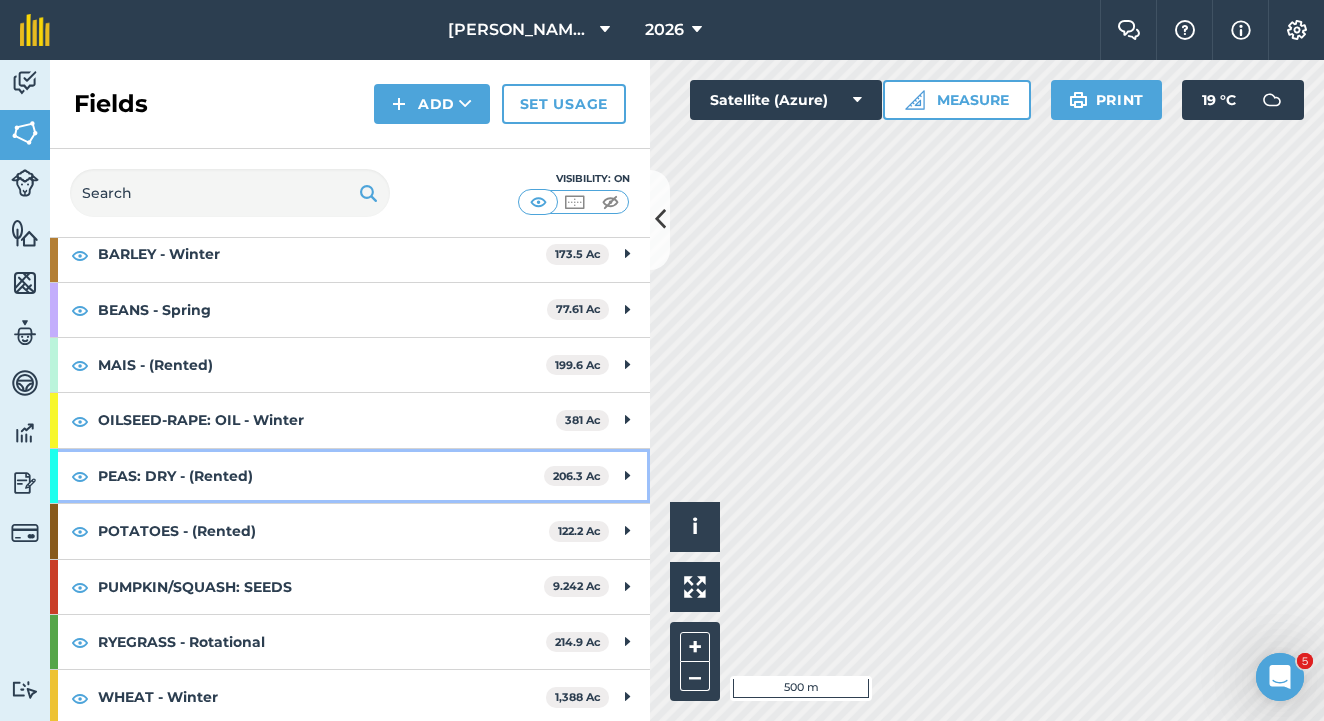 scroll, scrollTop: 159, scrollLeft: 0, axis: vertical 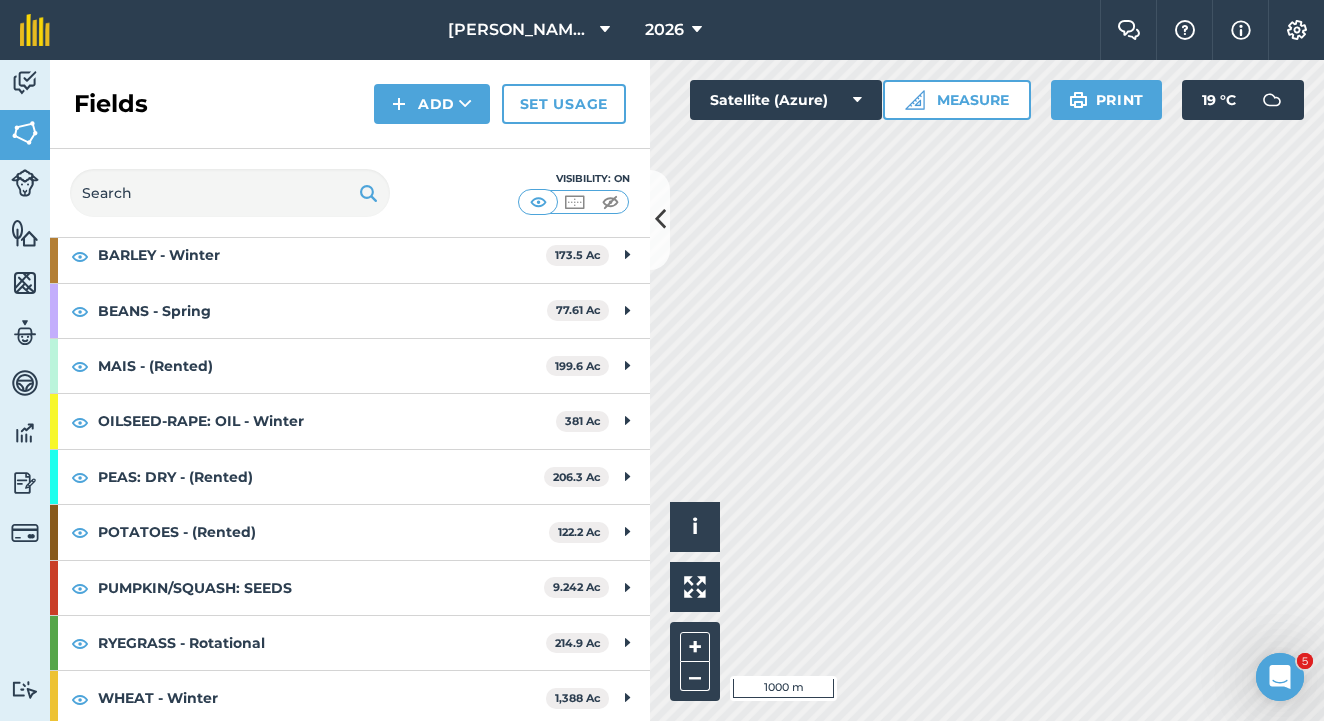 click at bounding box center (660, 220) 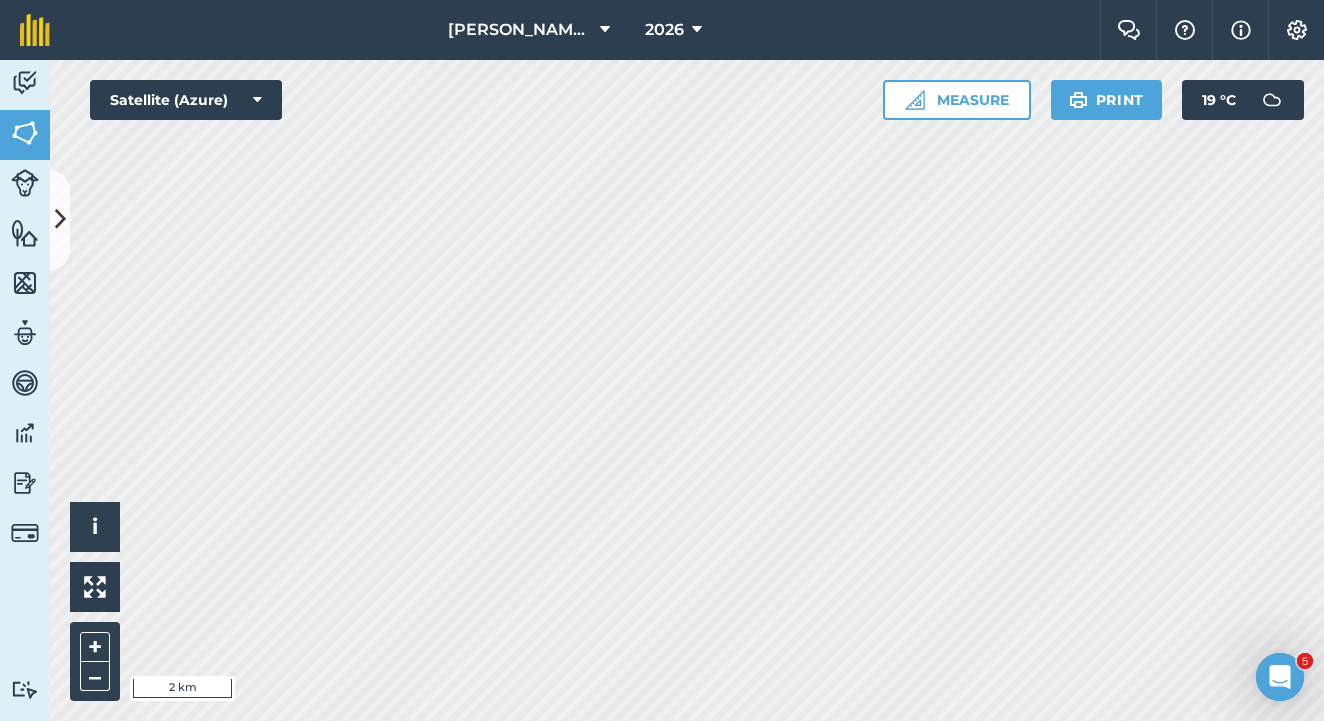 click at bounding box center [60, 219] 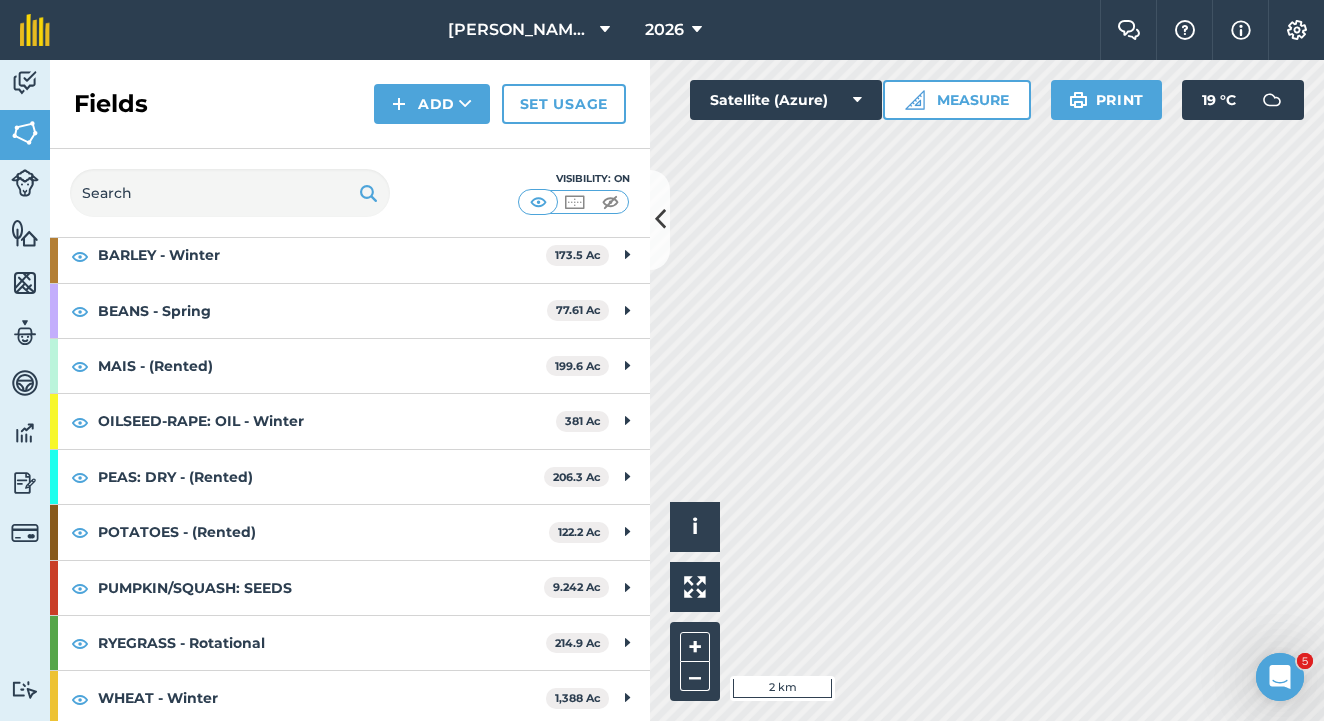 scroll, scrollTop: 0, scrollLeft: 0, axis: both 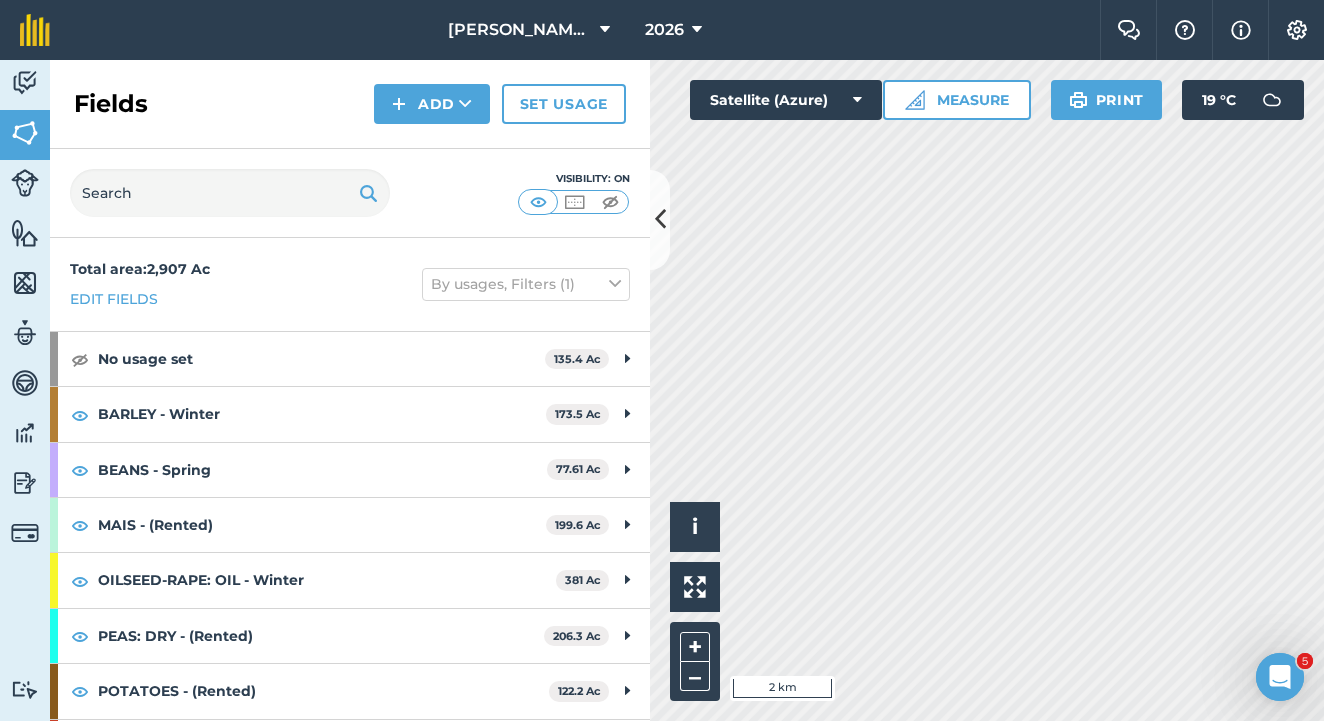 click at bounding box center (660, 219) 